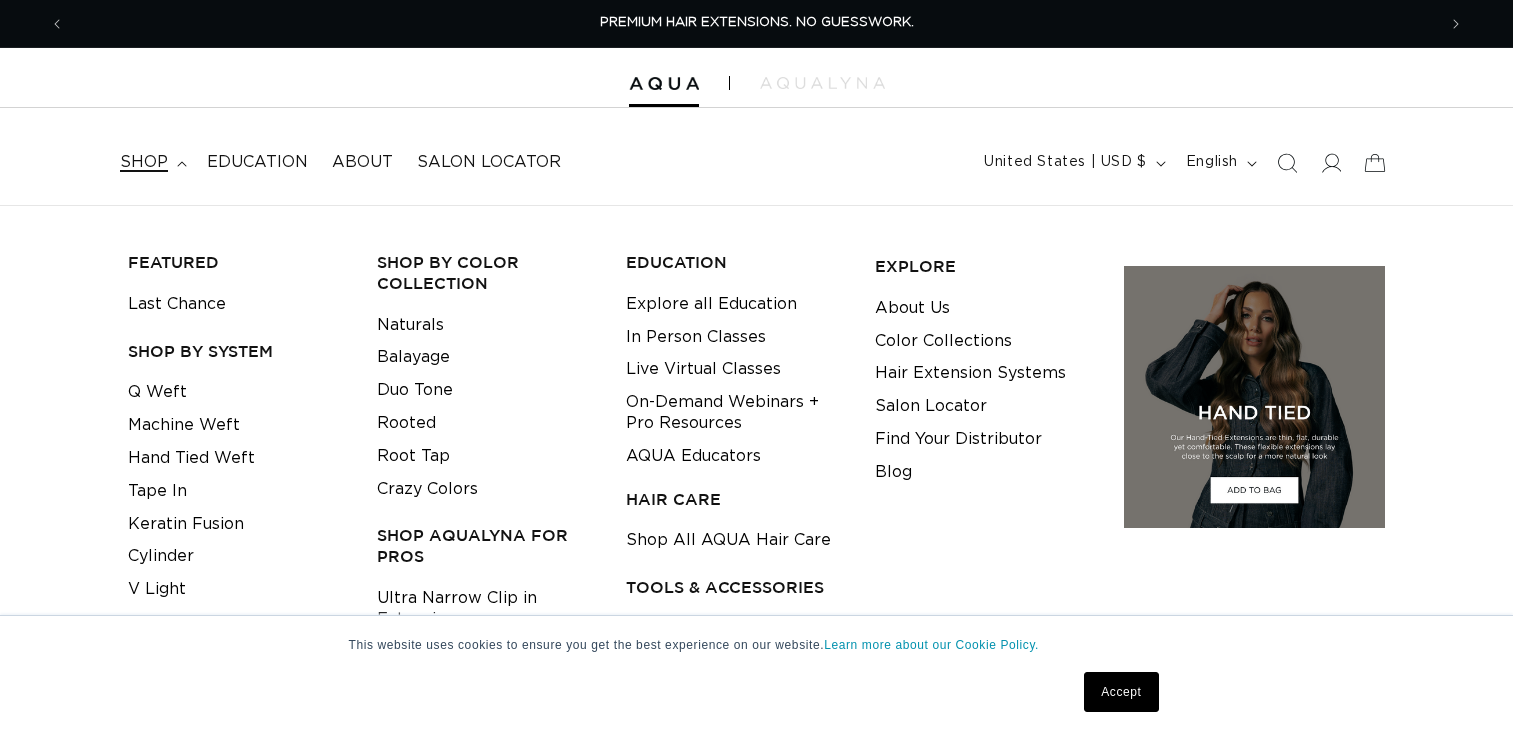 scroll, scrollTop: 0, scrollLeft: 0, axis: both 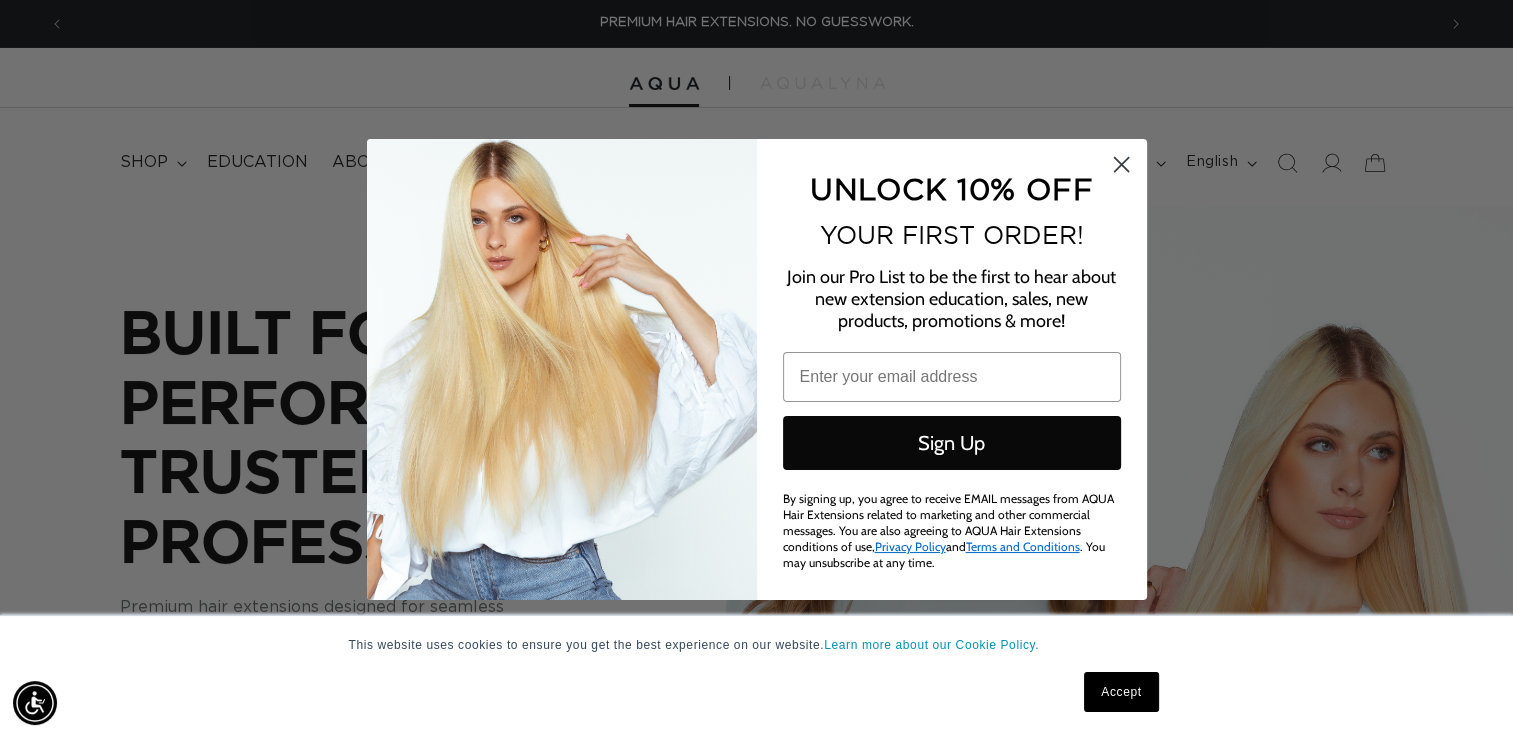click 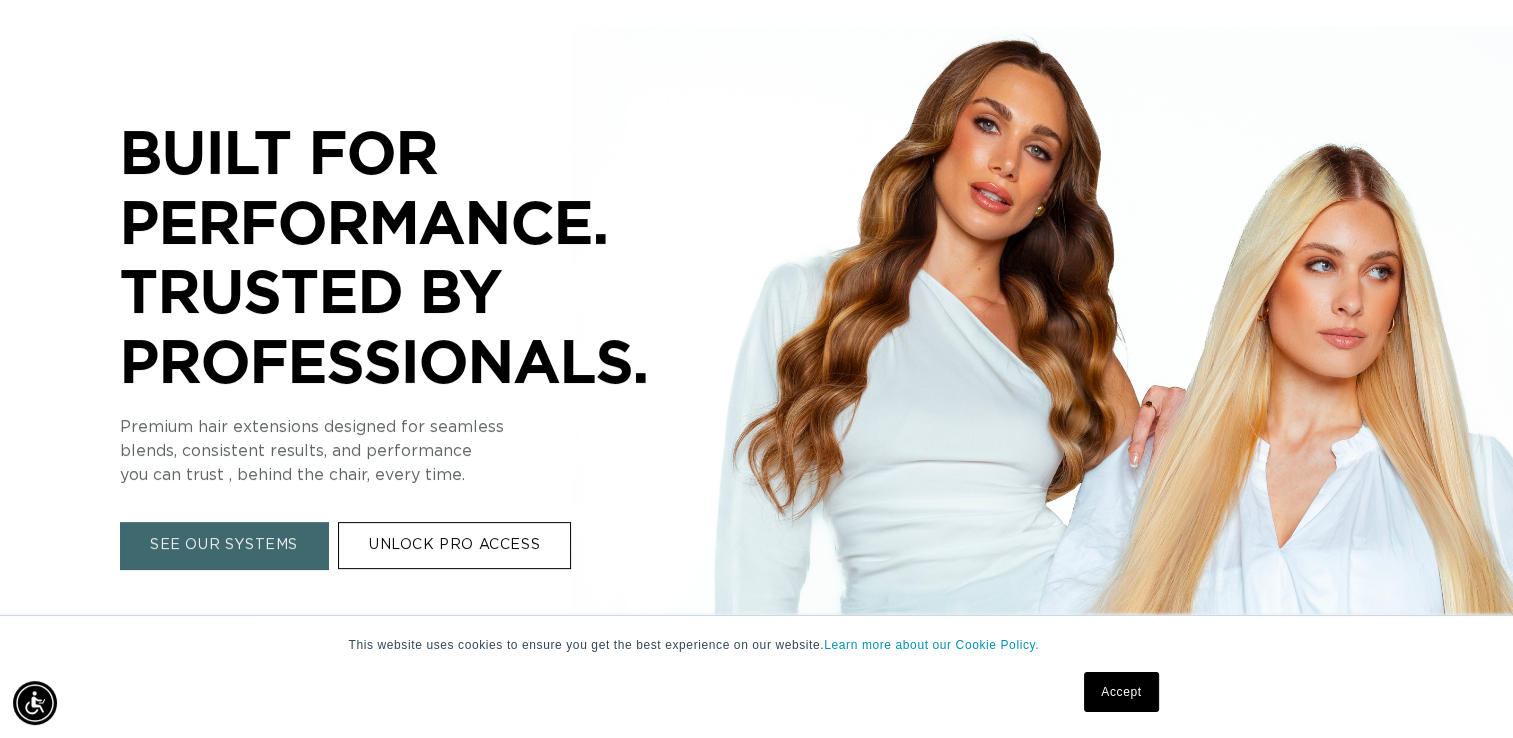 scroll, scrollTop: 0, scrollLeft: 0, axis: both 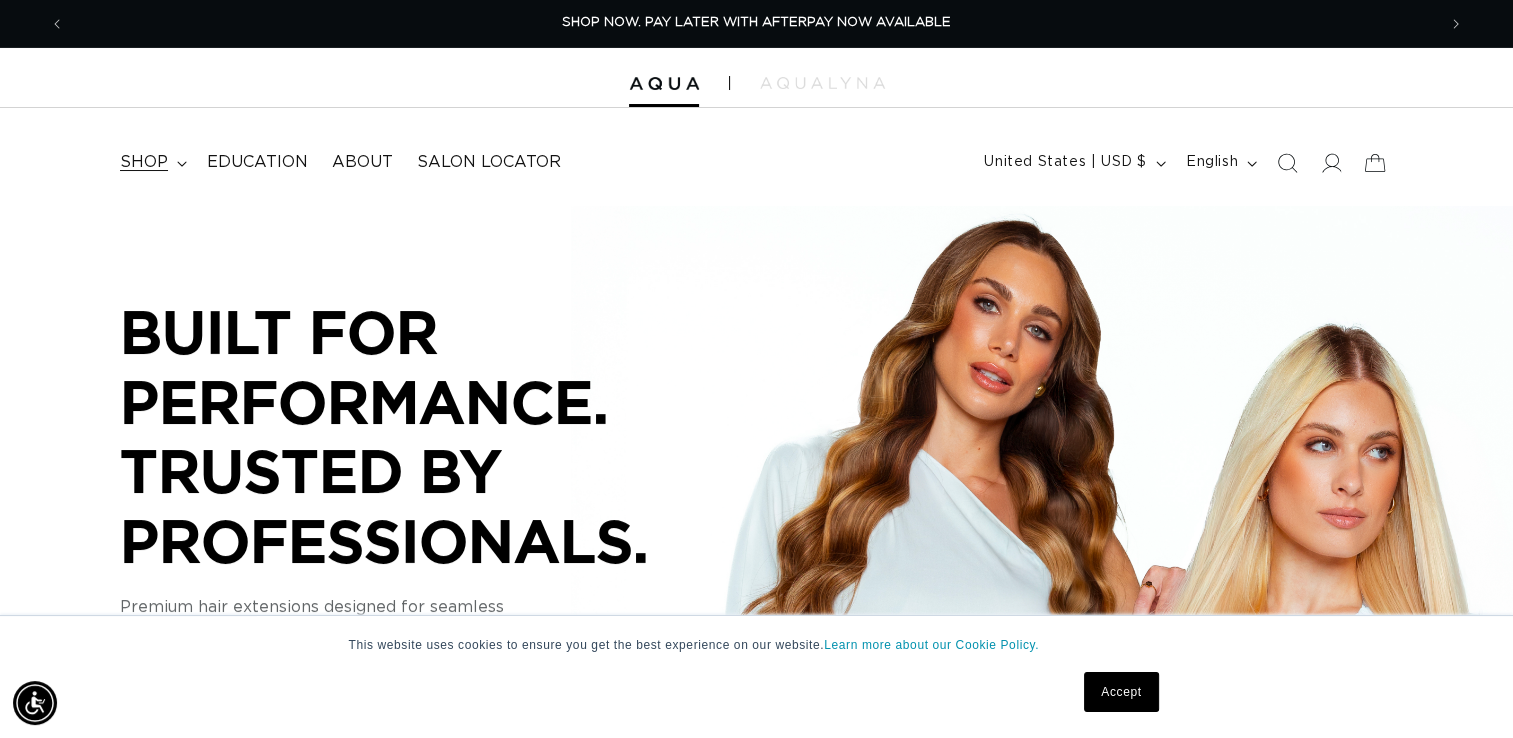 click on "shop" at bounding box center (144, 162) 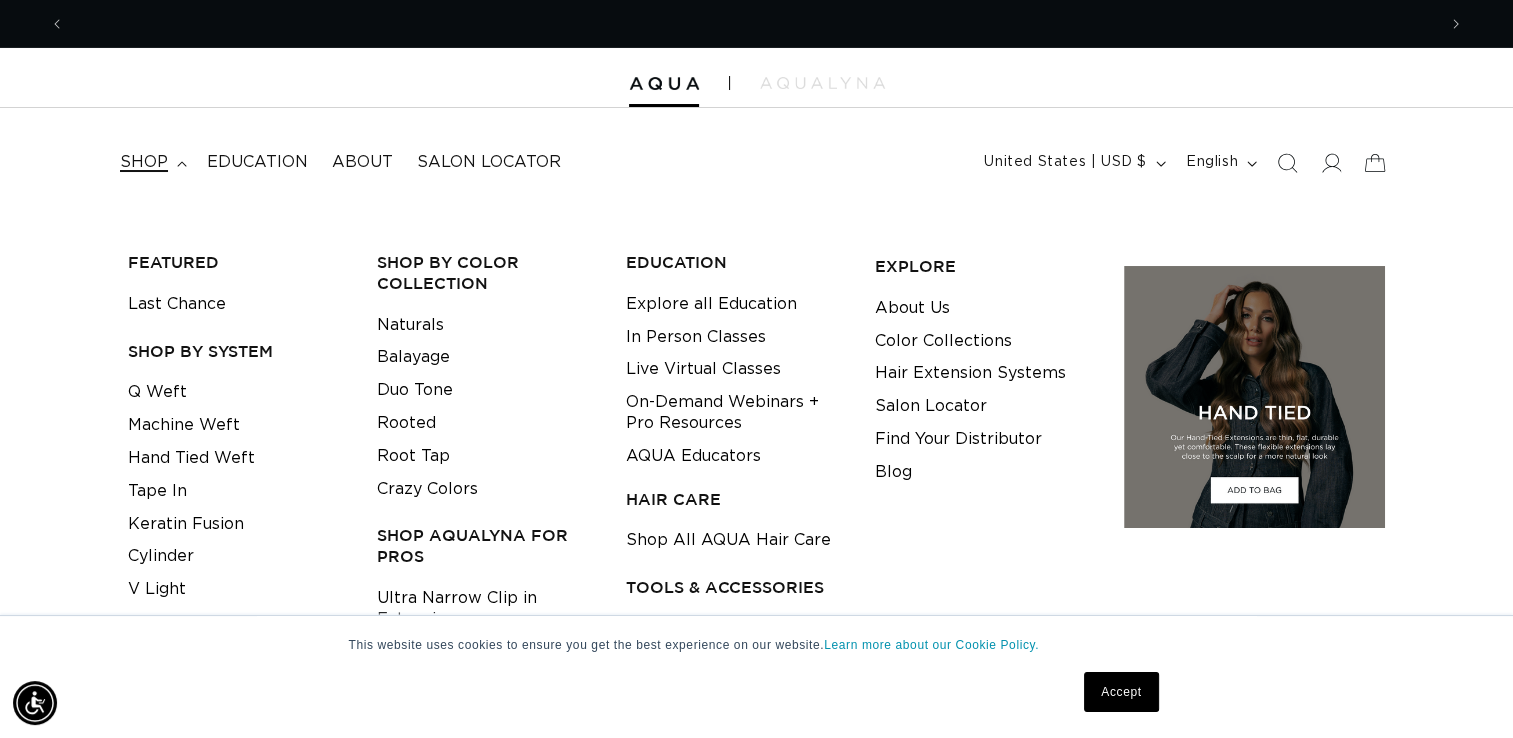 scroll, scrollTop: 0, scrollLeft: 2741, axis: horizontal 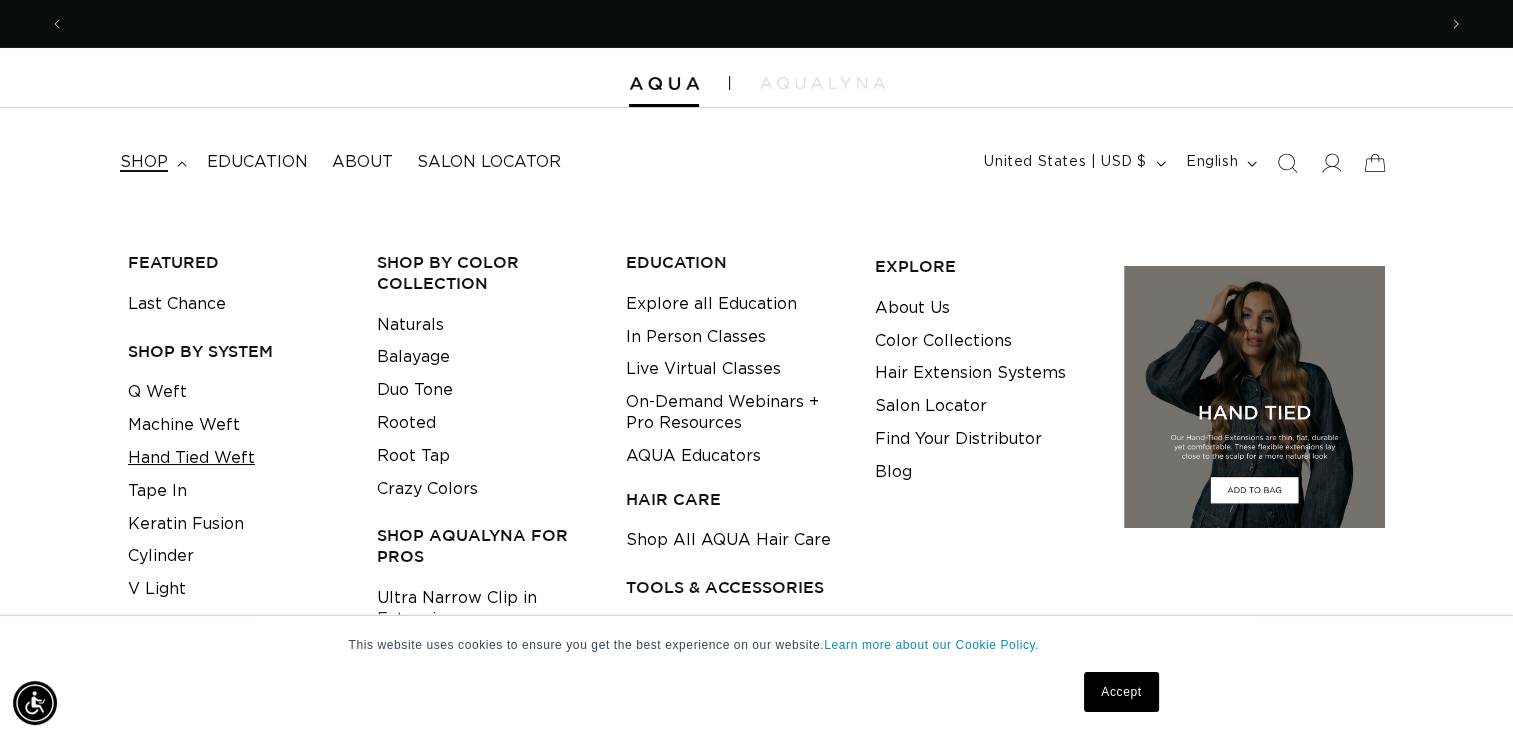 click on "Hand Tied Weft" at bounding box center [191, 458] 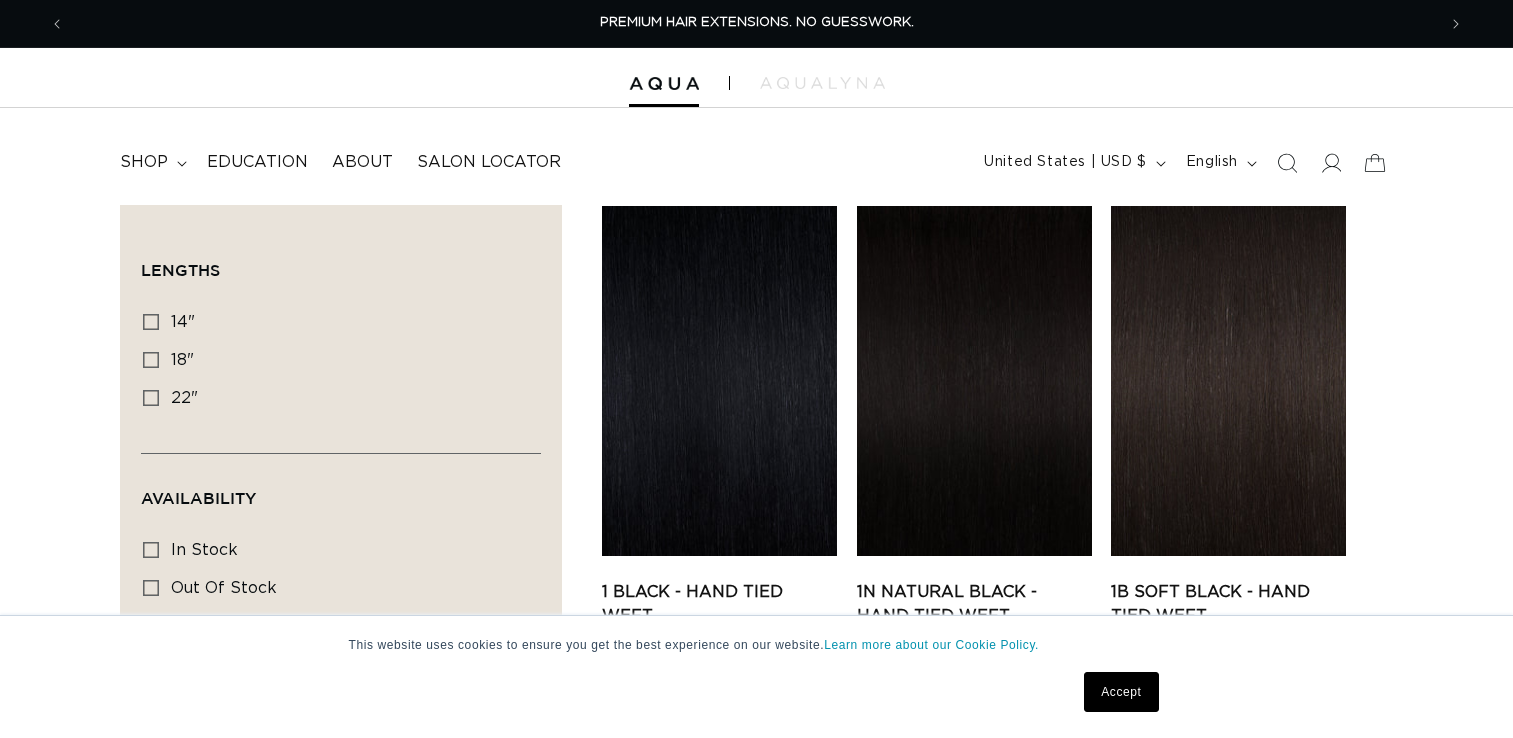 scroll, scrollTop: 0, scrollLeft: 0, axis: both 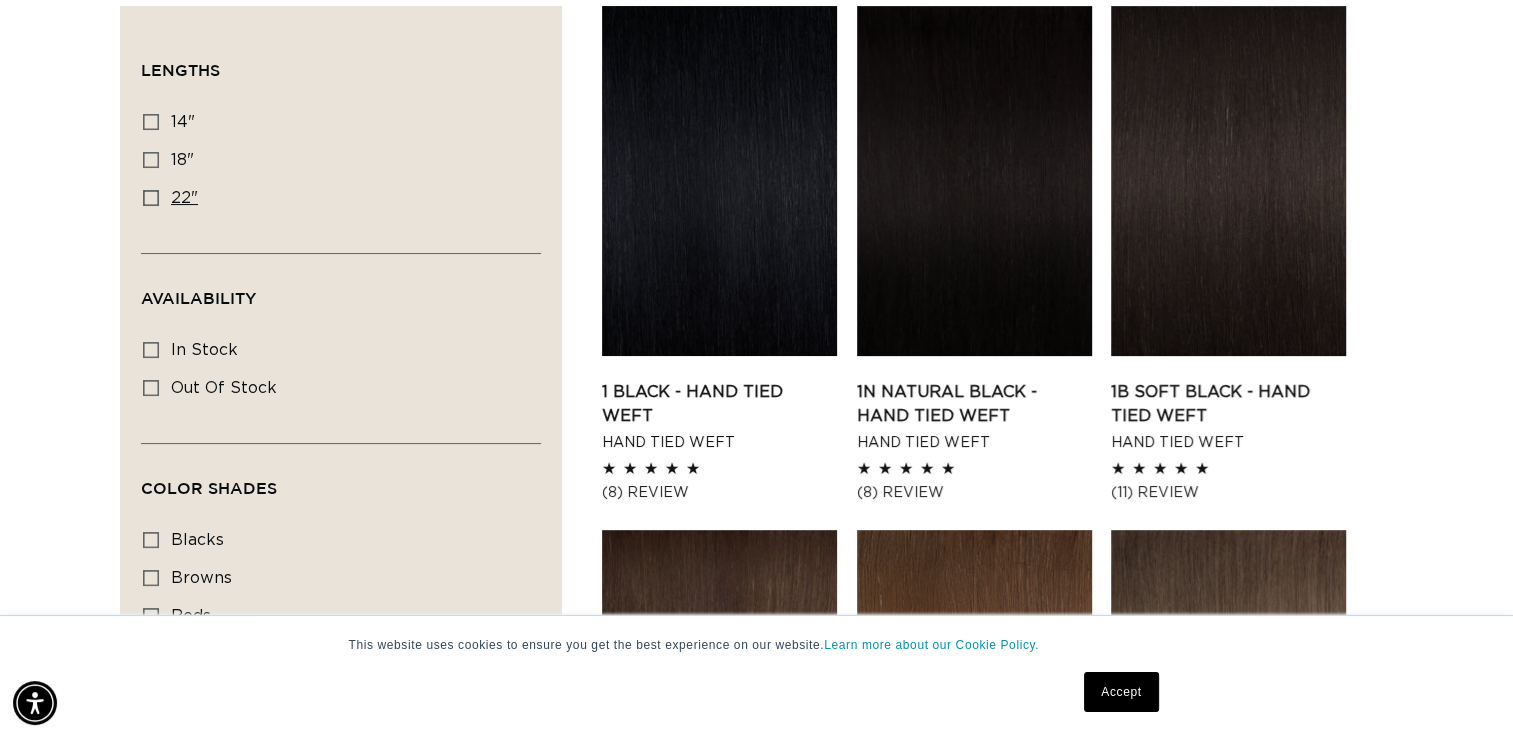 click 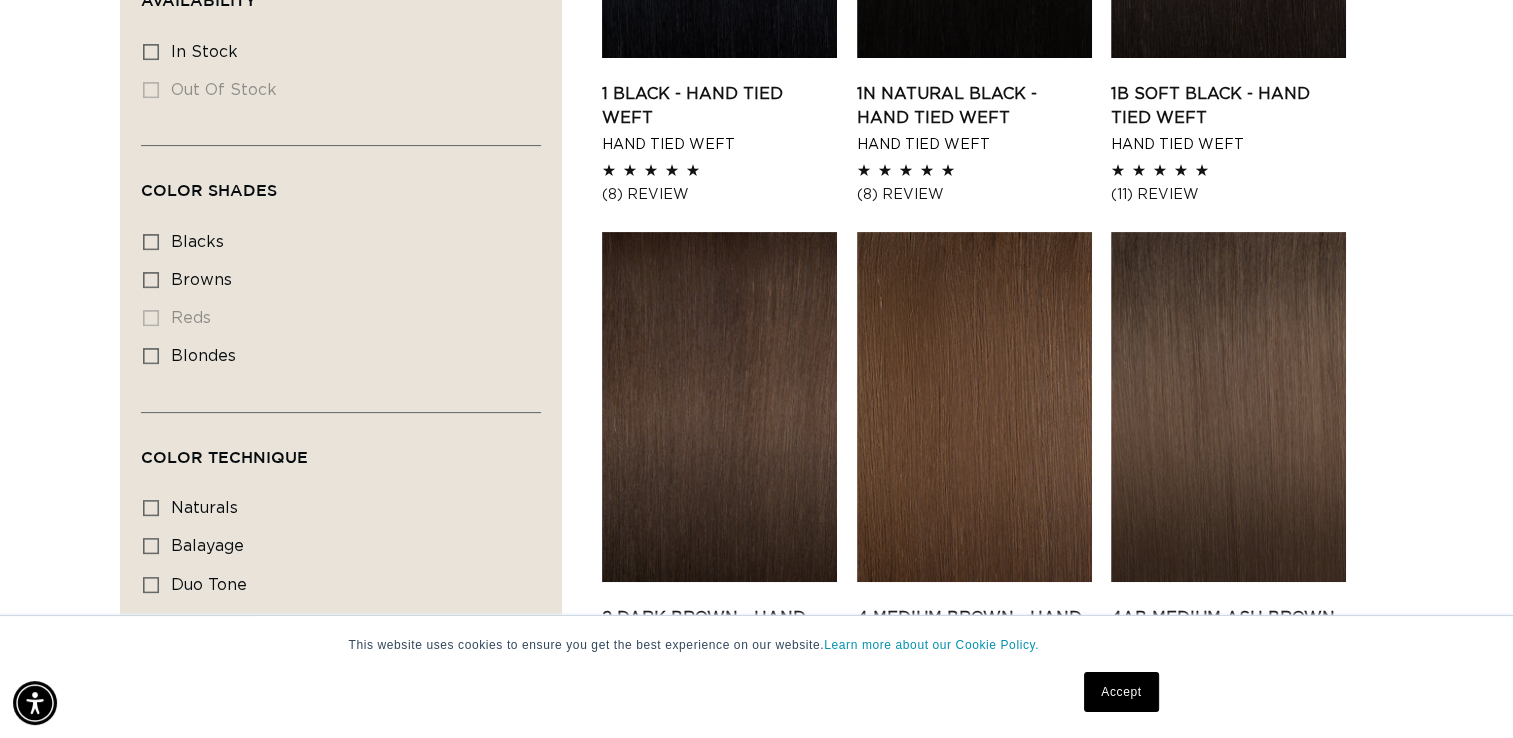 scroll, scrollTop: 500, scrollLeft: 0, axis: vertical 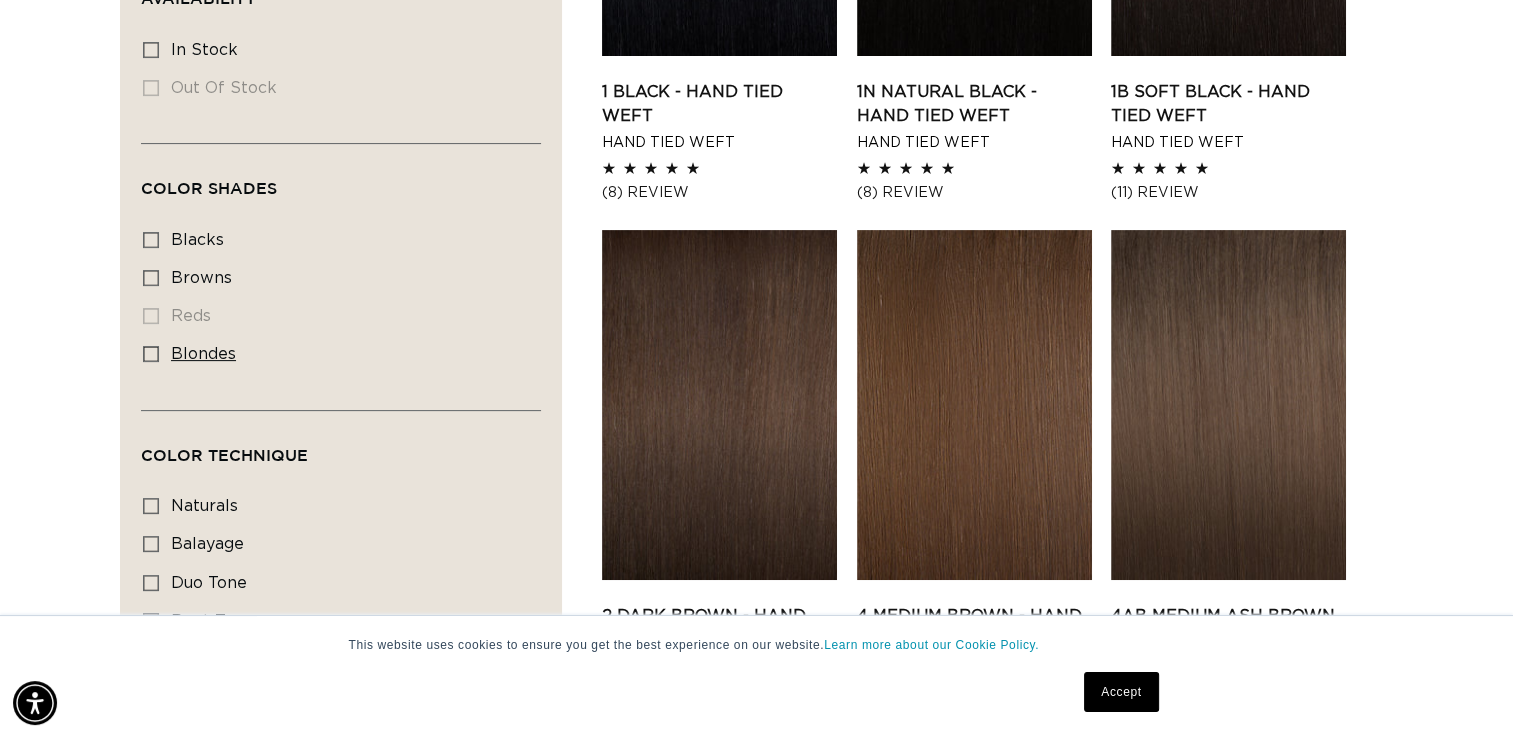 drag, startPoint x: 152, startPoint y: 354, endPoint x: 164, endPoint y: 356, distance: 12.165525 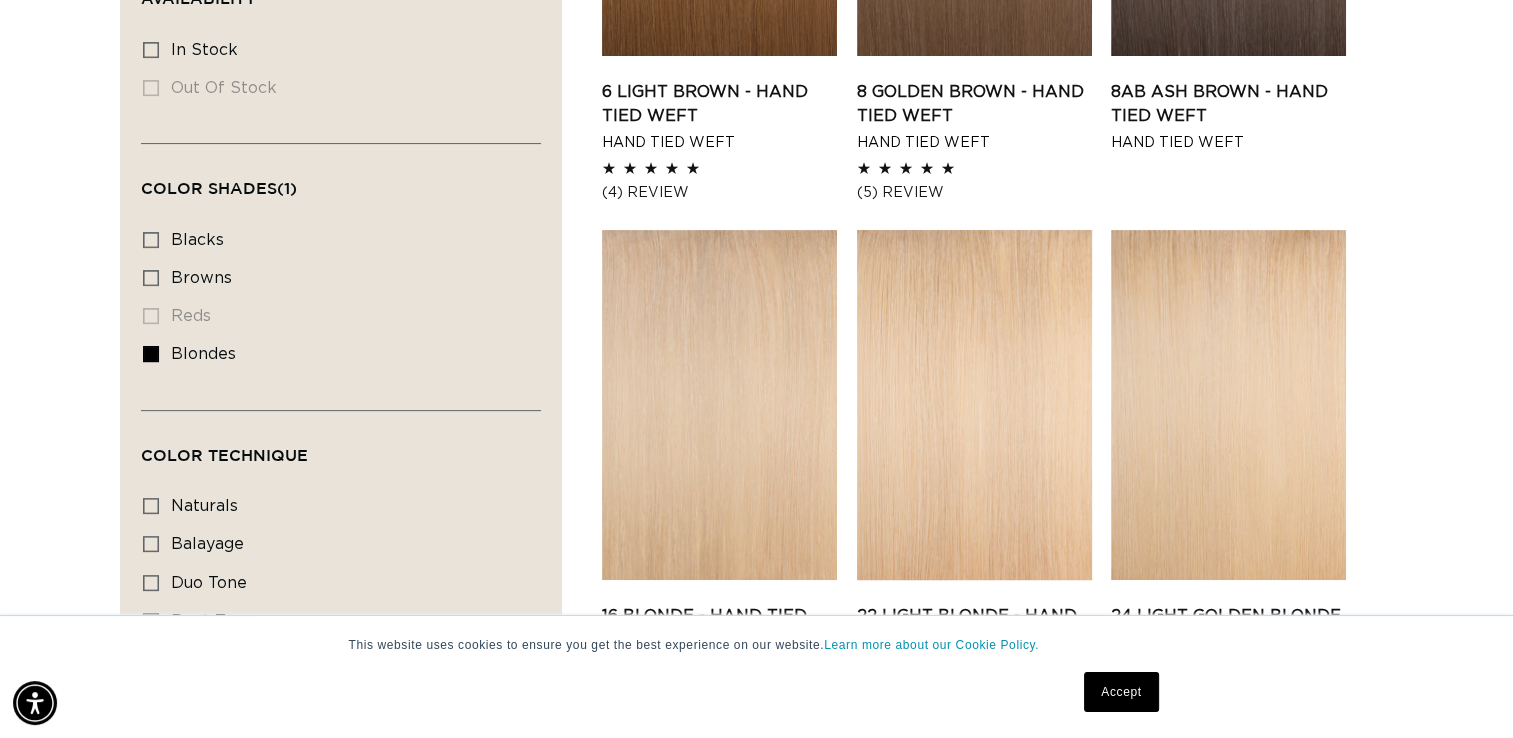 scroll, scrollTop: 0, scrollLeft: 0, axis: both 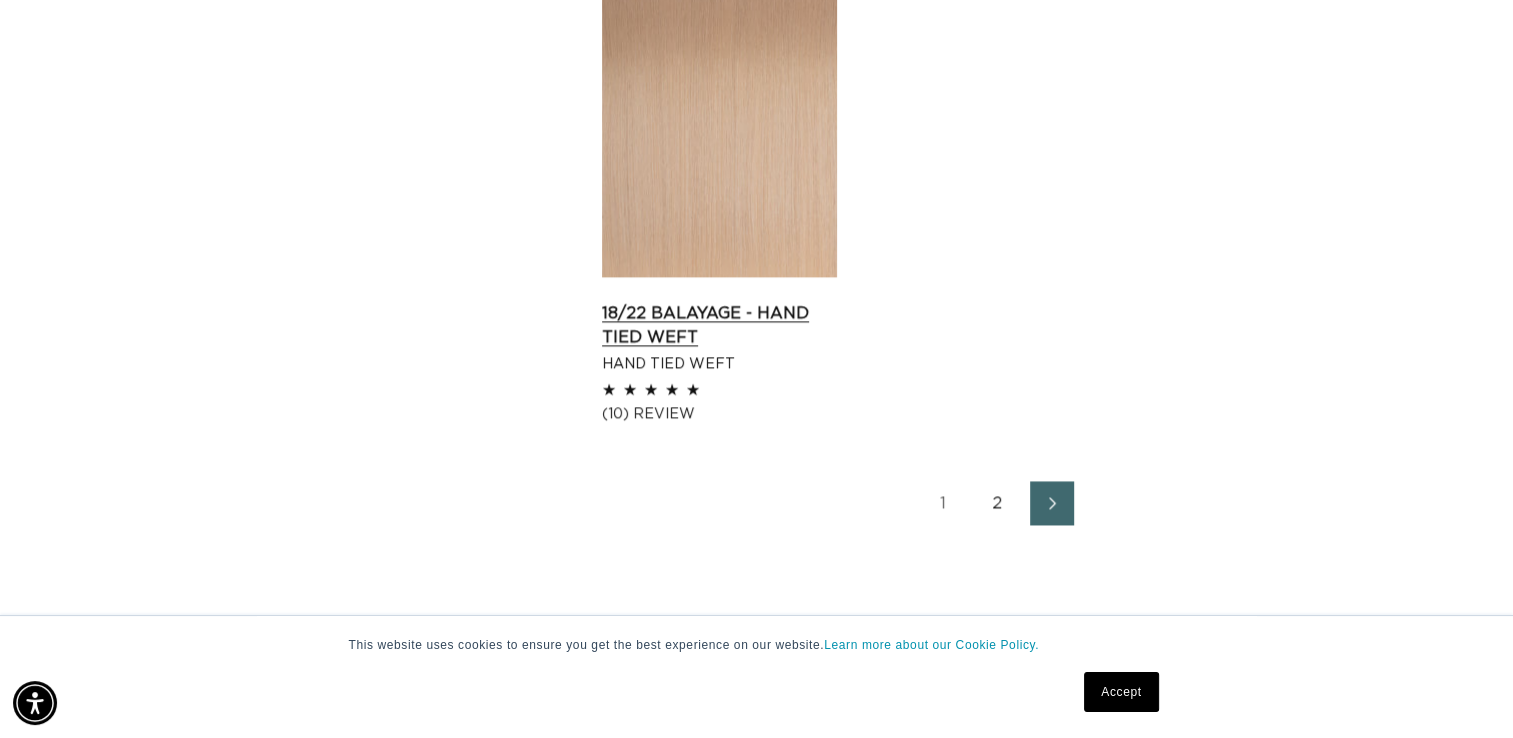 click on "18/22 Balayage - Hand Tied Weft" at bounding box center (719, 325) 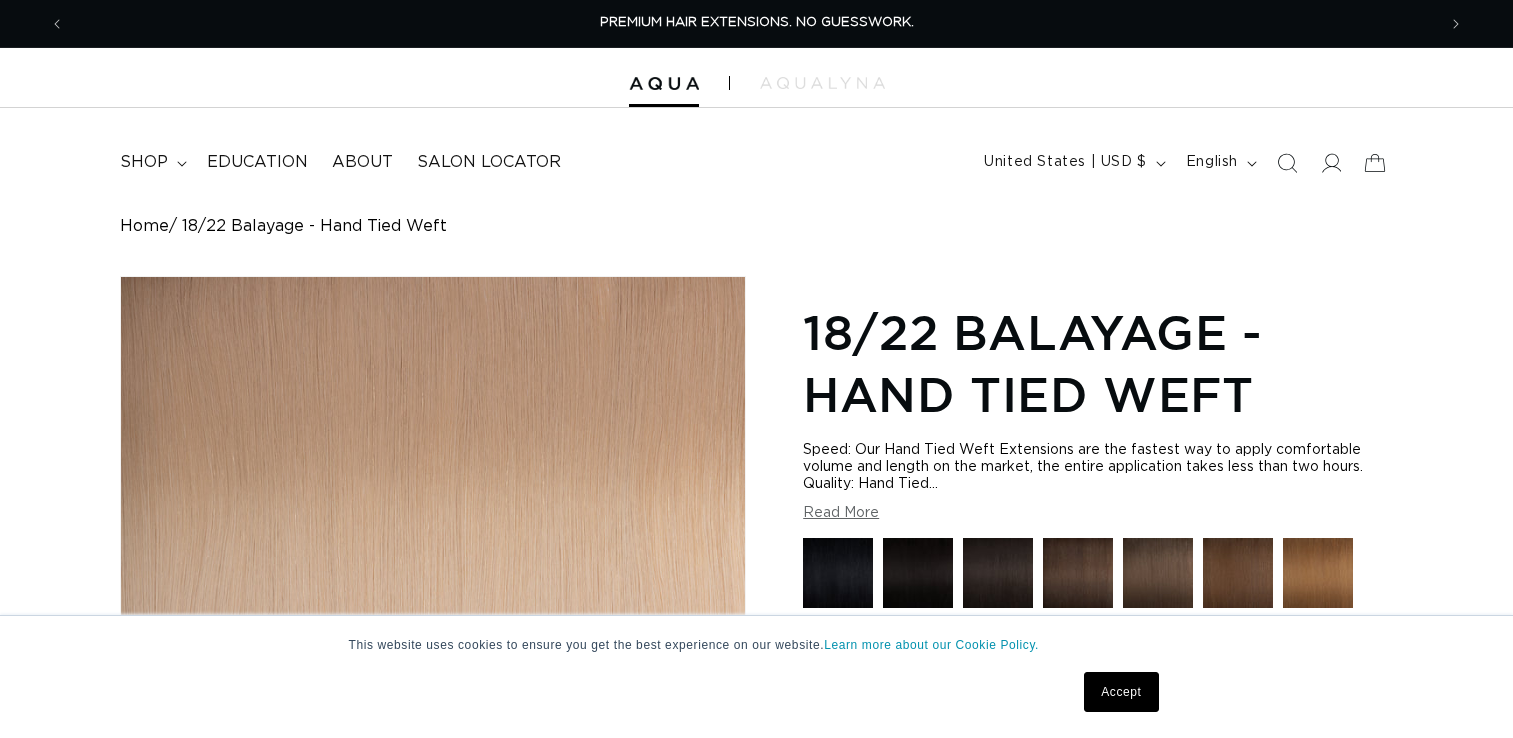 scroll, scrollTop: 0, scrollLeft: 0, axis: both 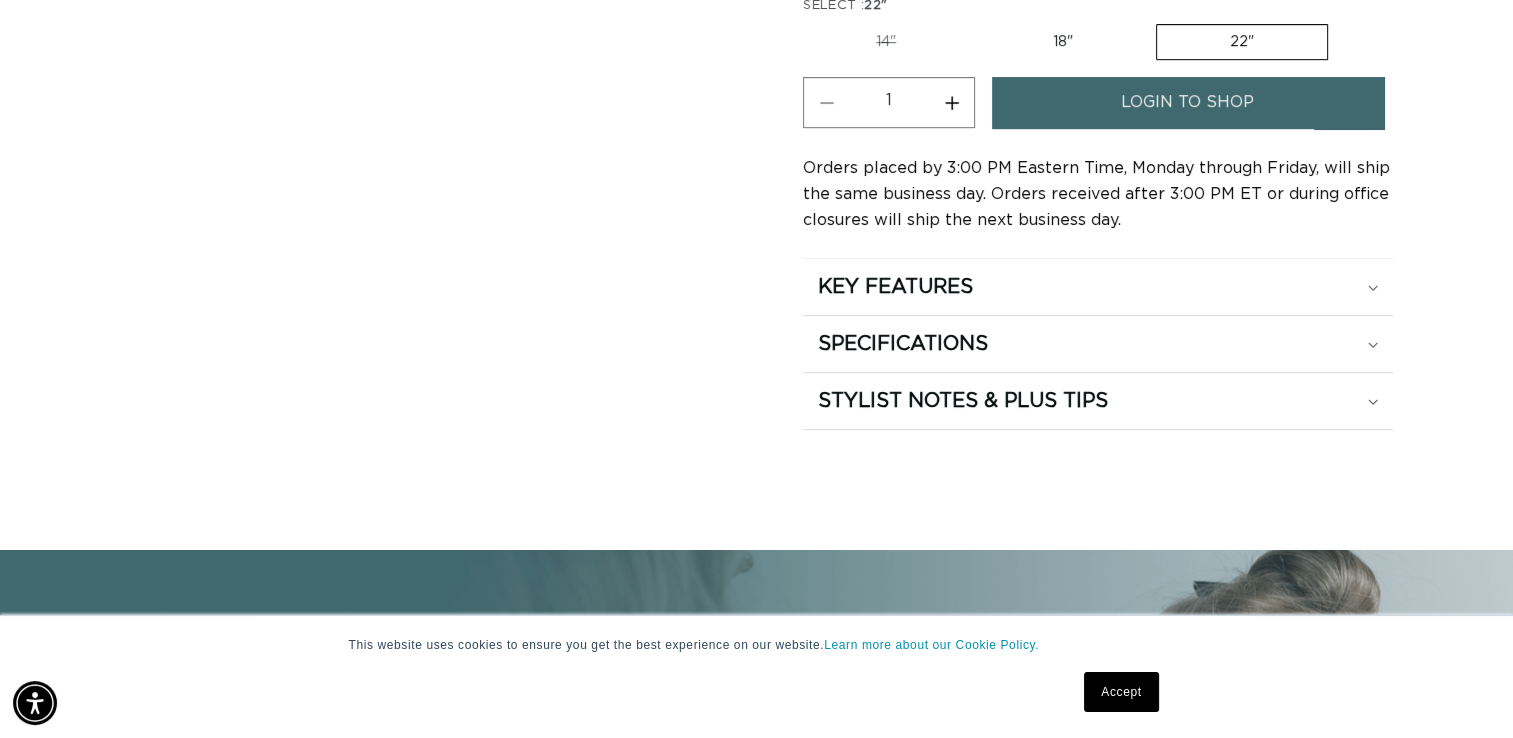 click on "login to shop" at bounding box center [1187, 108] 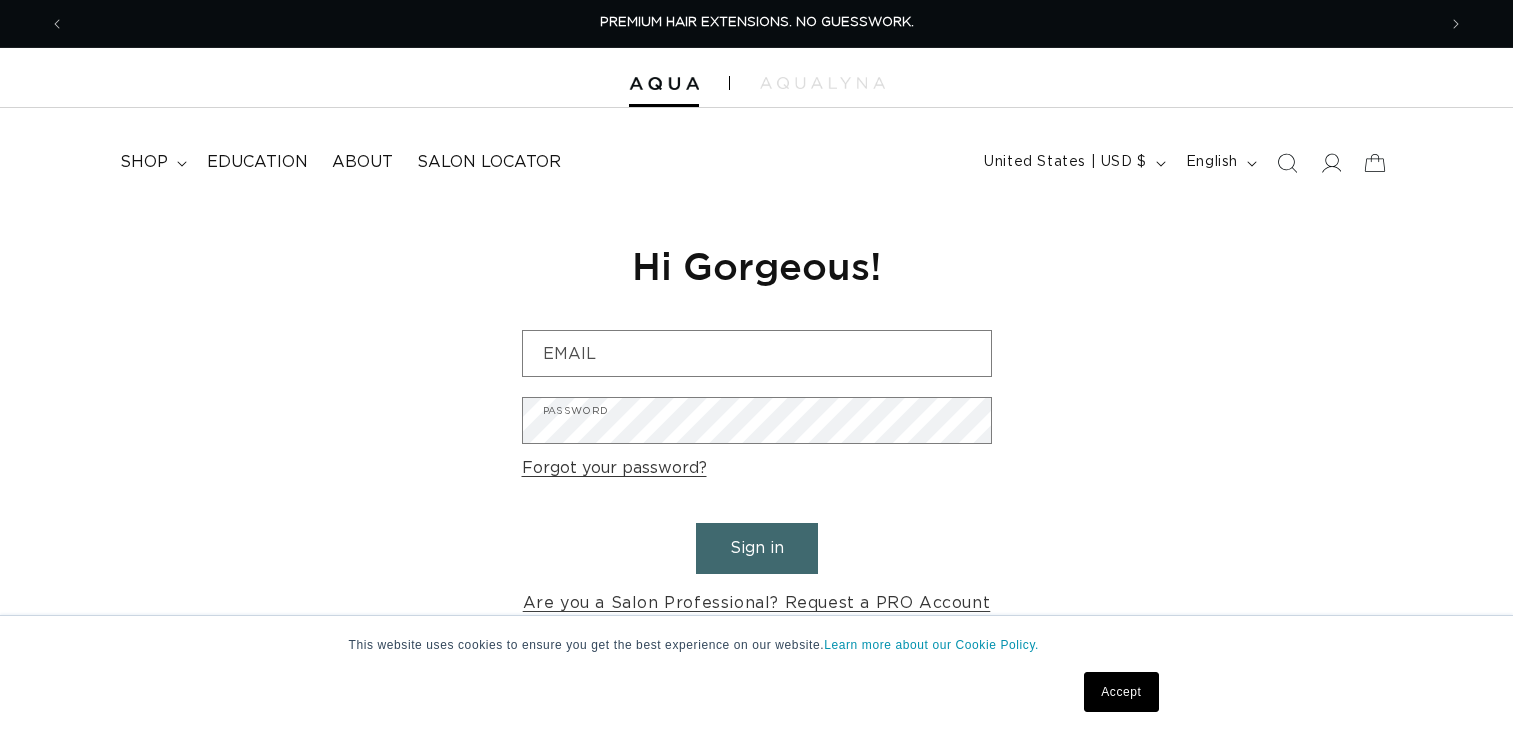 scroll, scrollTop: 0, scrollLeft: 0, axis: both 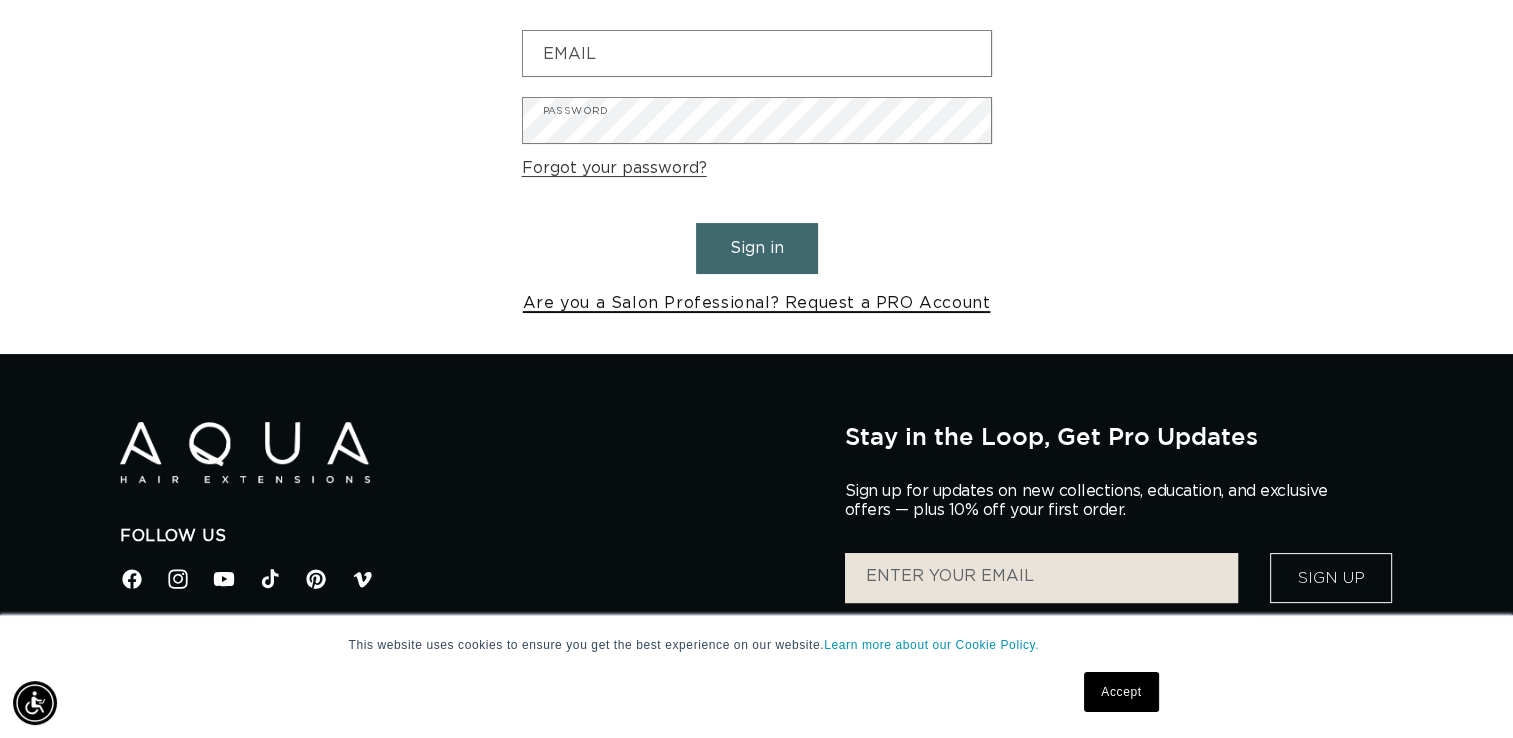 click on "Are you a Salon Professional? Request a PRO Account" at bounding box center (757, 303) 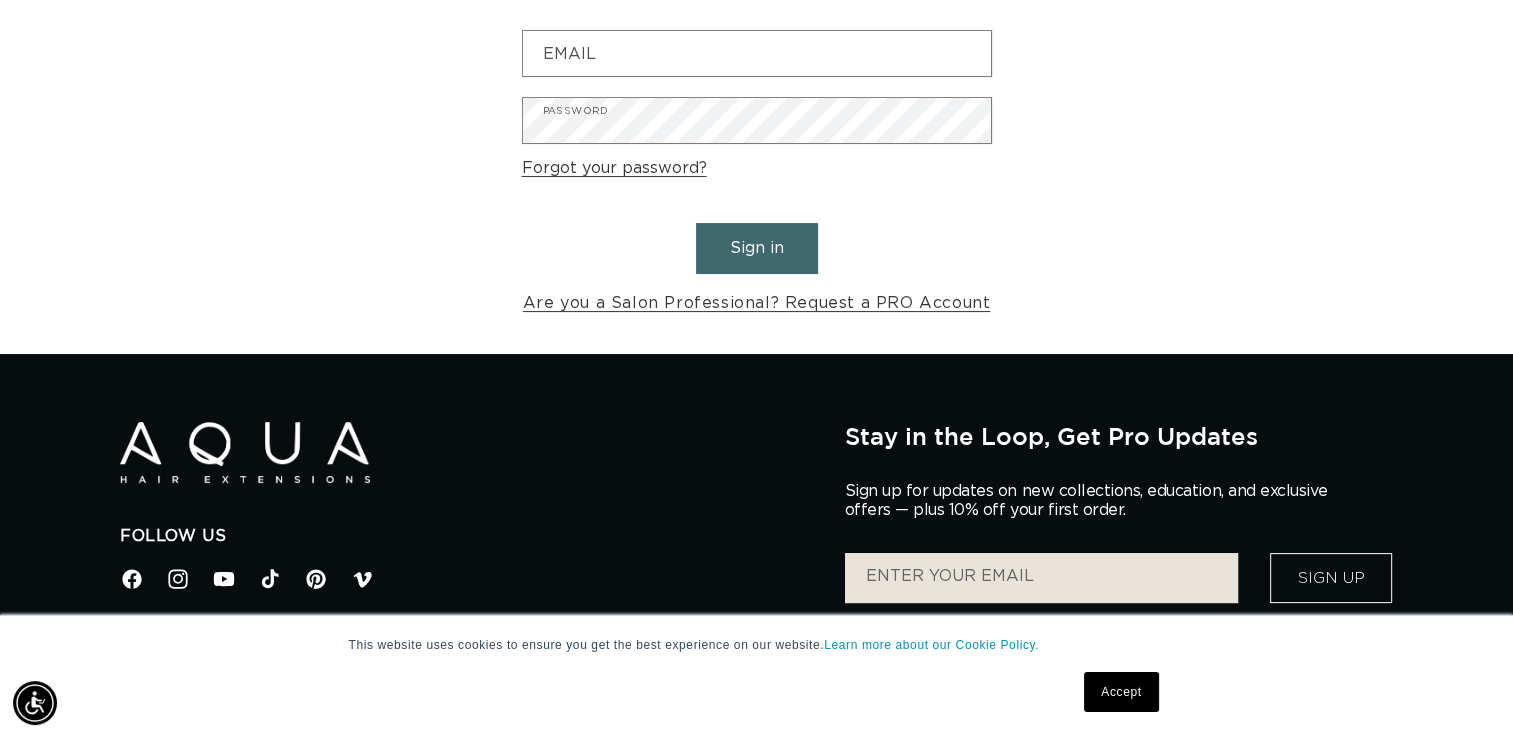 scroll, scrollTop: 0, scrollLeft: 1371, axis: horizontal 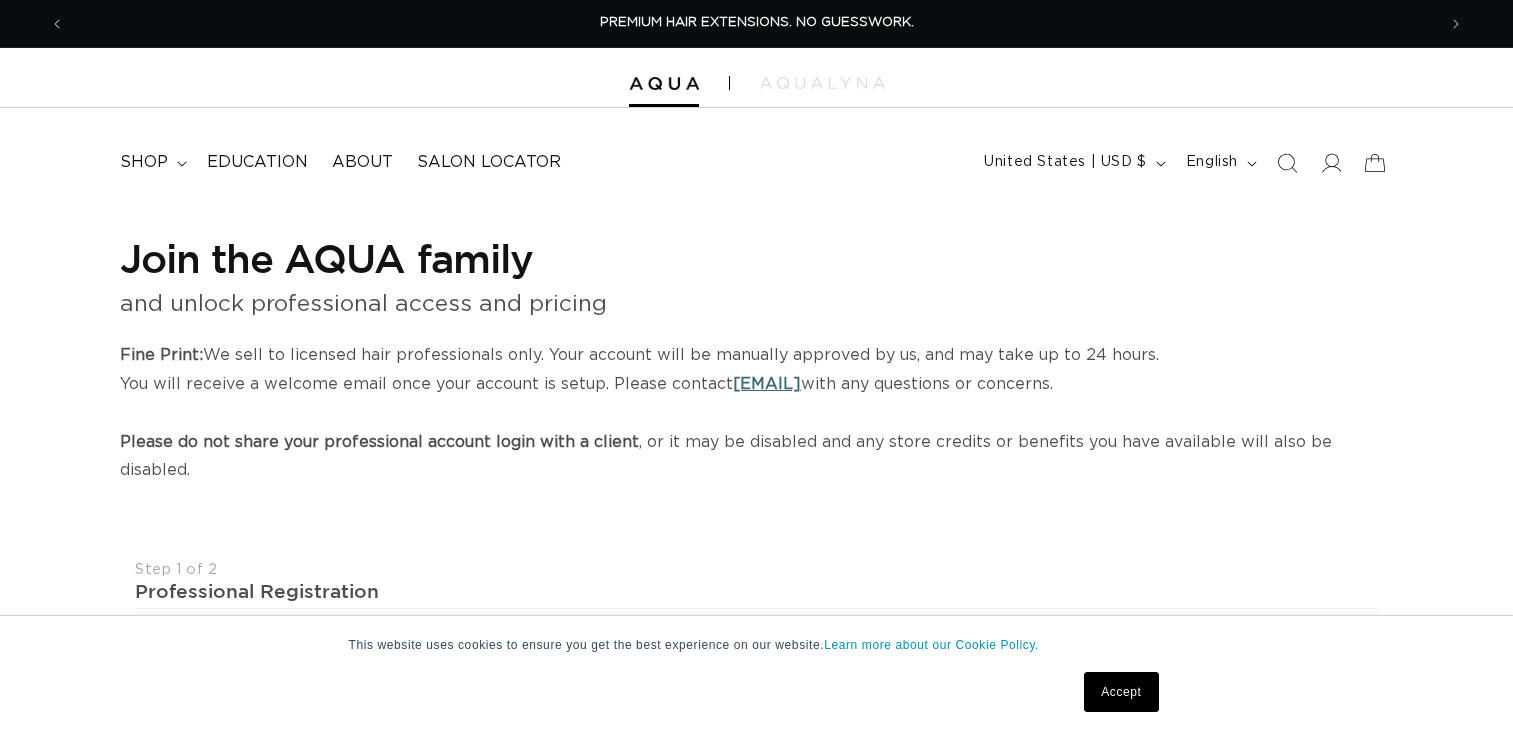 select on "US" 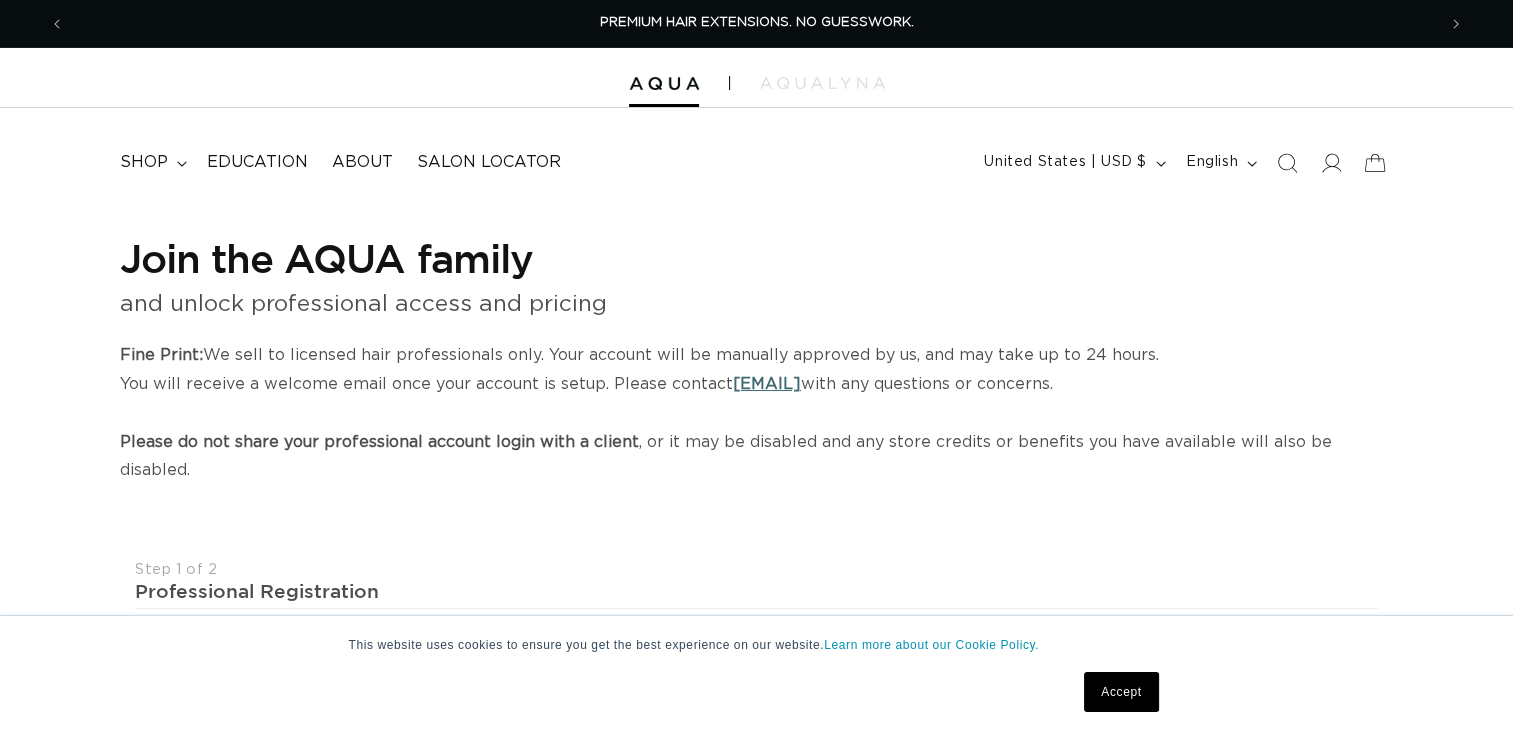 scroll, scrollTop: 0, scrollLeft: 0, axis: both 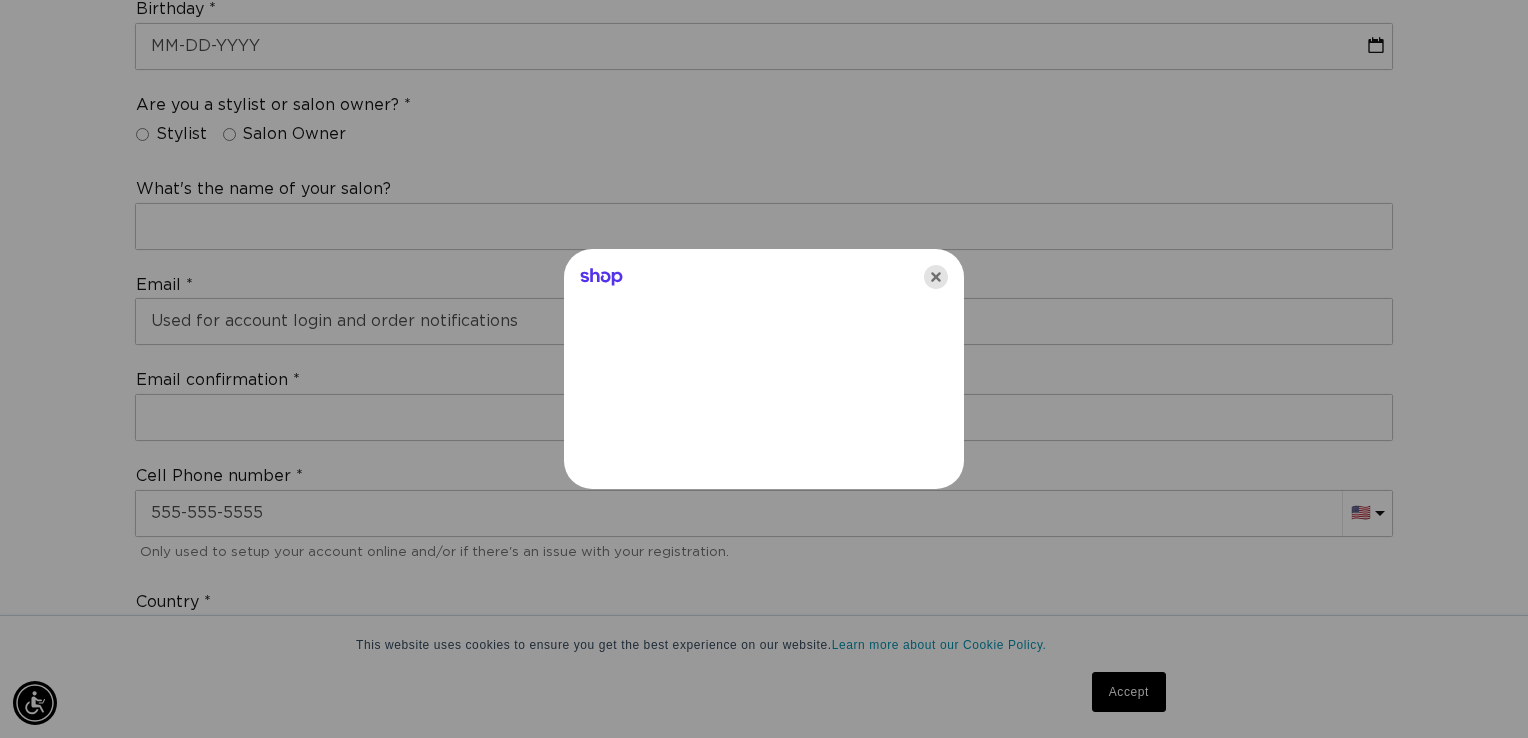 click 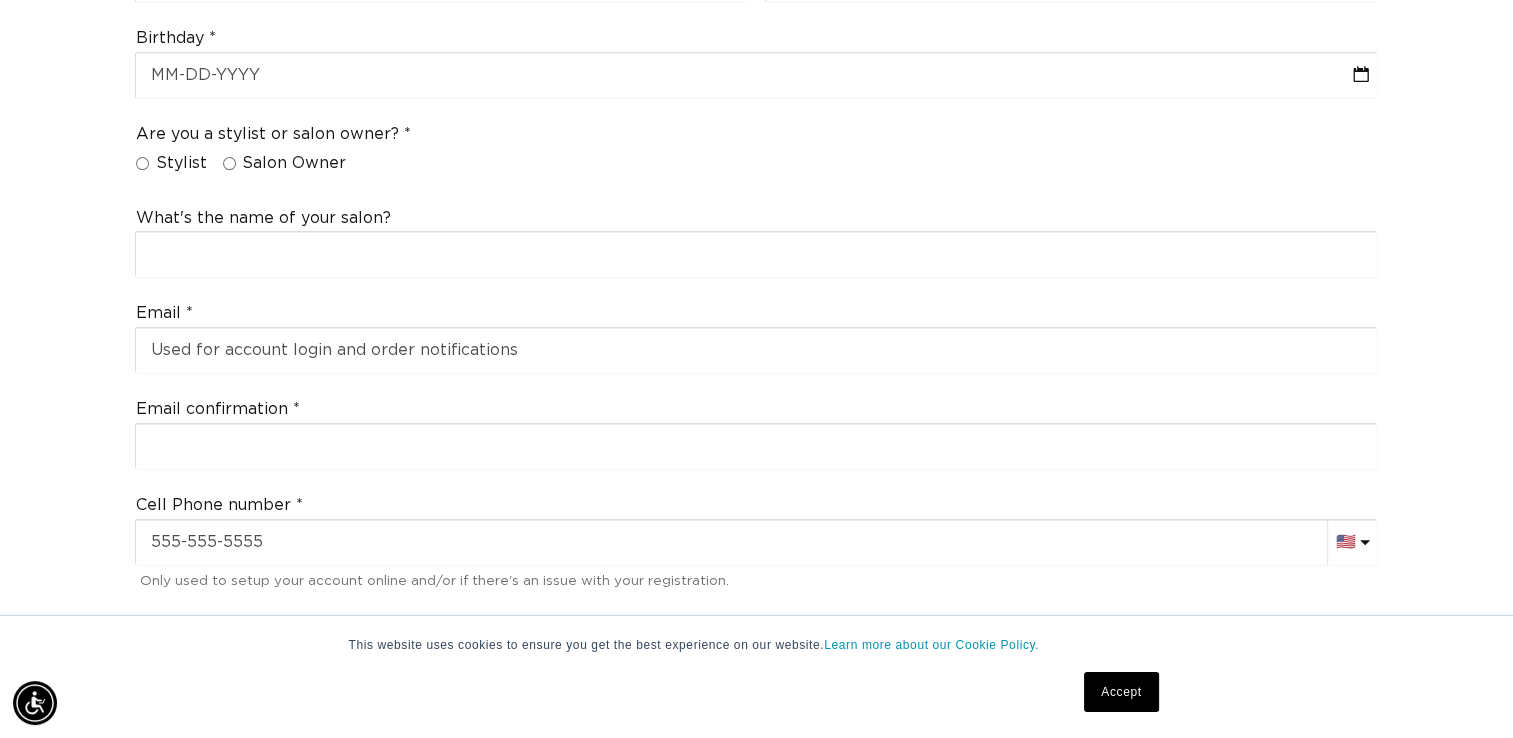 scroll, scrollTop: 0, scrollLeft: 2741, axis: horizontal 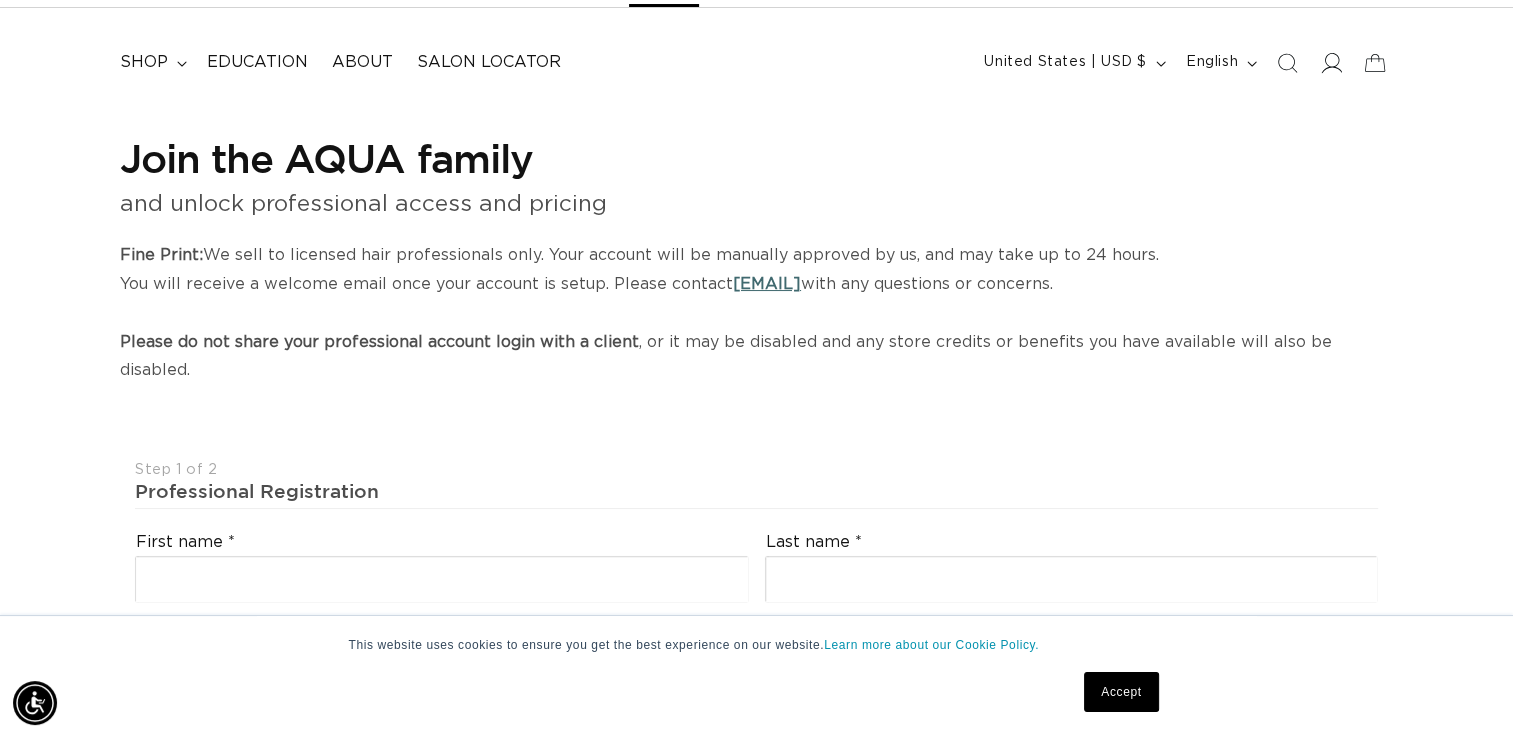 click 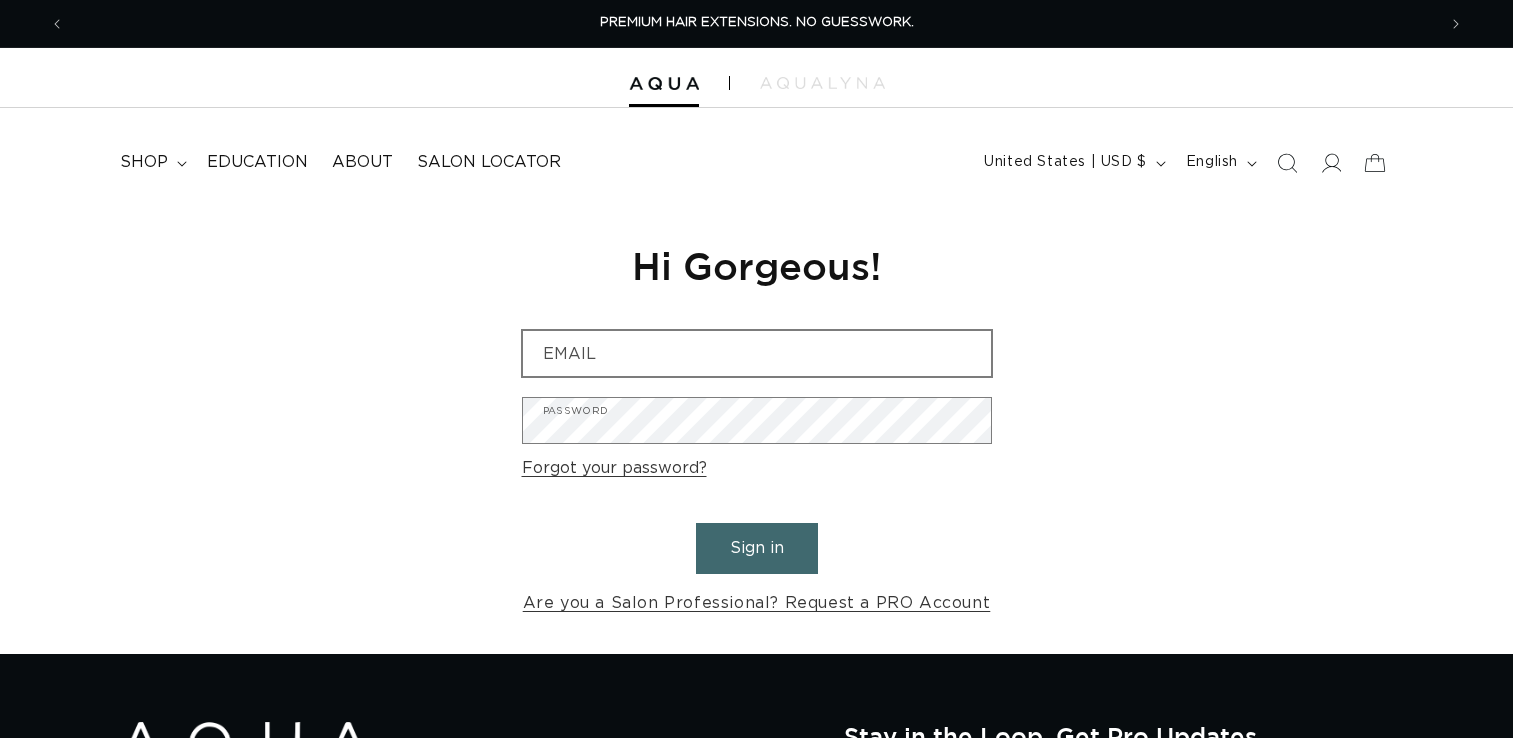 scroll, scrollTop: 0, scrollLeft: 0, axis: both 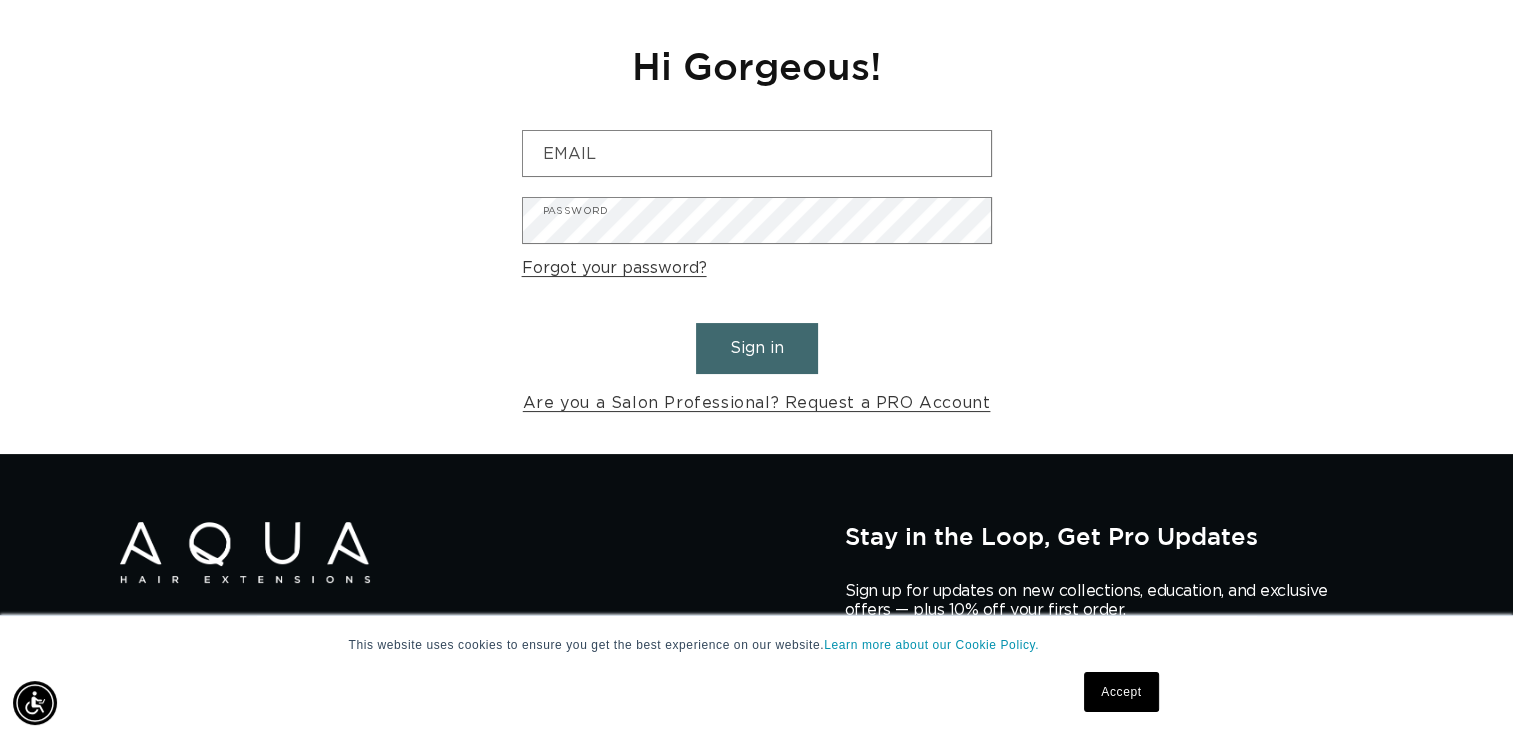 click on "Sign in" at bounding box center [757, 348] 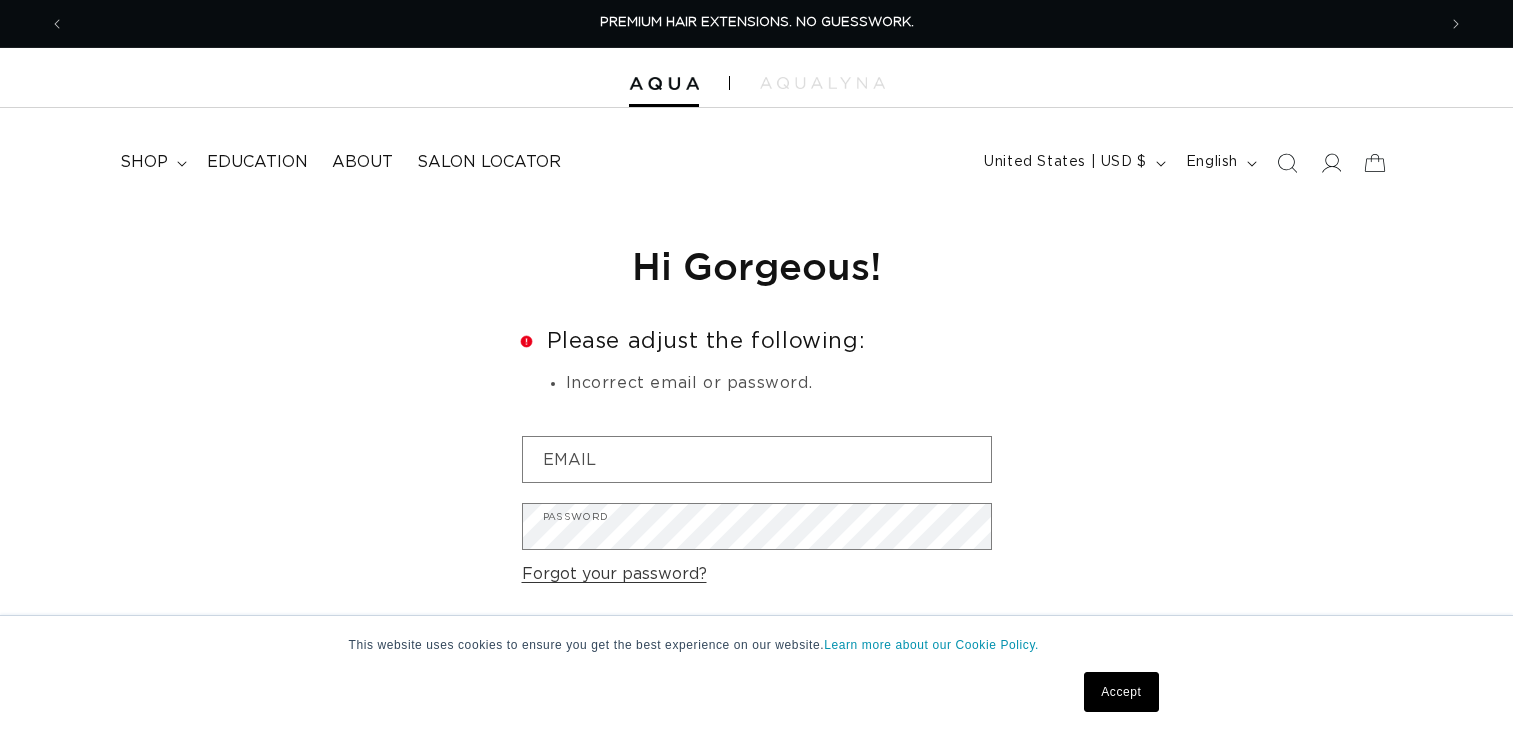 scroll, scrollTop: 0, scrollLeft: 0, axis: both 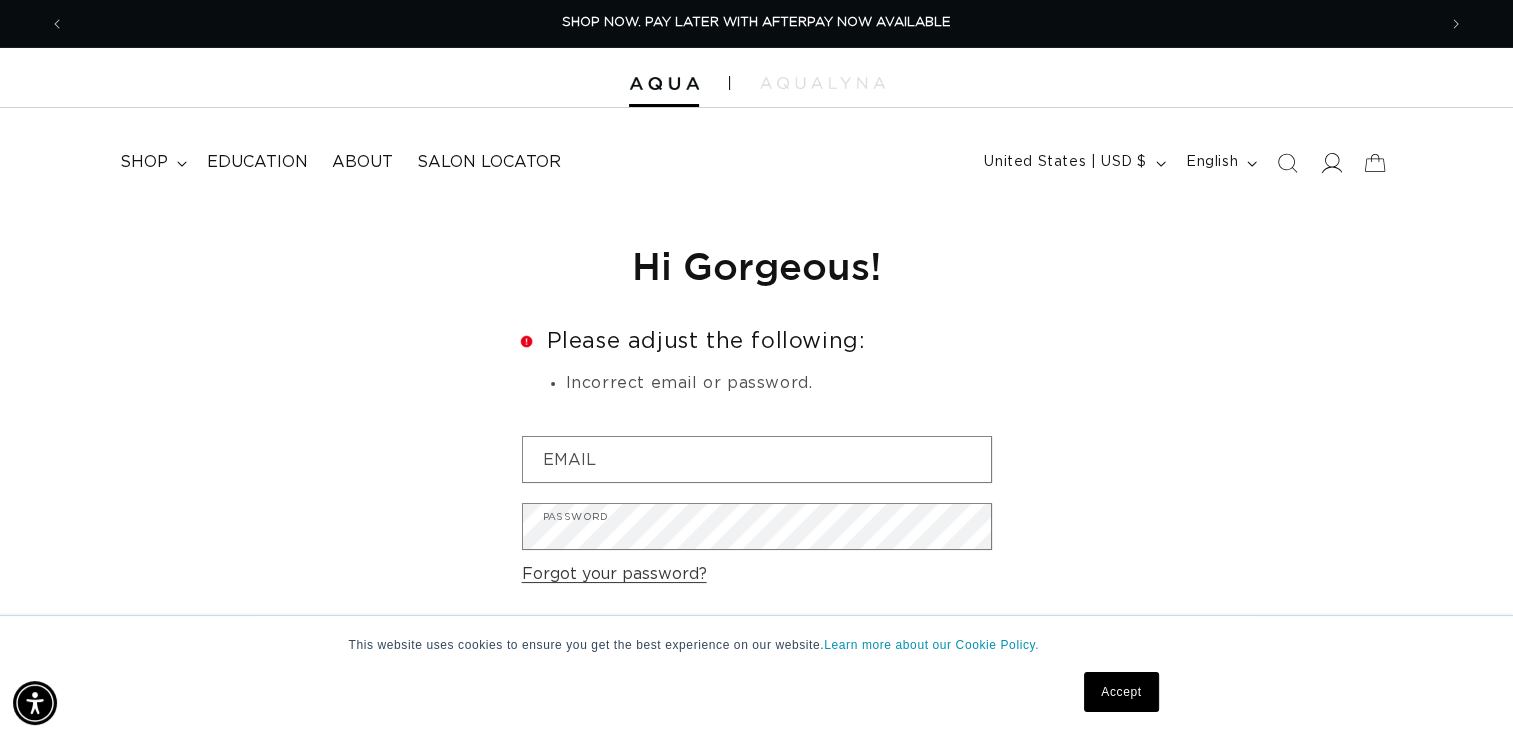 click 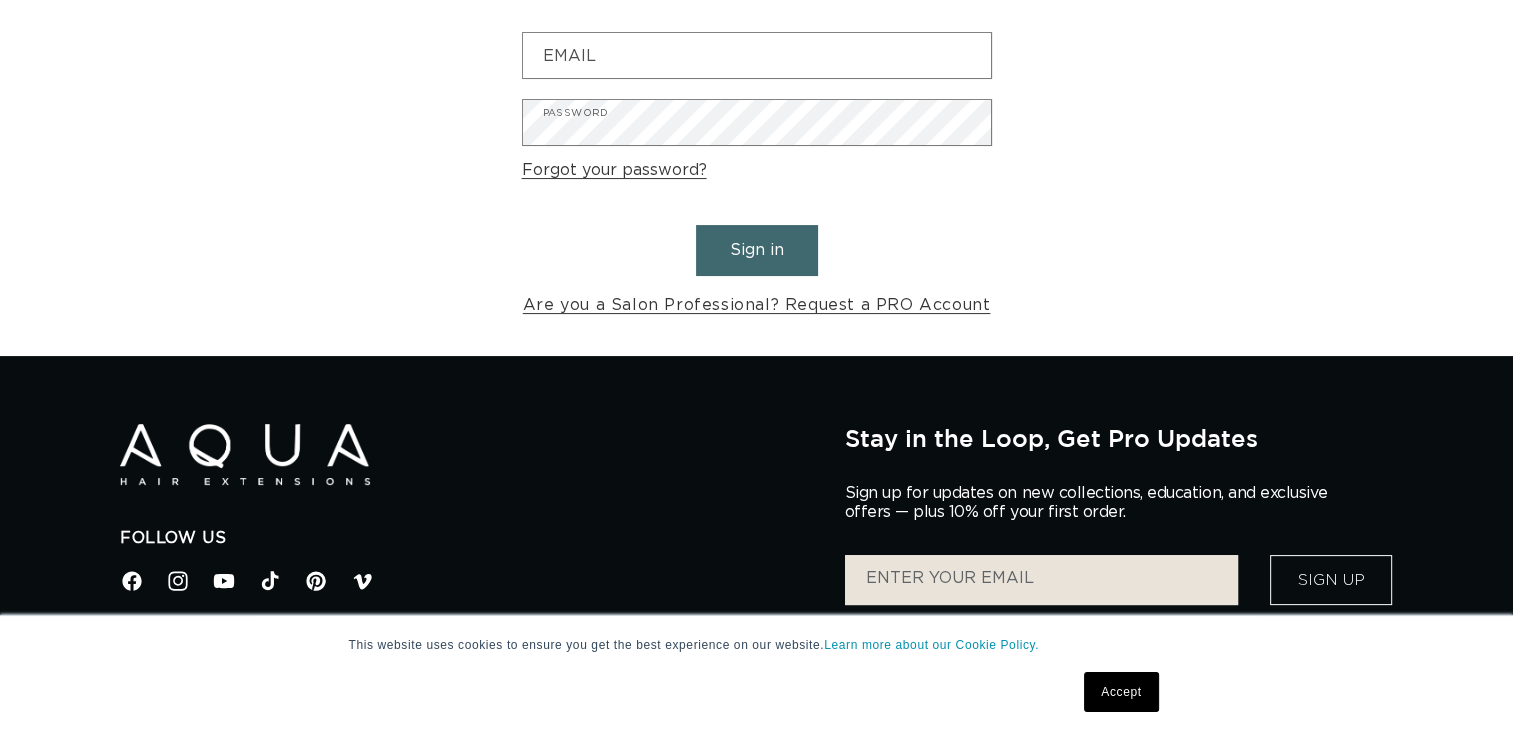 scroll, scrollTop: 300, scrollLeft: 0, axis: vertical 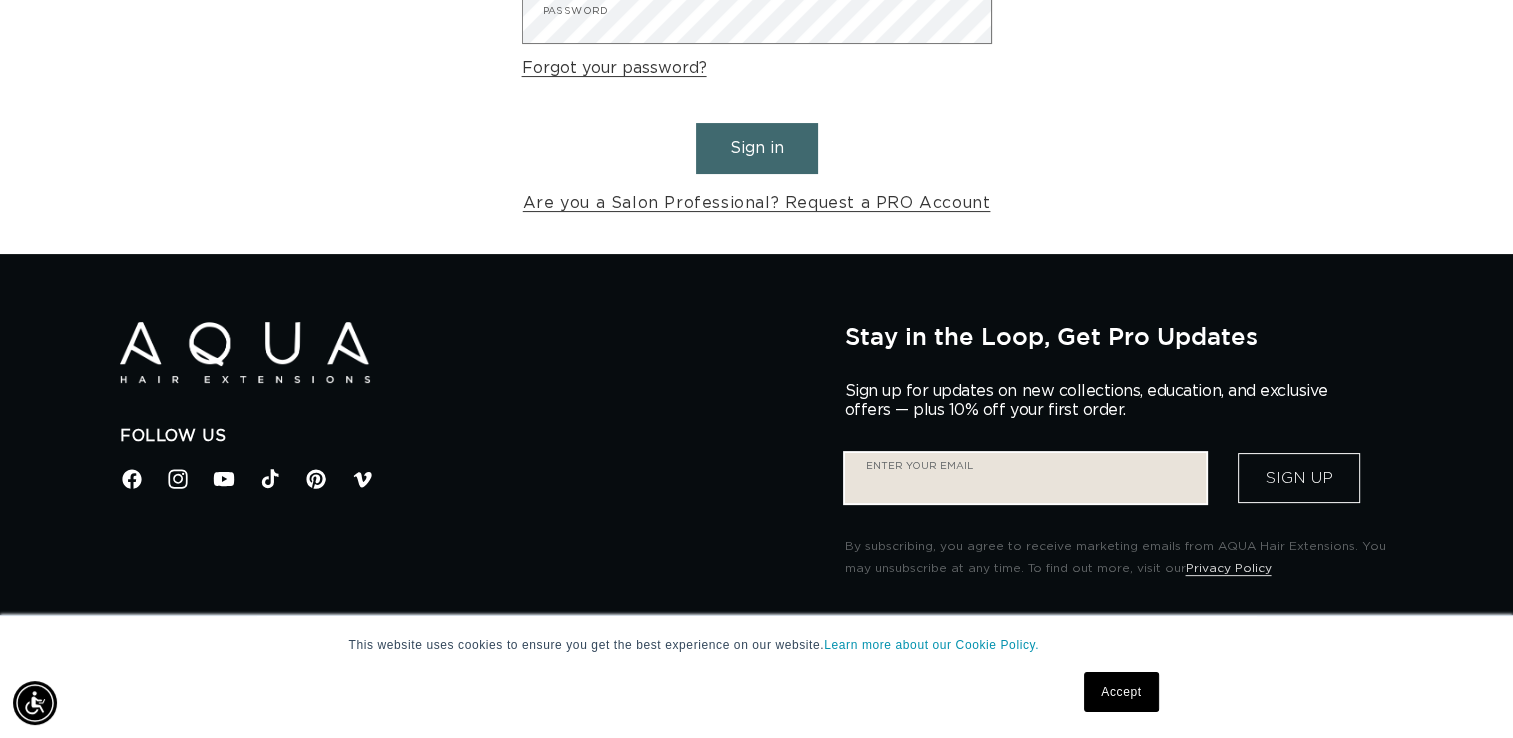 click on "Enter your email" at bounding box center [1025, 478] 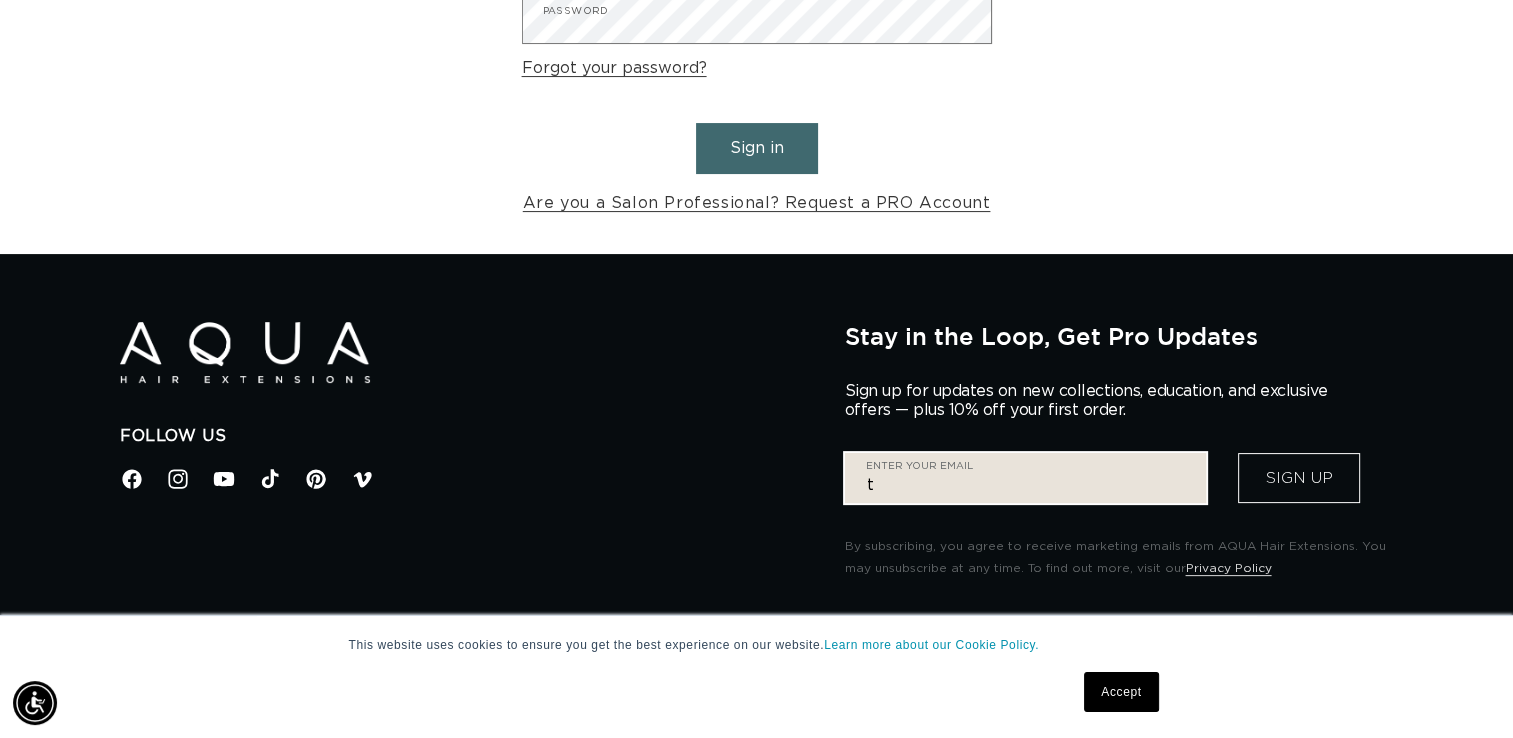 scroll, scrollTop: 0, scrollLeft: 0, axis: both 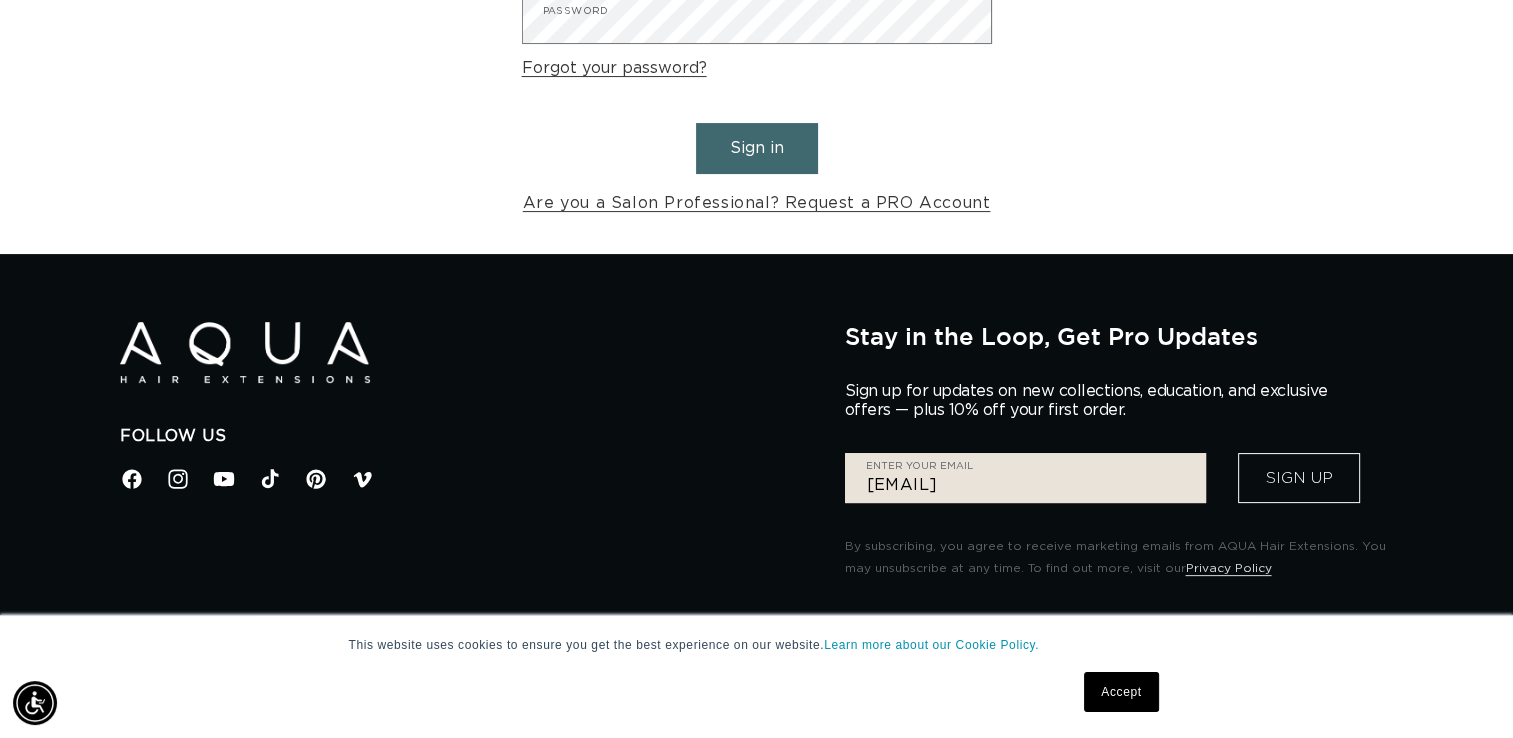 click on "Sign Up" at bounding box center (1299, 478) 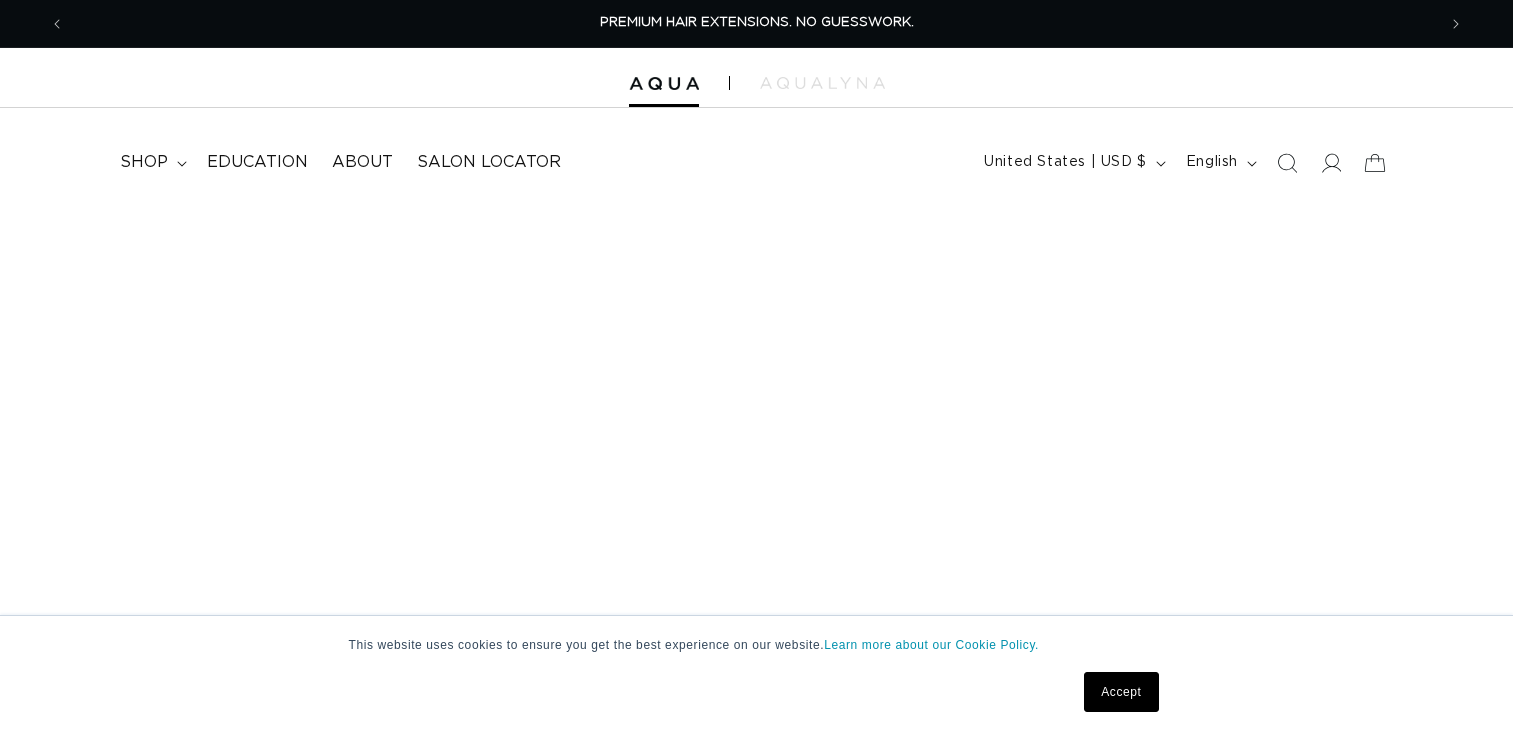 scroll, scrollTop: 5991, scrollLeft: 0, axis: vertical 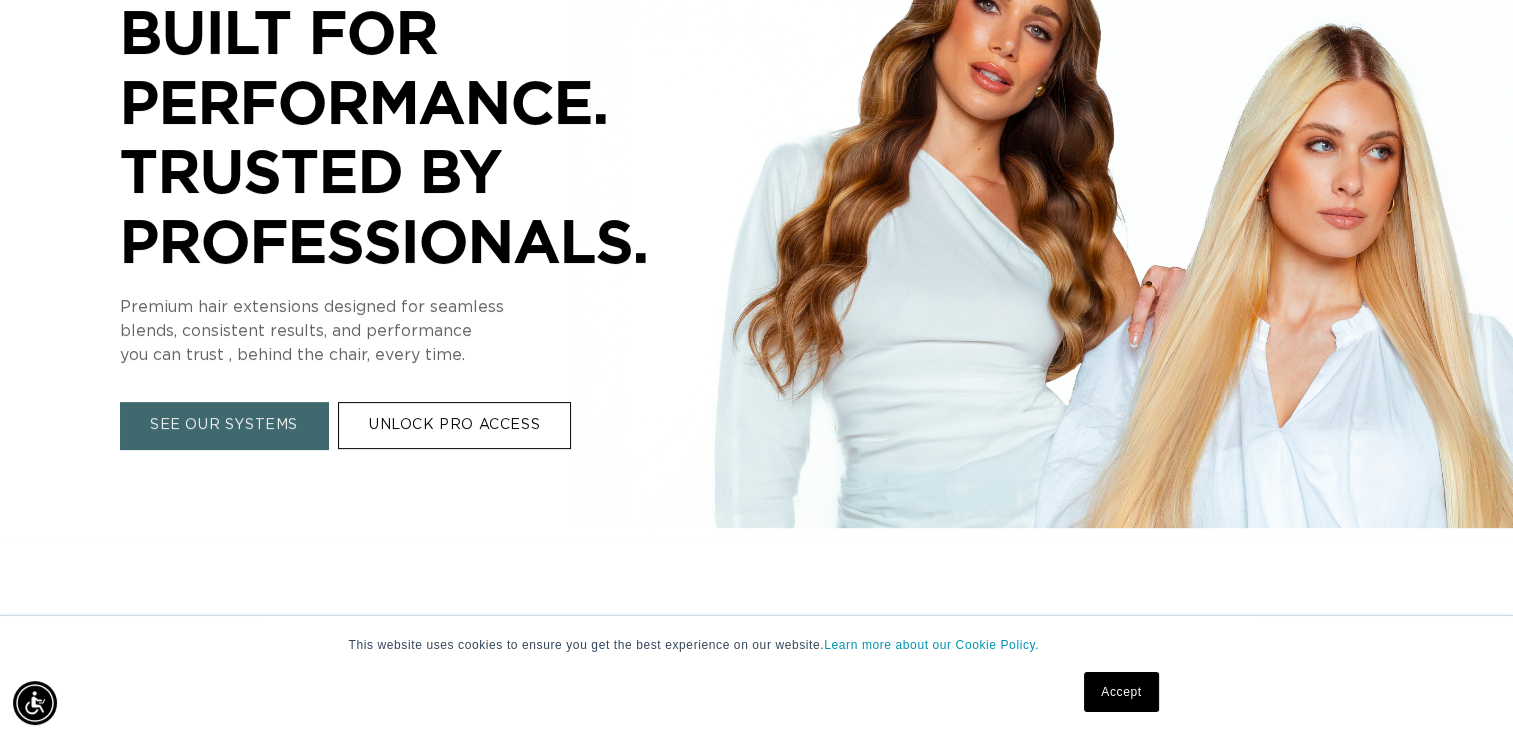 click on "SEE OUR SYSTEMS" at bounding box center (224, 426) 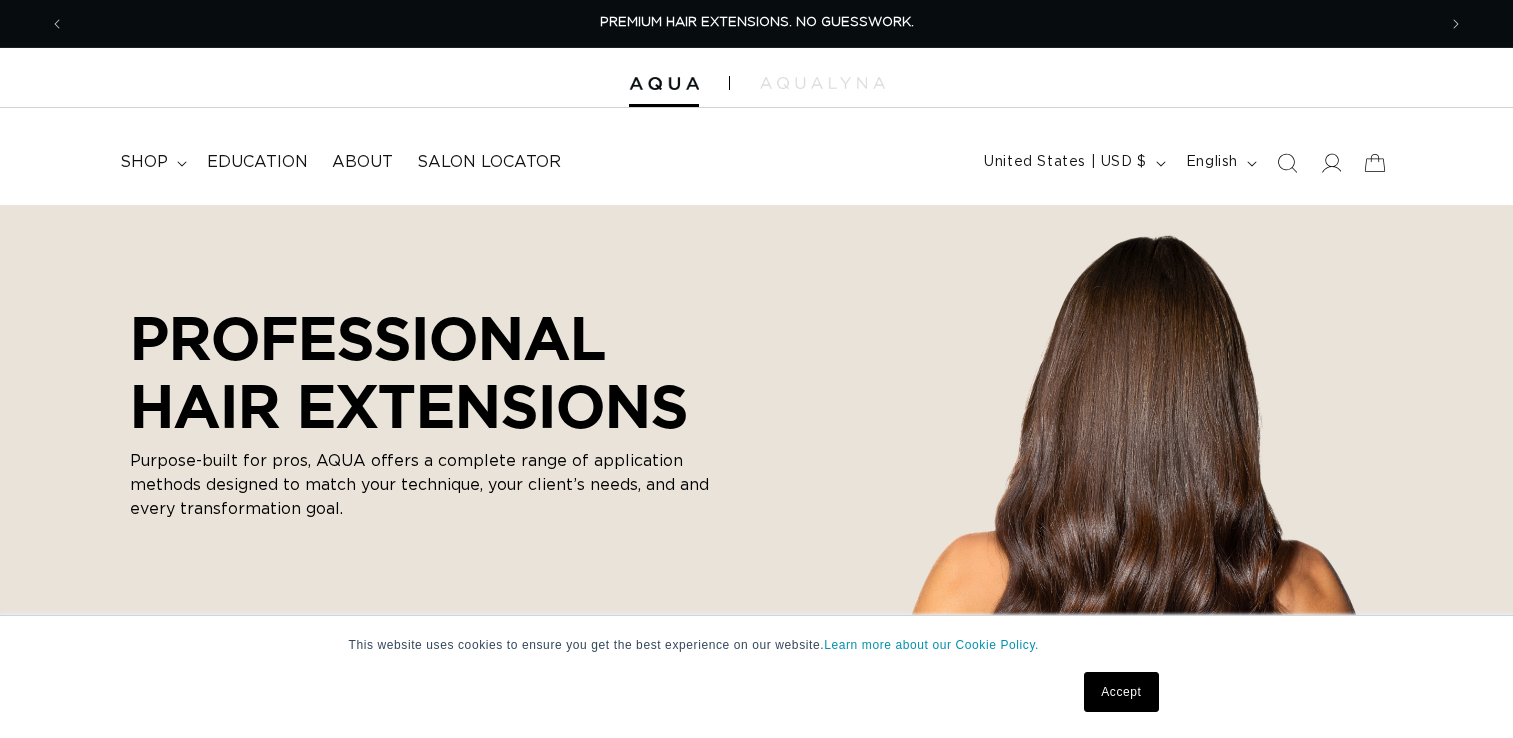 scroll, scrollTop: 0, scrollLeft: 0, axis: both 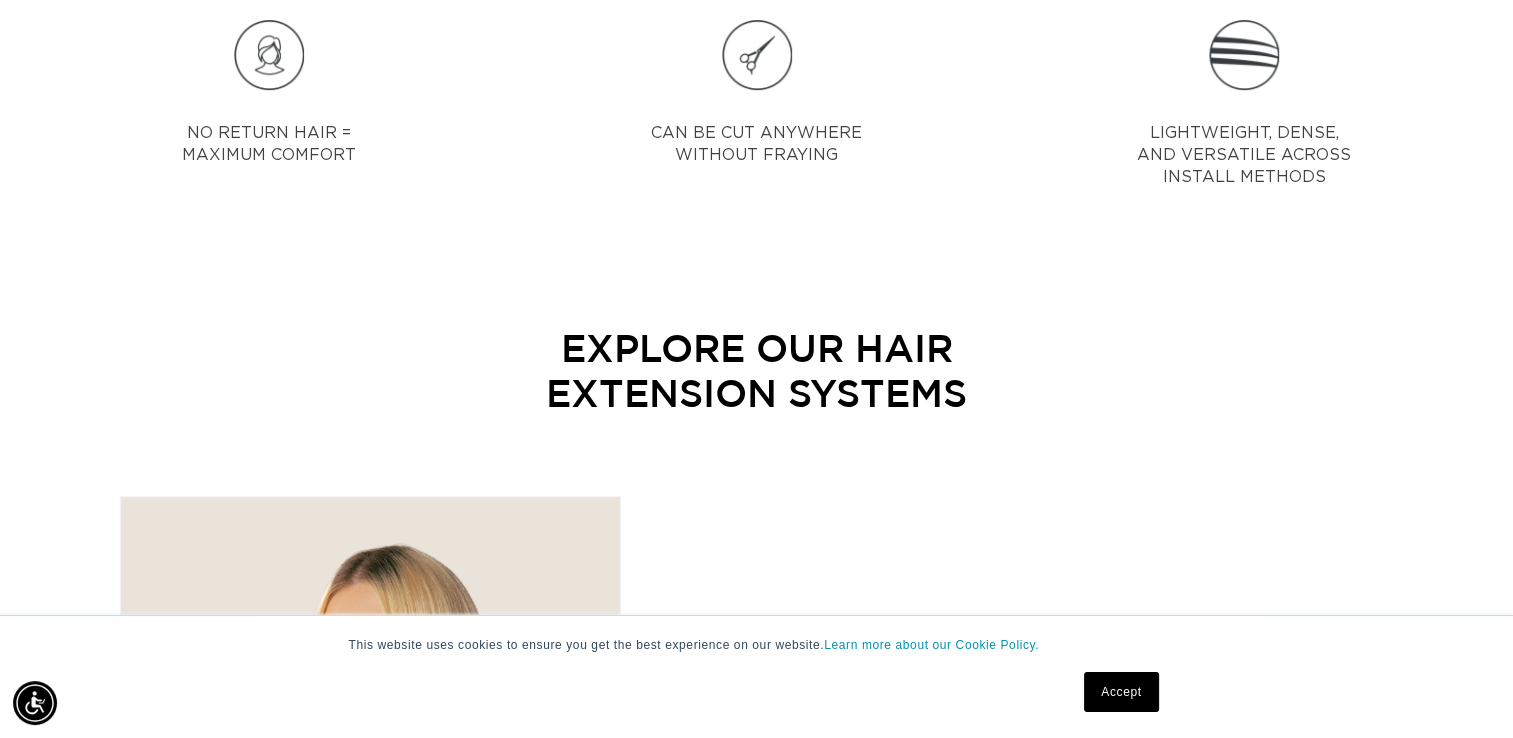 click on "Accept" at bounding box center [1121, 692] 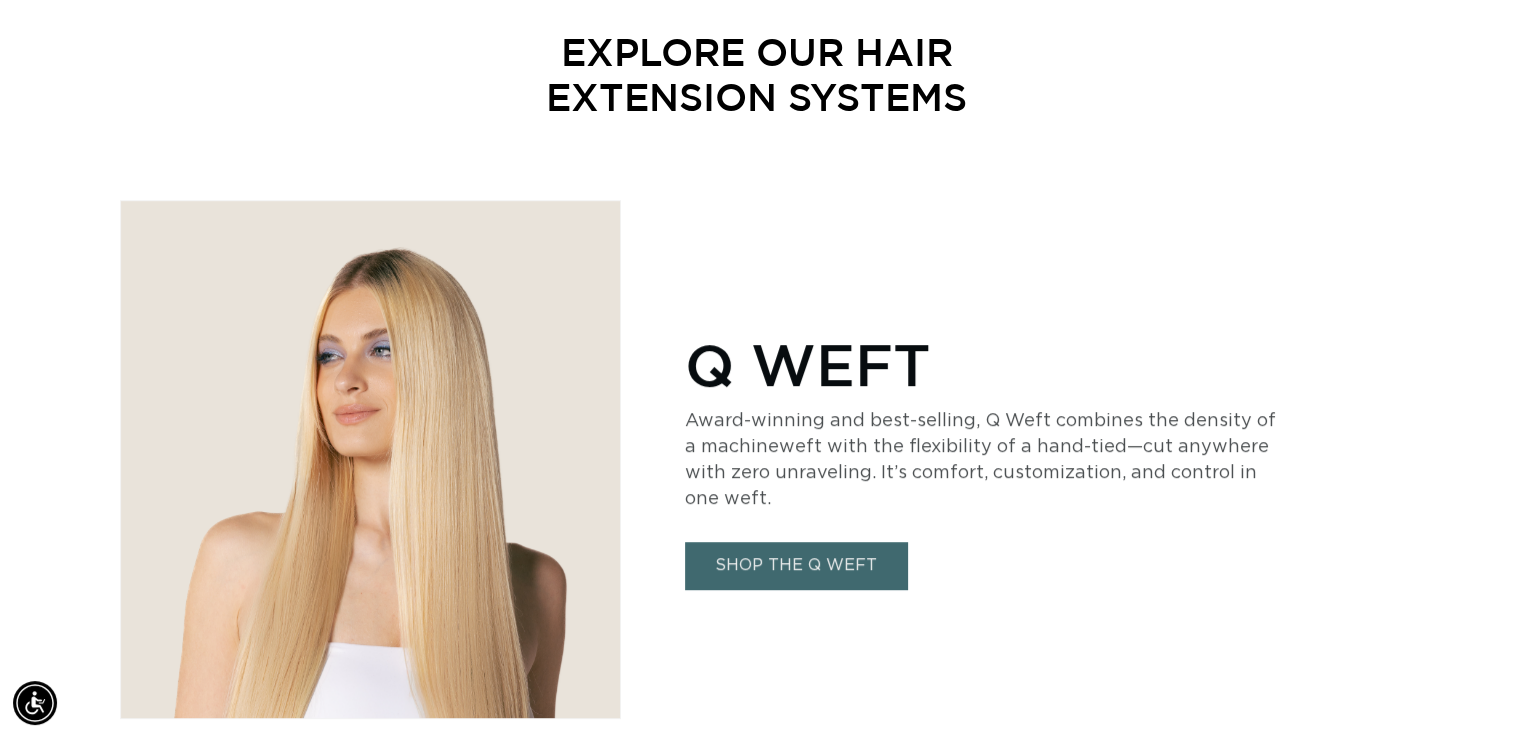 scroll, scrollTop: 1000, scrollLeft: 0, axis: vertical 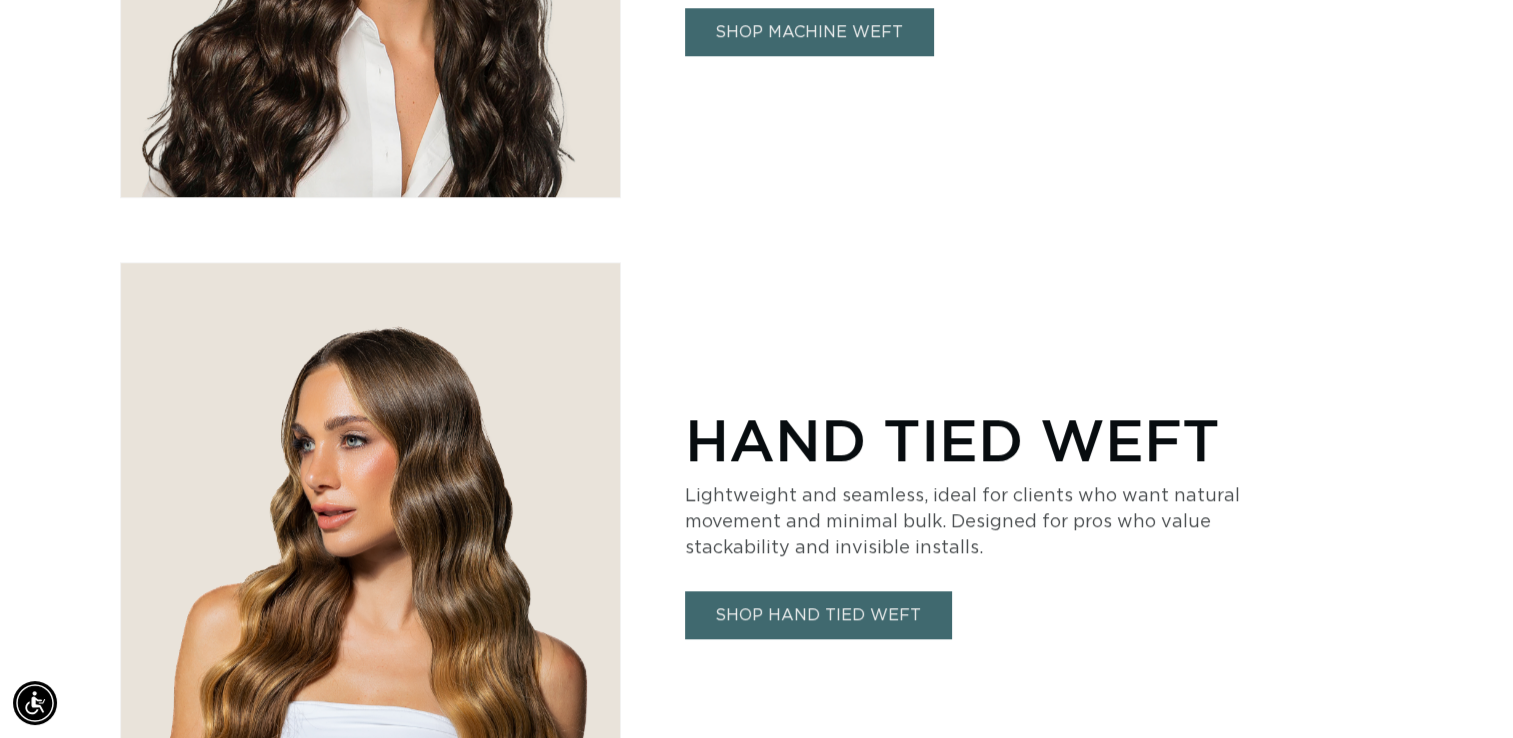 click on "SHOP HAND TIED WEFT" at bounding box center [818, 614] 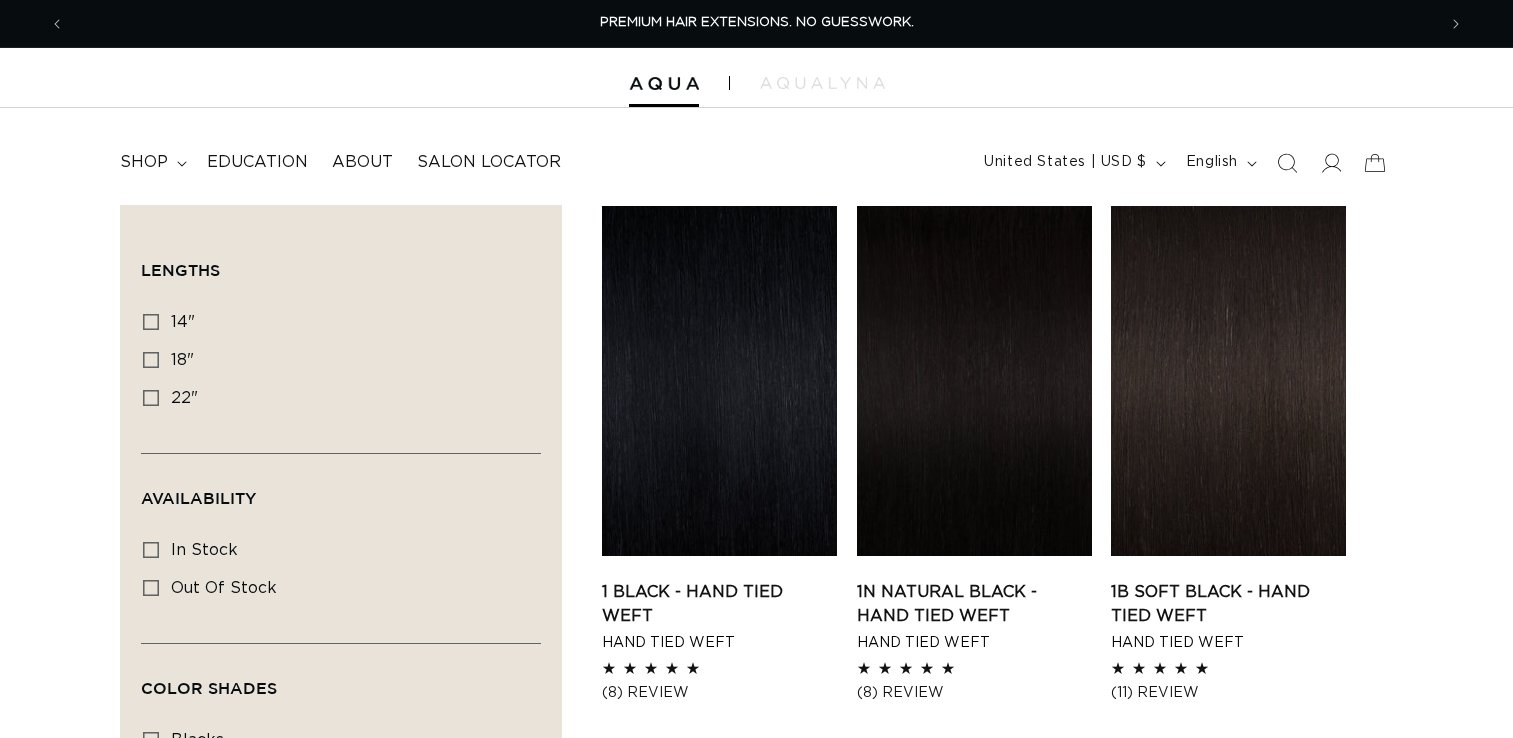 scroll, scrollTop: 0, scrollLeft: 0, axis: both 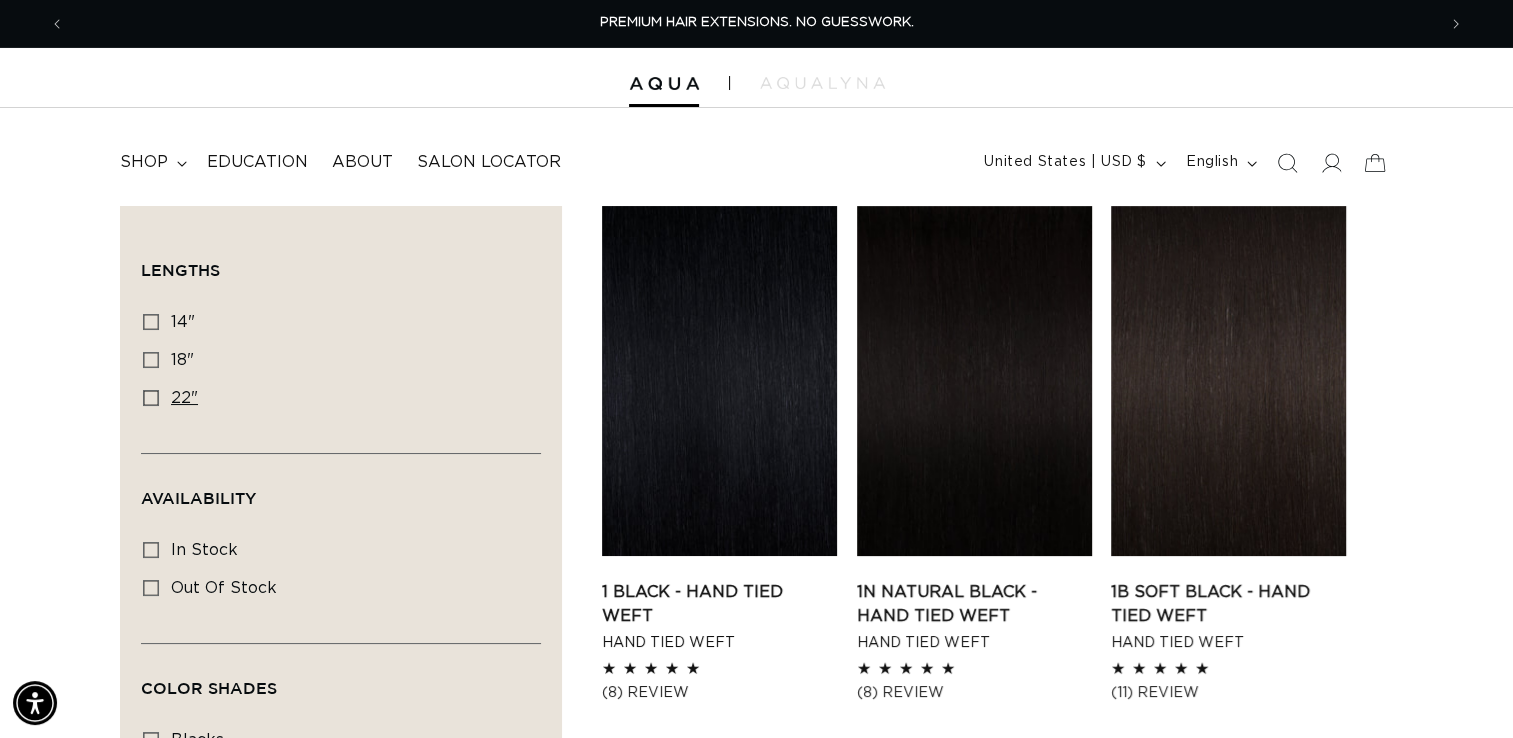click 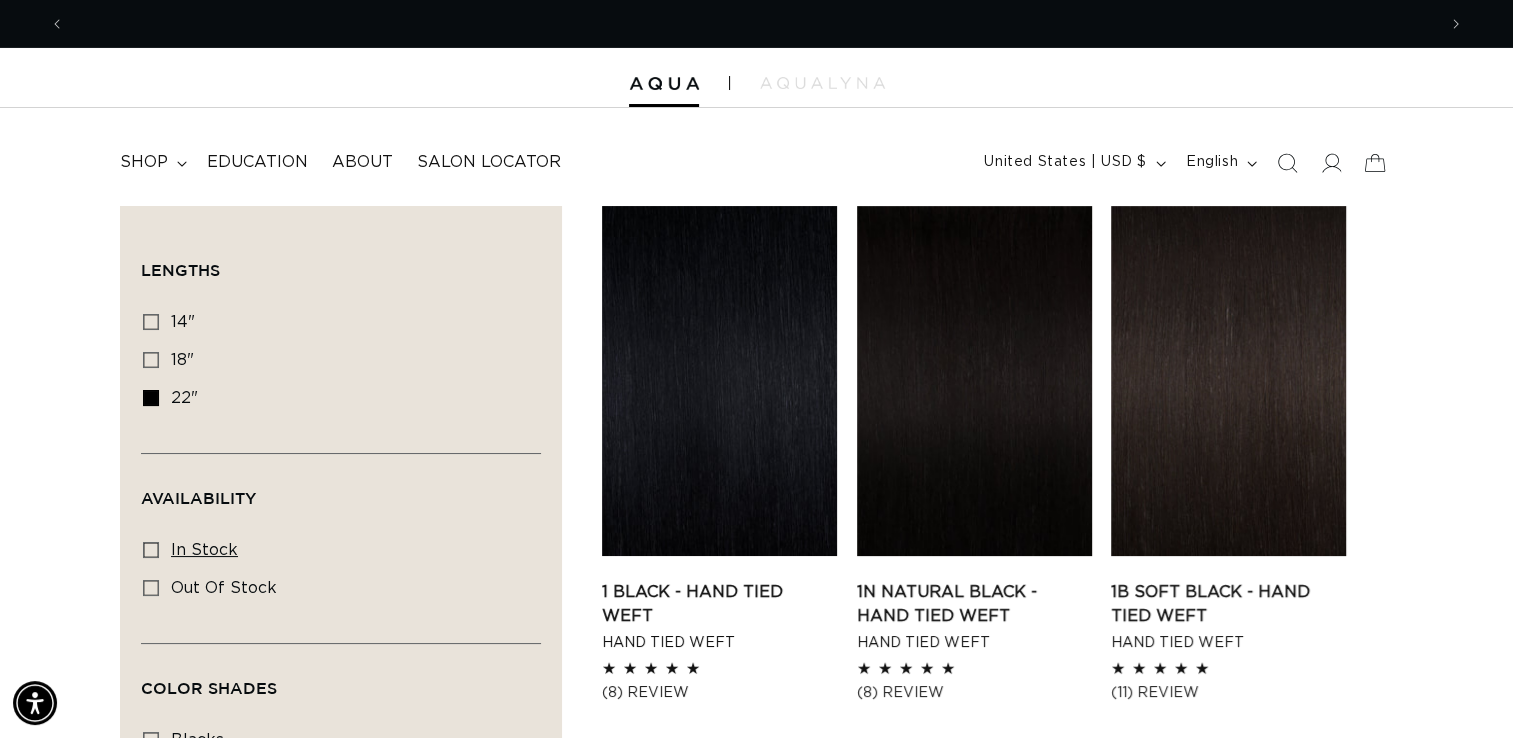 scroll, scrollTop: 0, scrollLeft: 1371, axis: horizontal 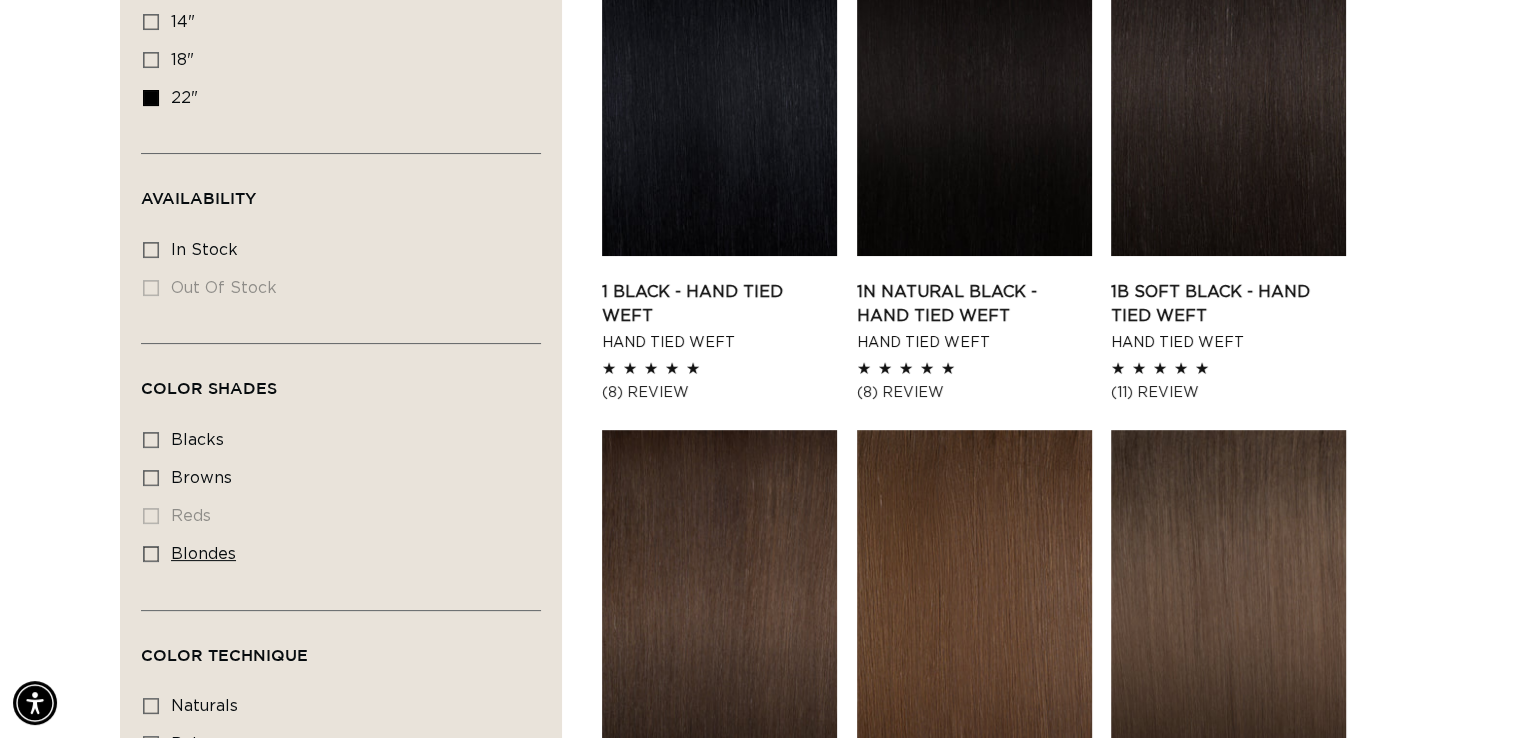click 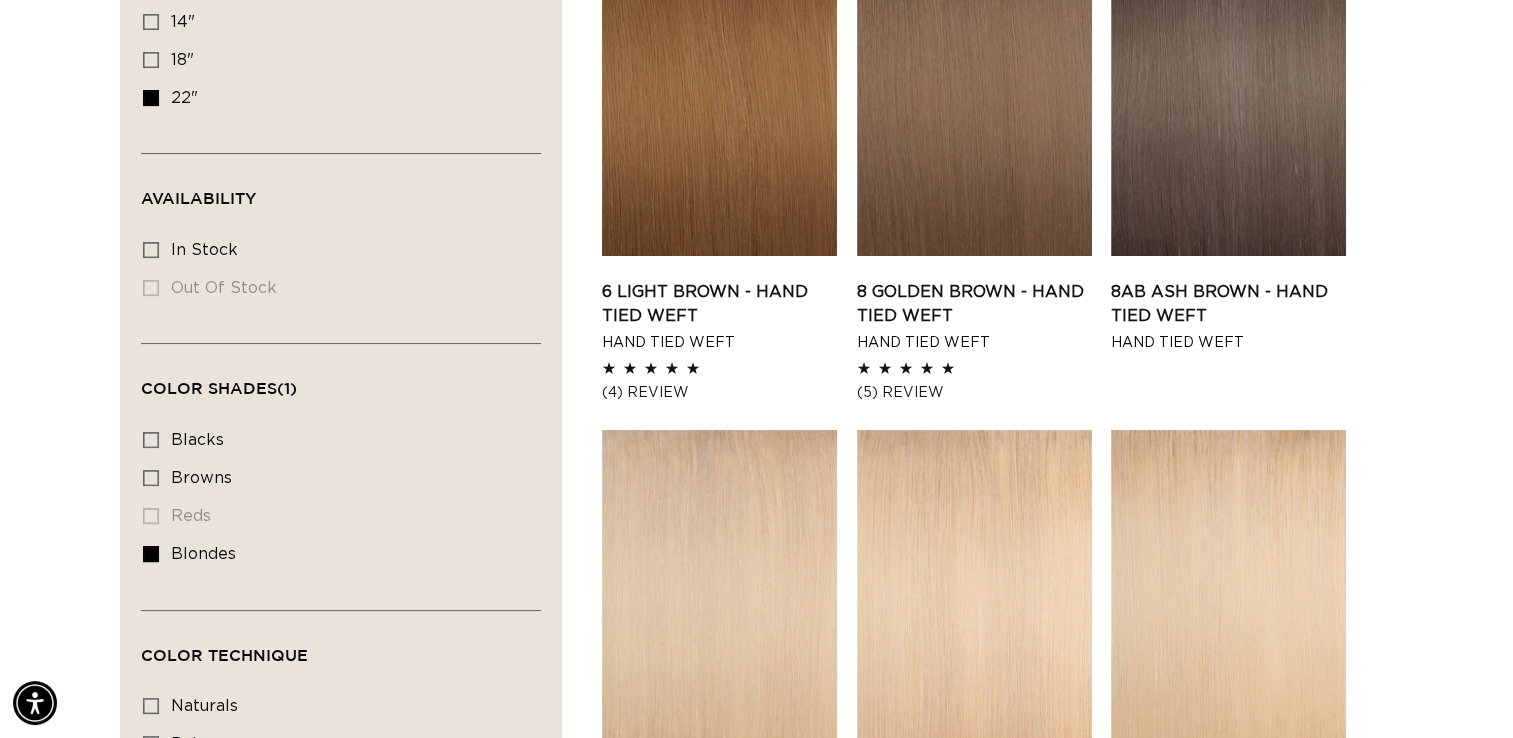 scroll, scrollTop: 400, scrollLeft: 0, axis: vertical 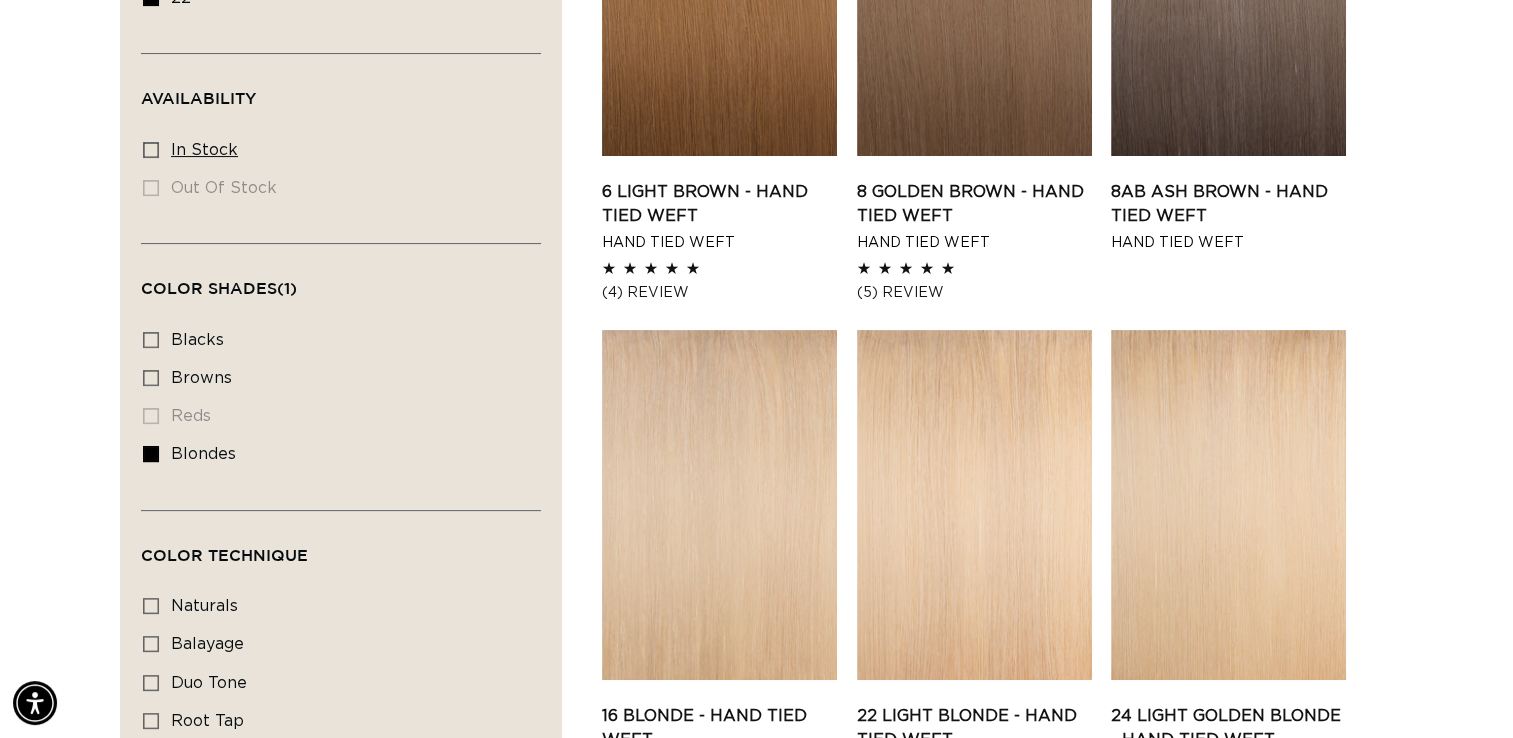 click 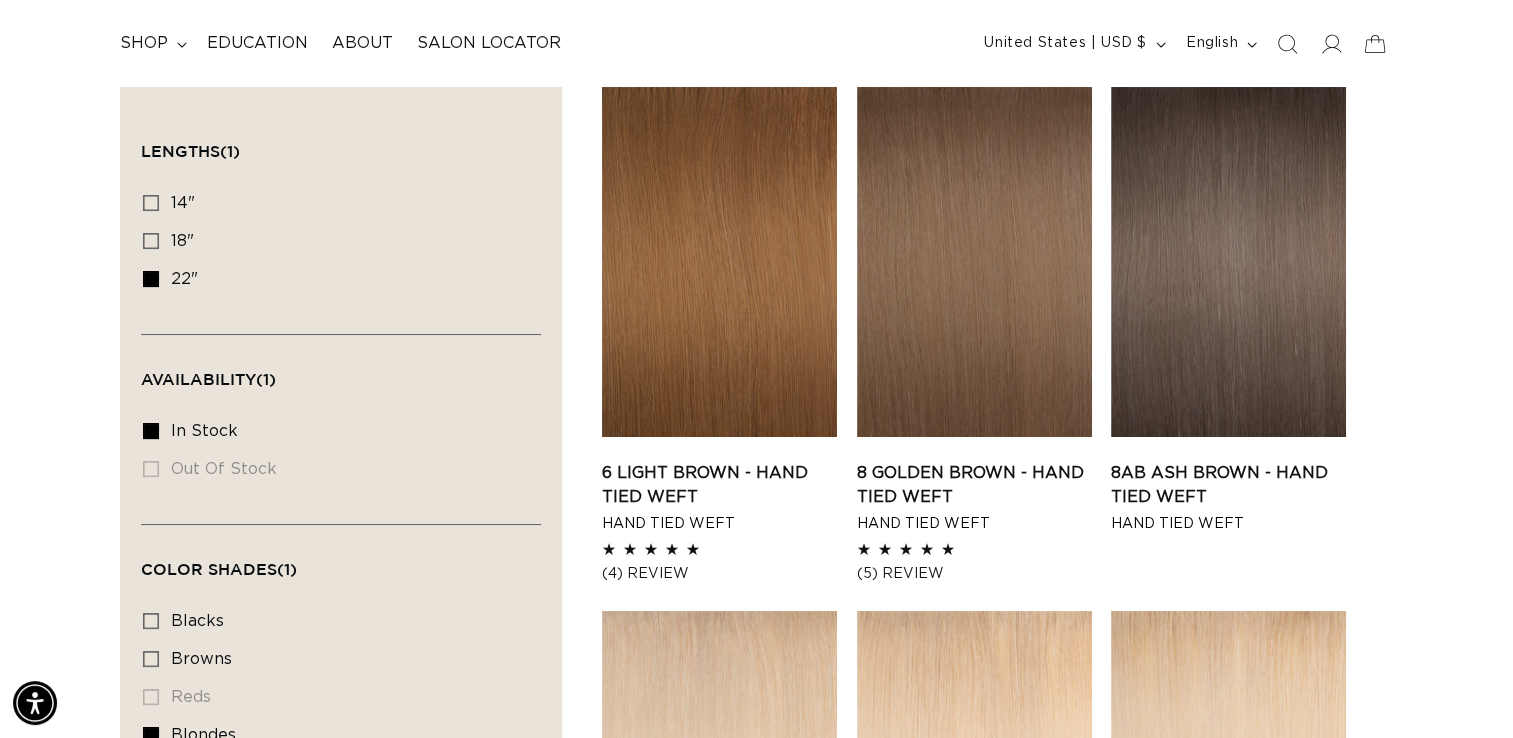 scroll, scrollTop: 319, scrollLeft: 0, axis: vertical 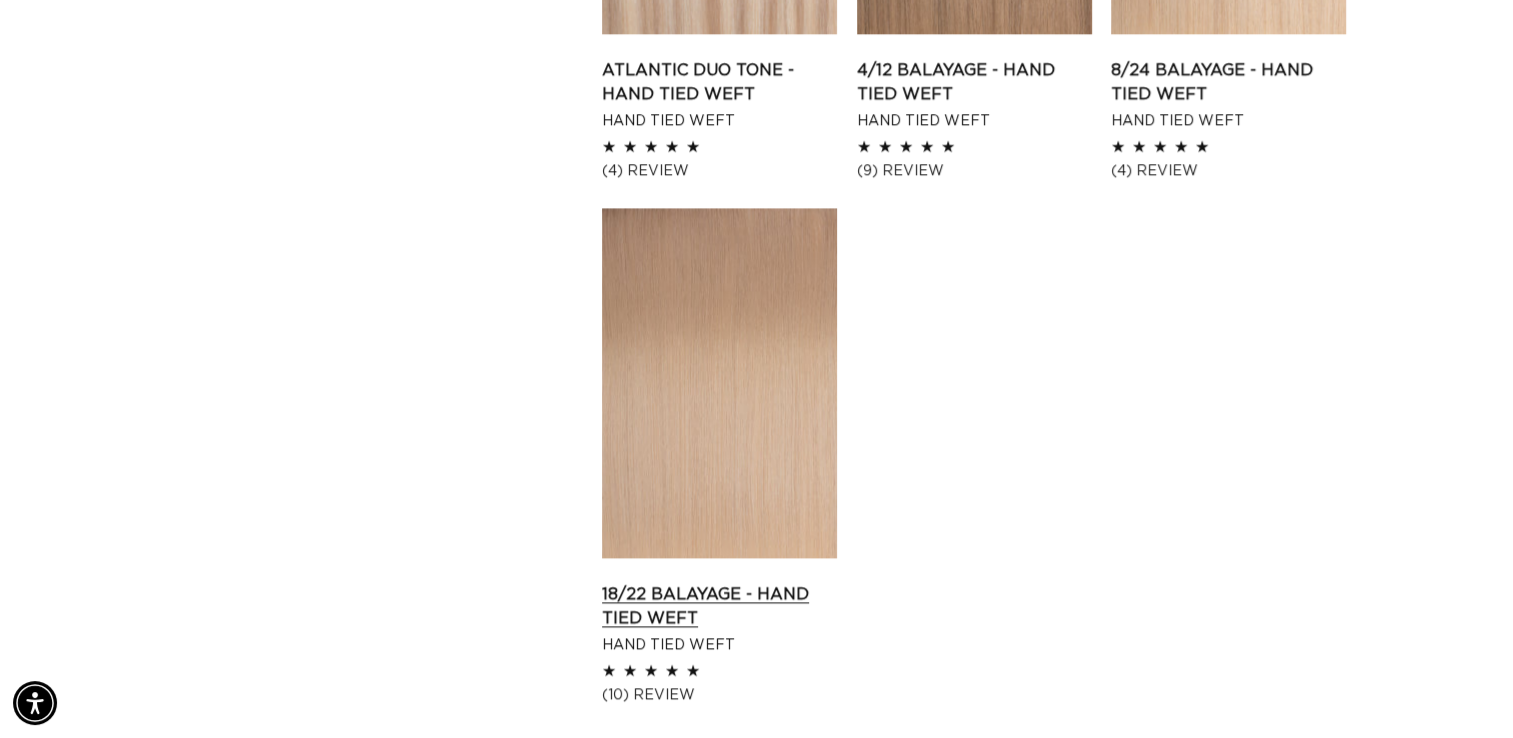 click on "18/22 Balayage - Hand Tied Weft" at bounding box center (719, 606) 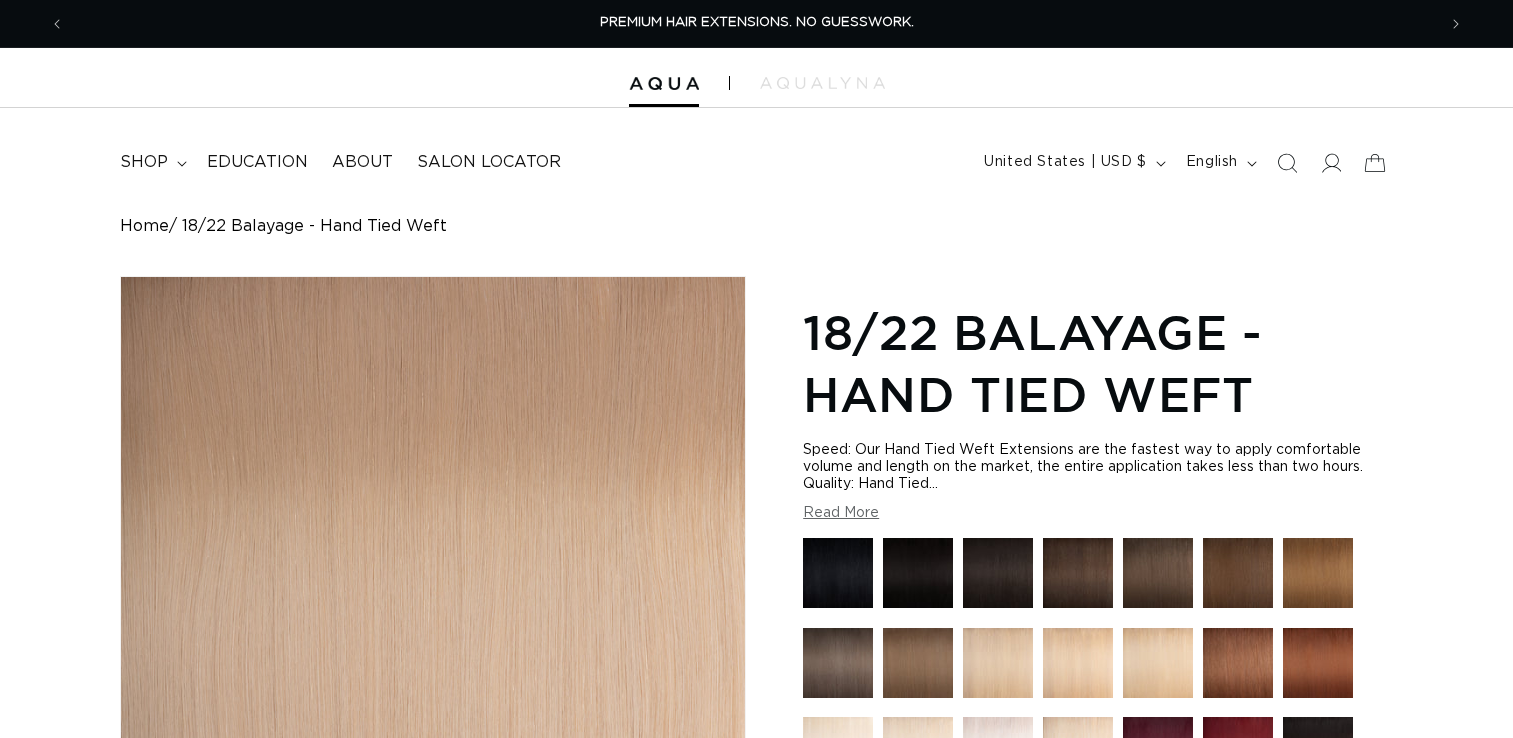 scroll, scrollTop: 0, scrollLeft: 0, axis: both 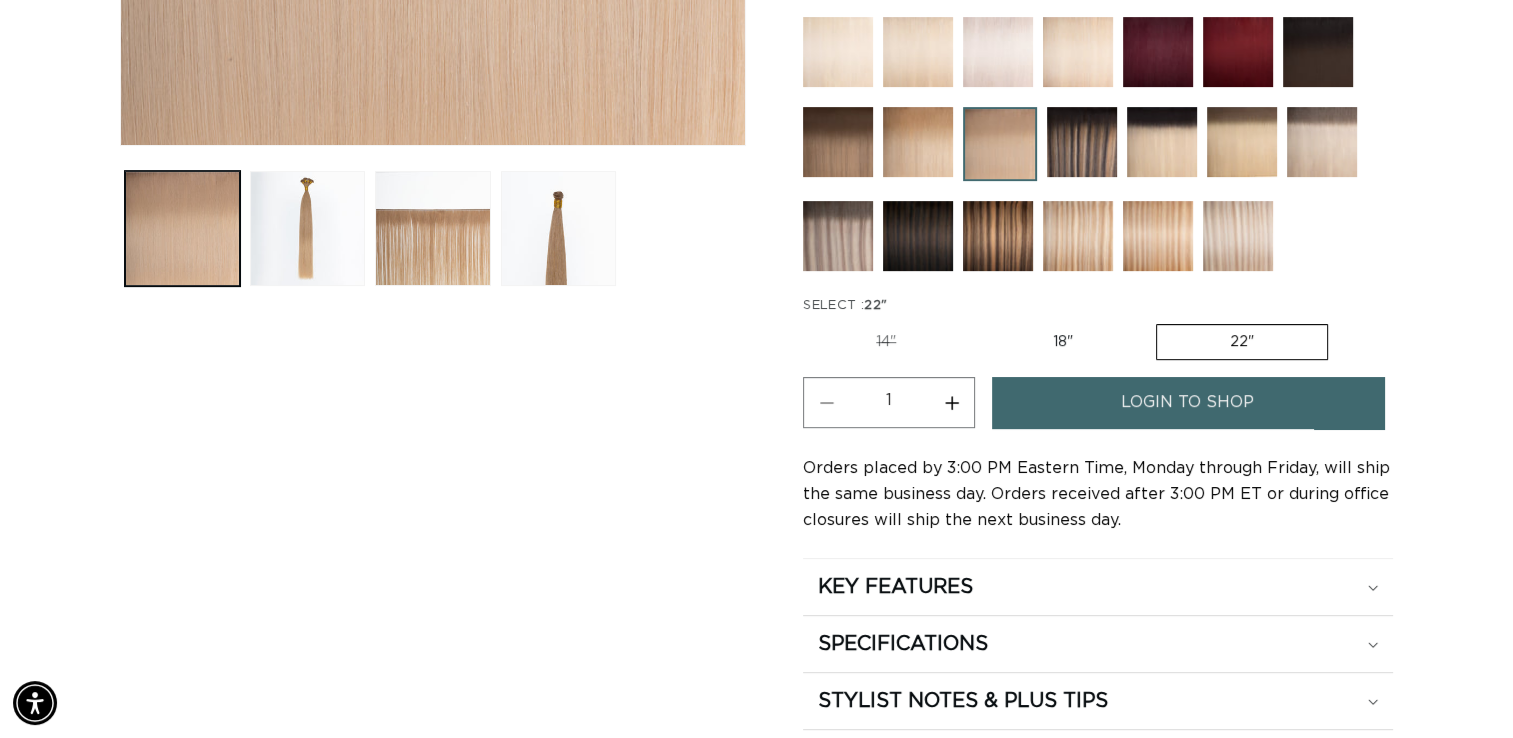 click on "login to shop" at bounding box center (1187, 402) 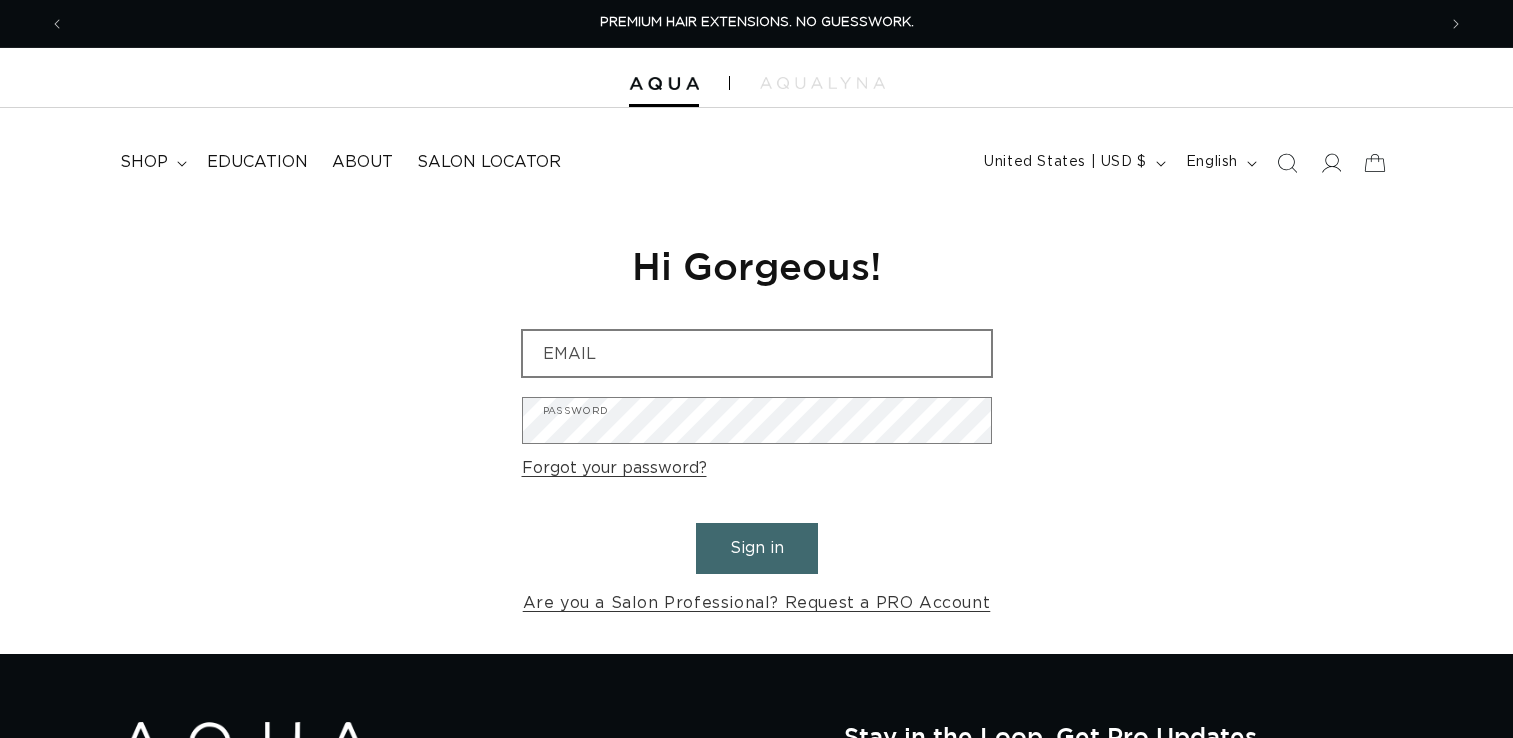 scroll, scrollTop: 0, scrollLeft: 0, axis: both 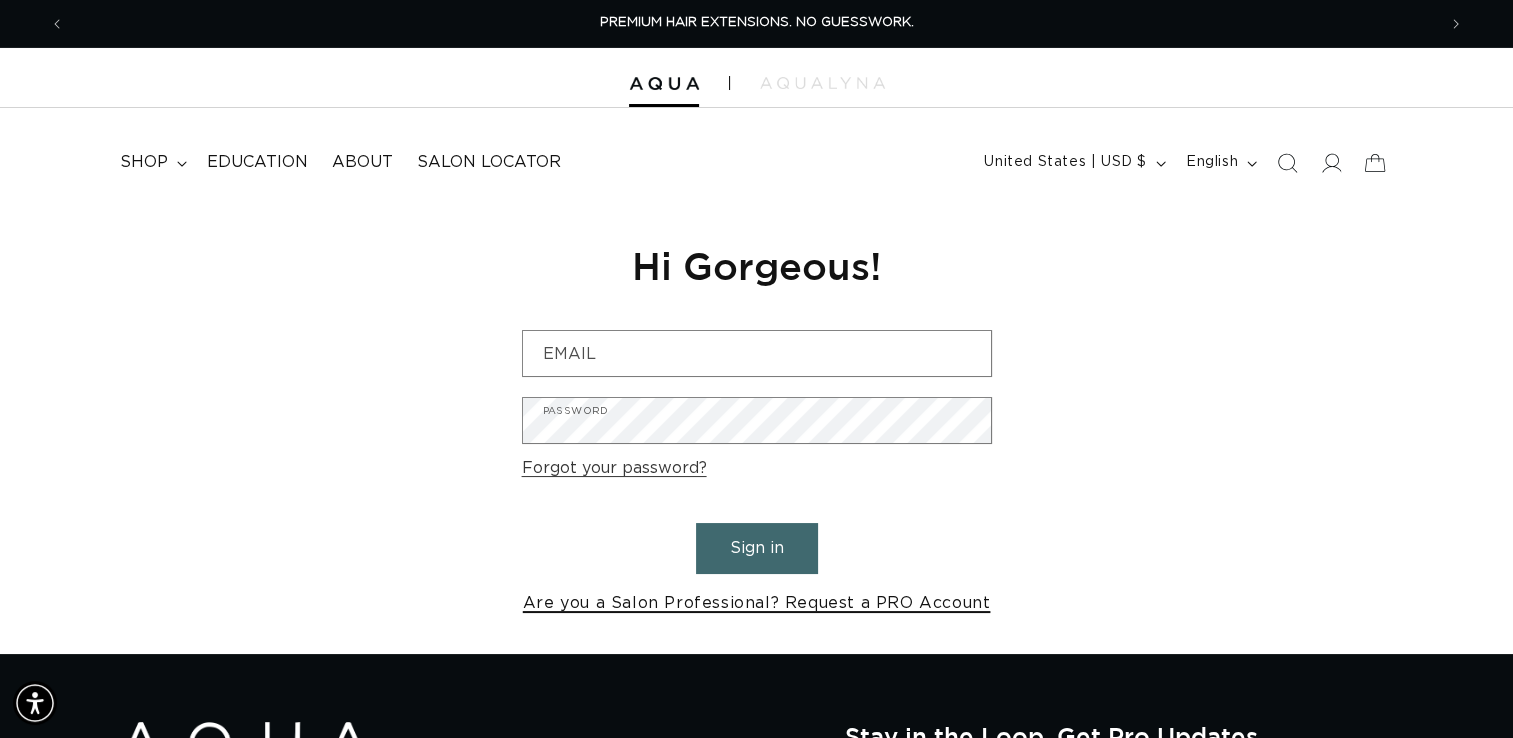 click on "Are you a Salon Professional? Request a PRO Account" at bounding box center [757, 603] 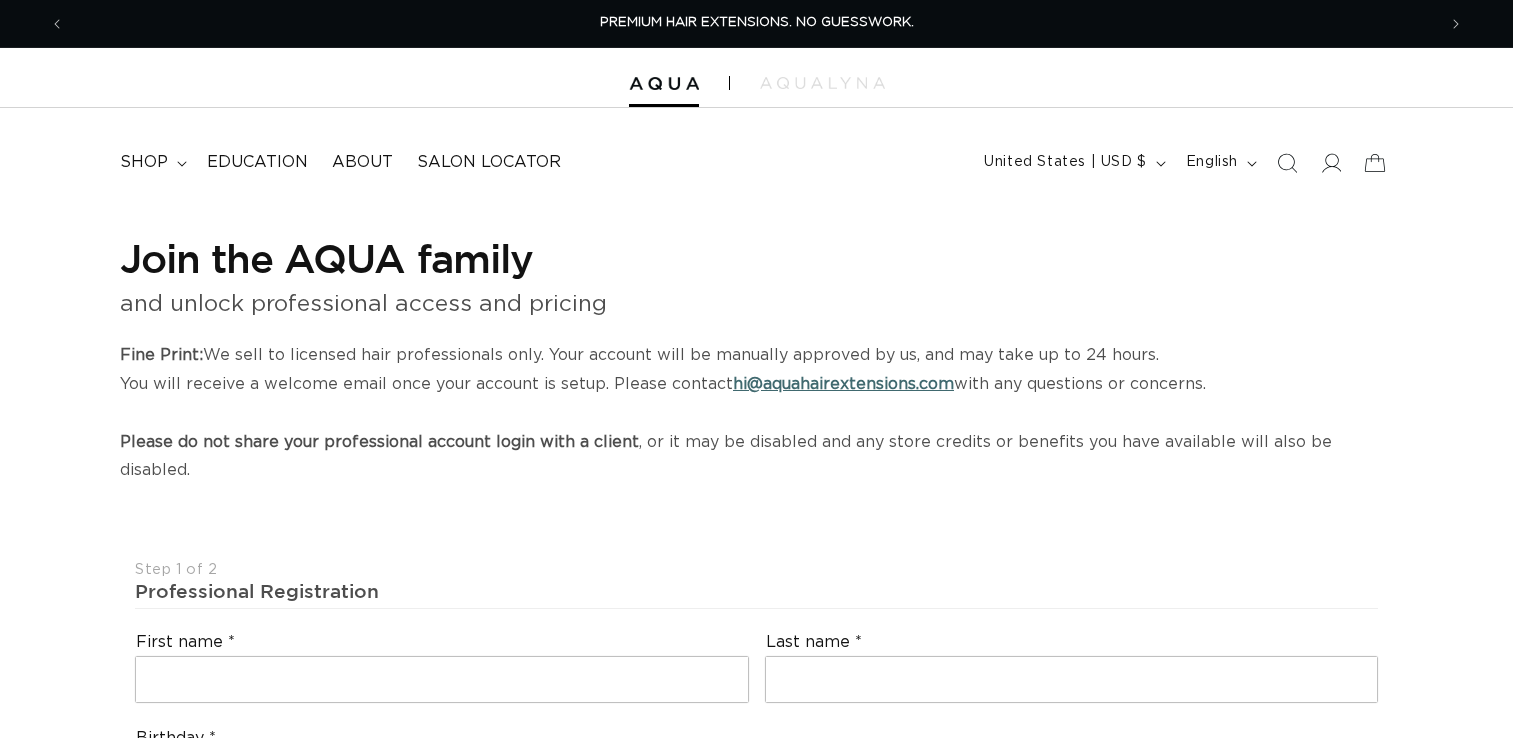 select on "US" 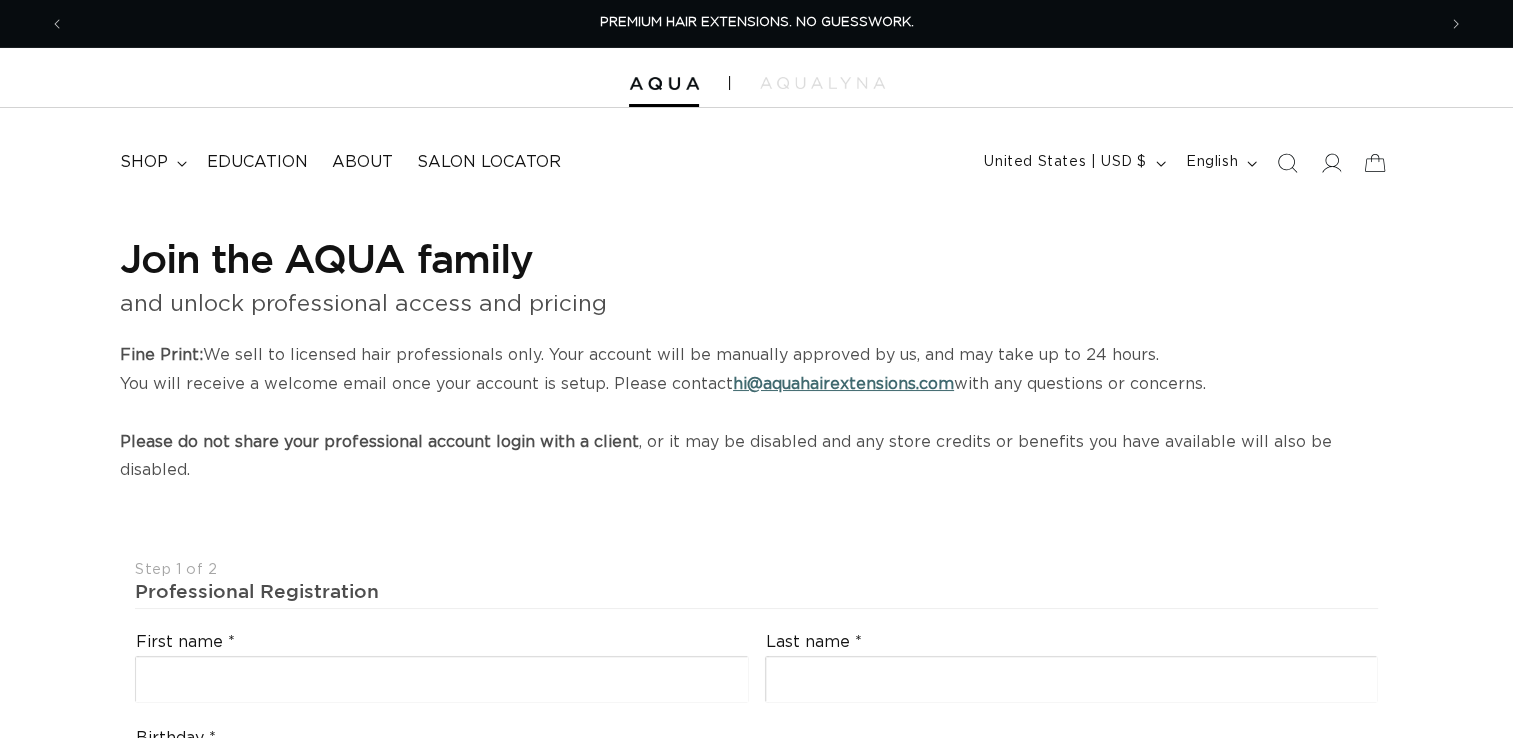 scroll, scrollTop: 0, scrollLeft: 0, axis: both 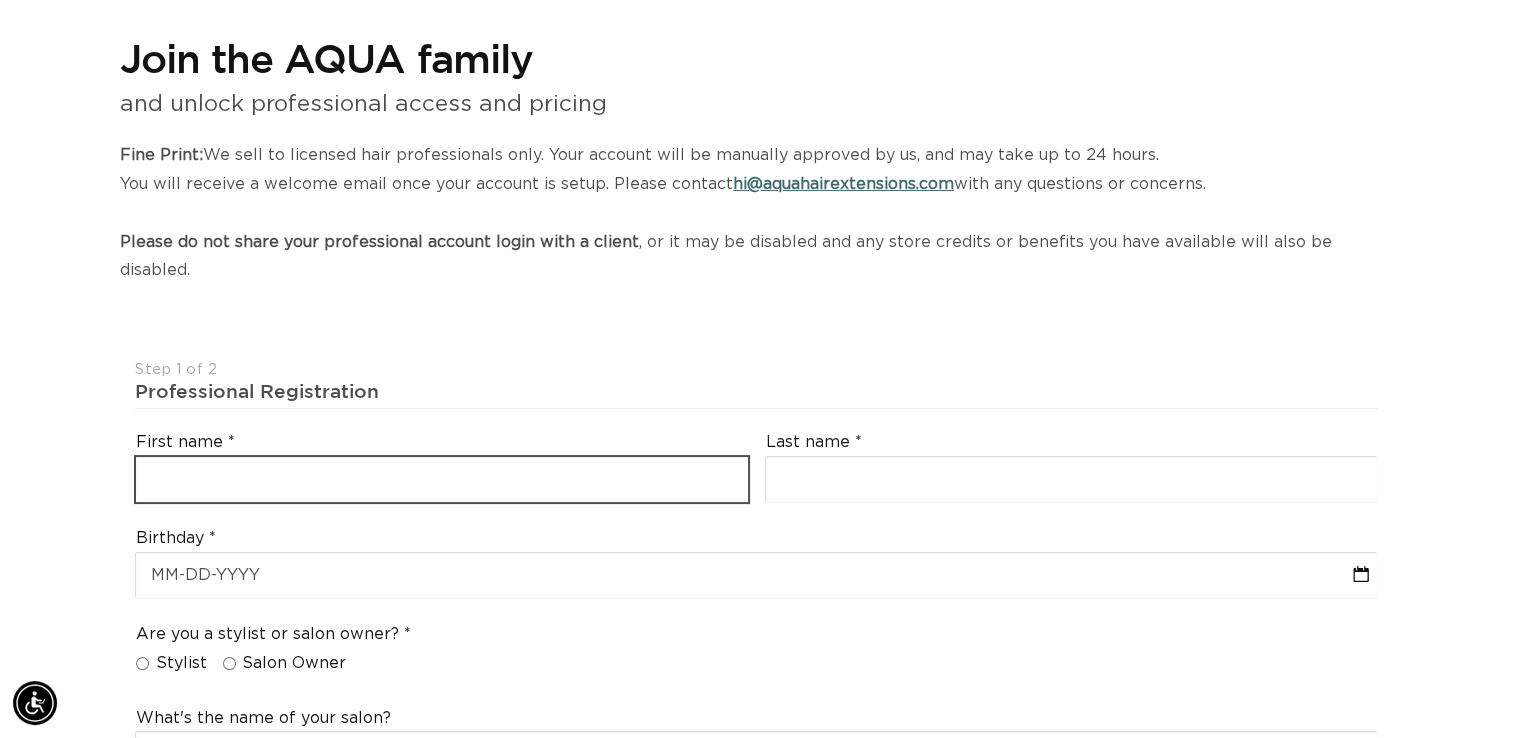 click at bounding box center [442, 479] 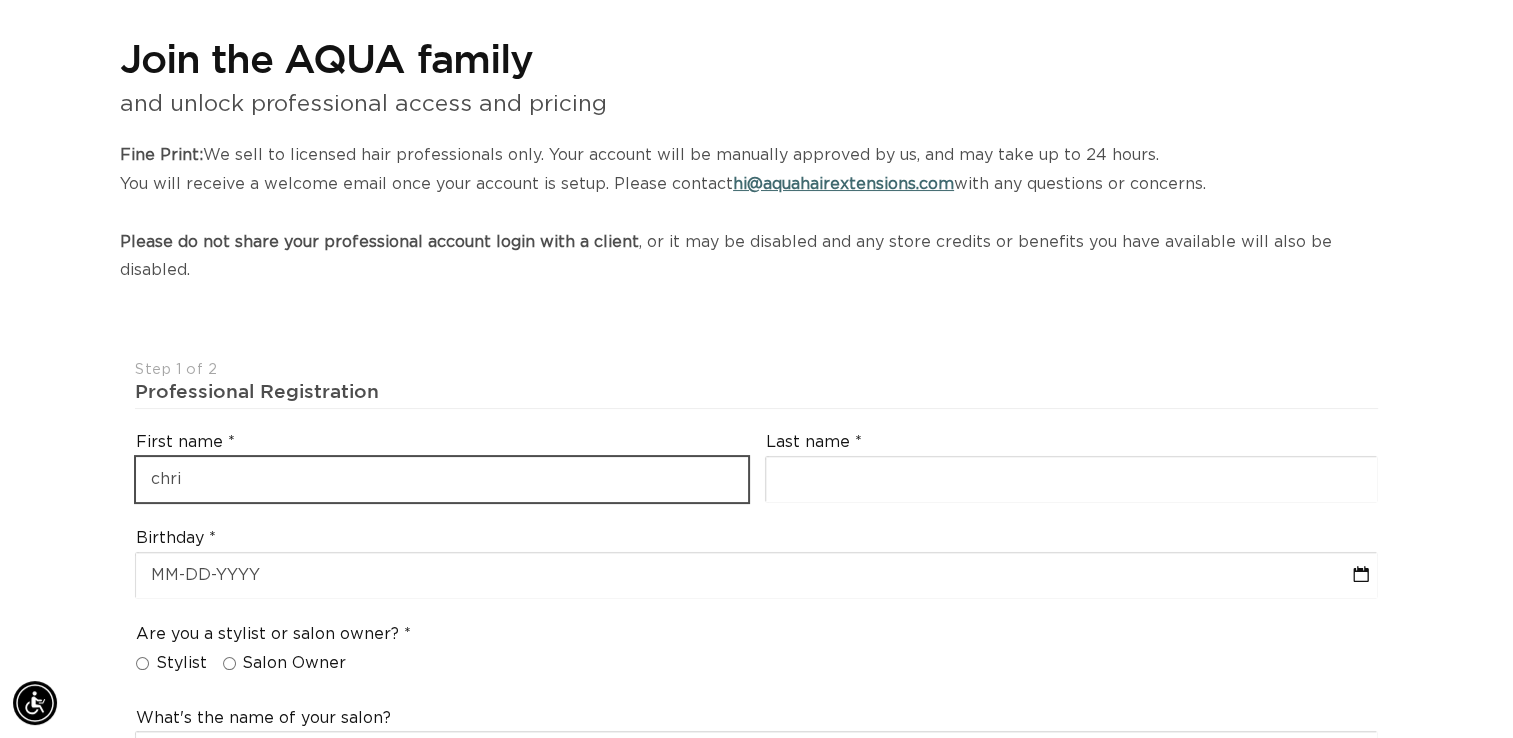 scroll, scrollTop: 0, scrollLeft: 2741, axis: horizontal 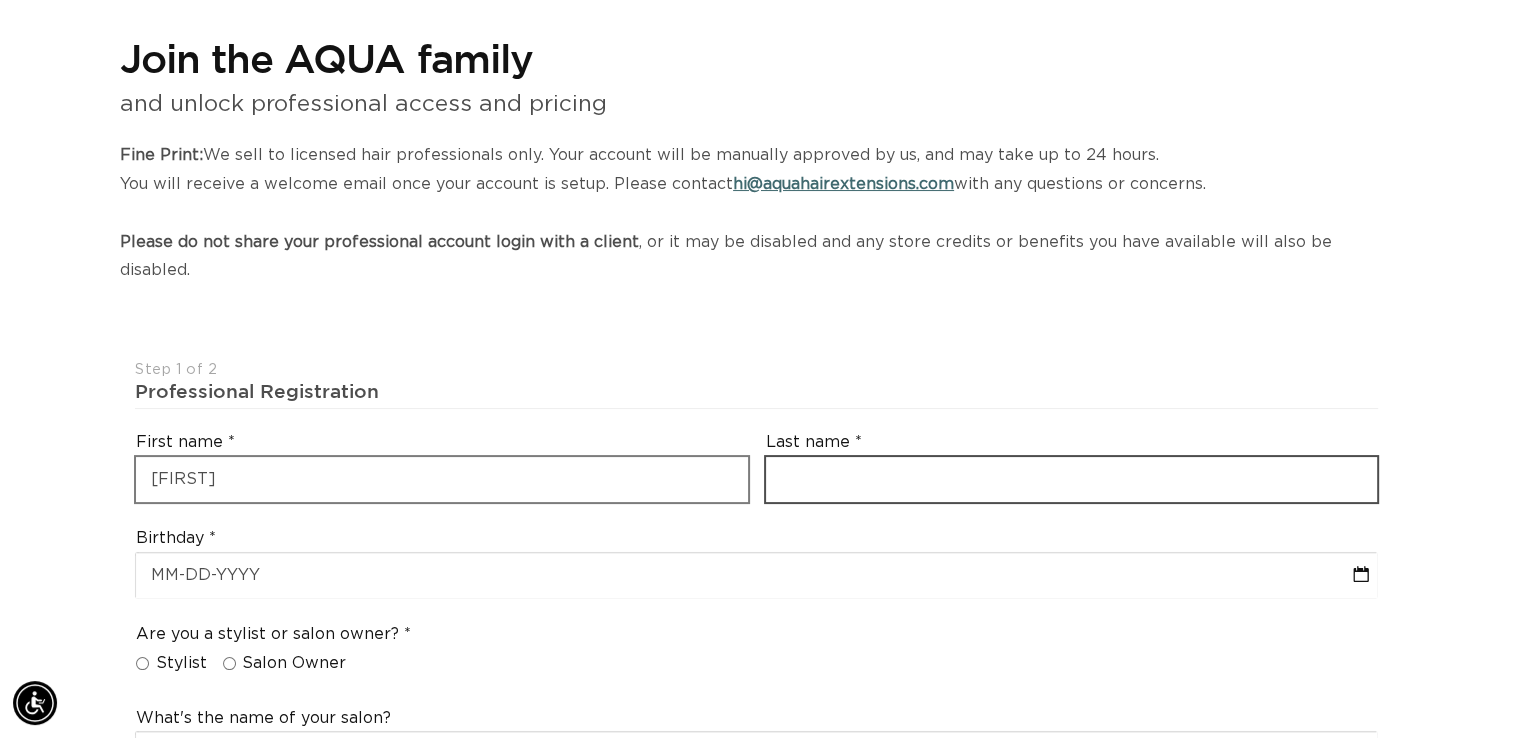 type on "Hatfield" 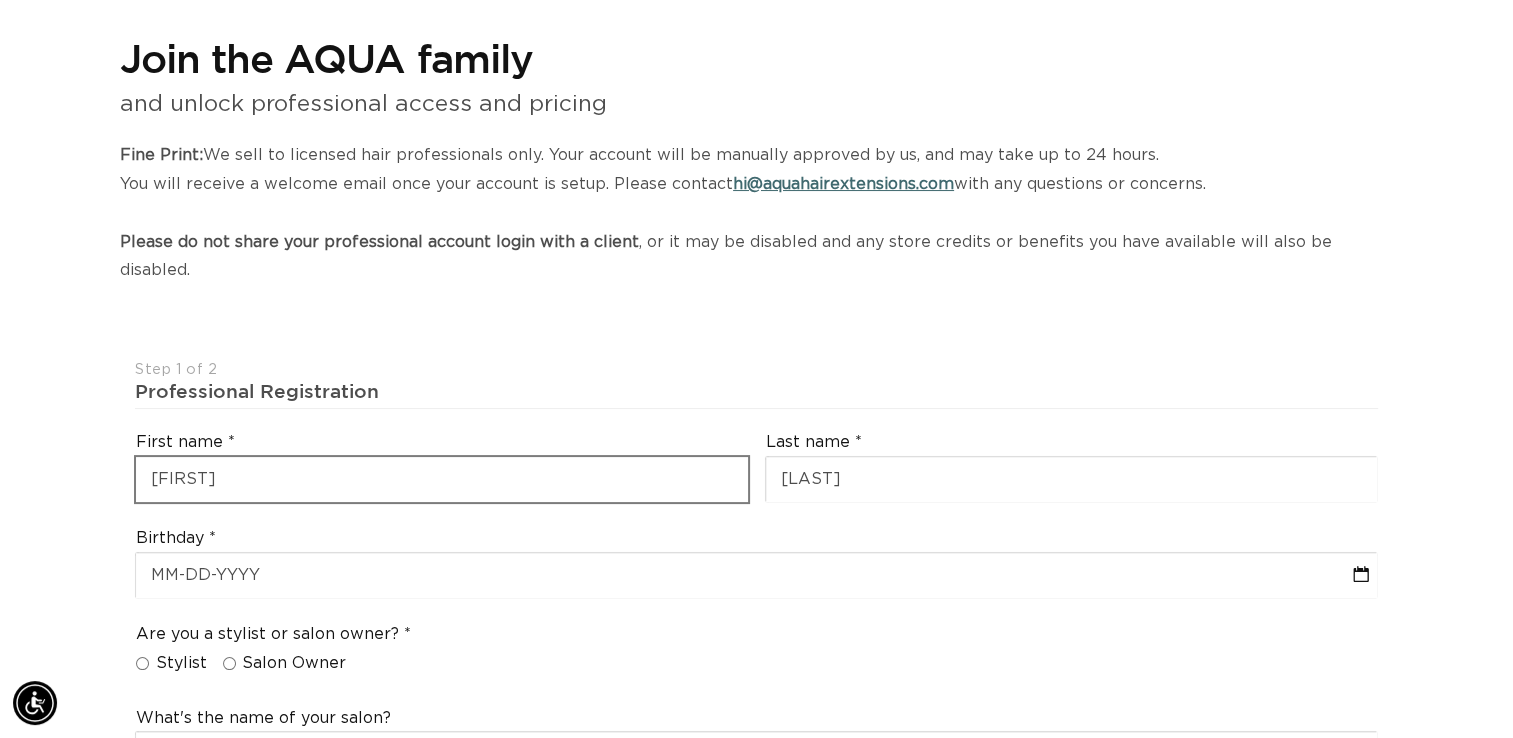 type on "thatfield4535@gmail.com" 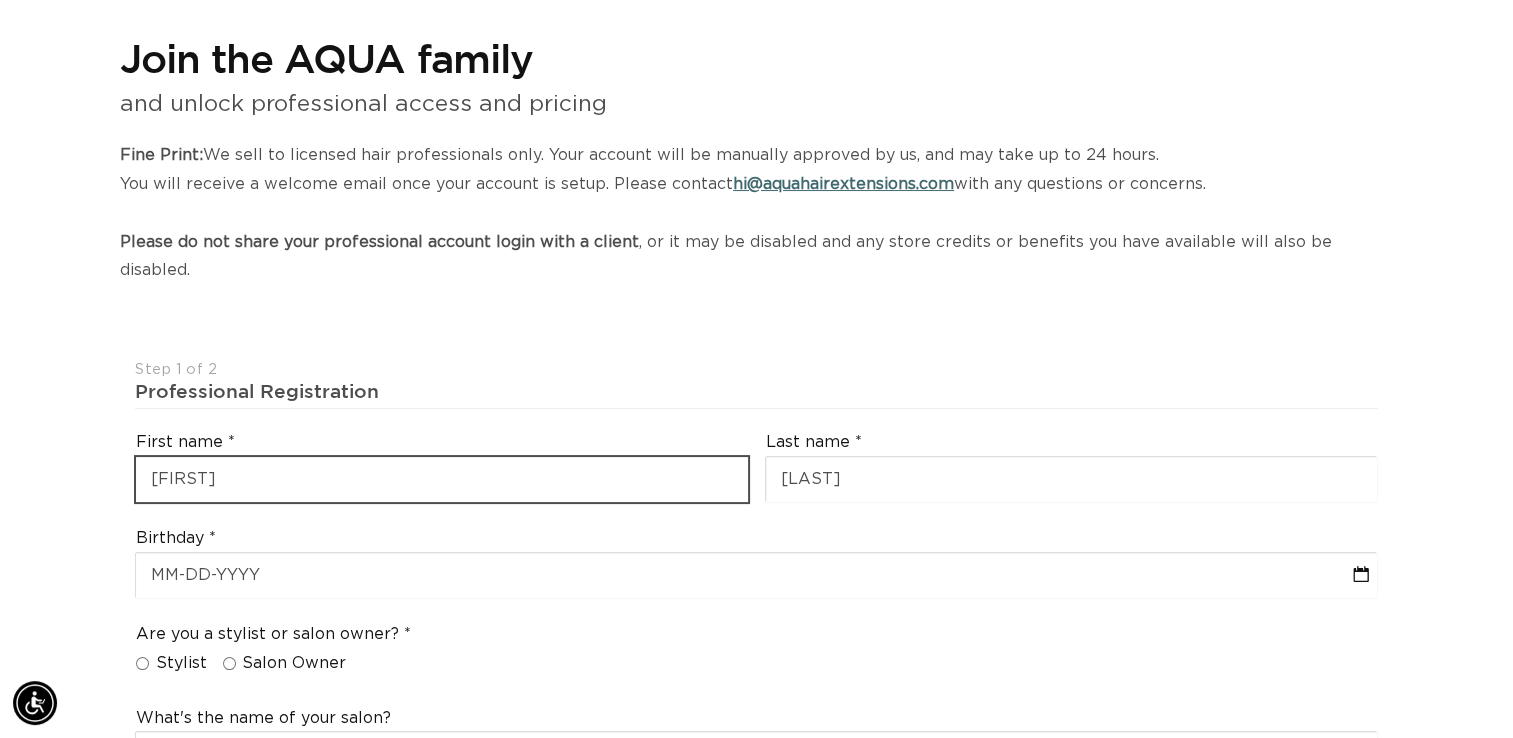 type on "+1 843 992 2447" 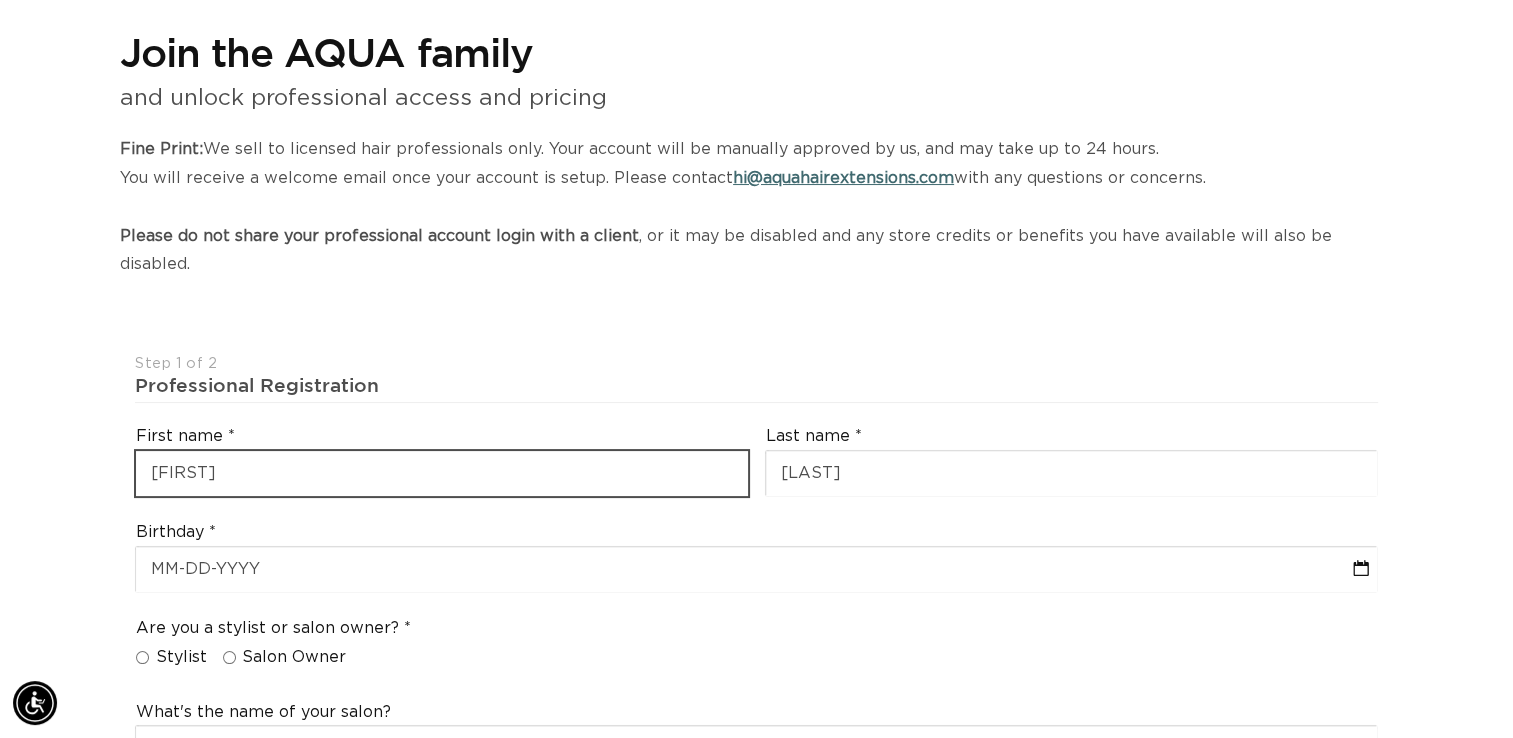 scroll, scrollTop: 300, scrollLeft: 0, axis: vertical 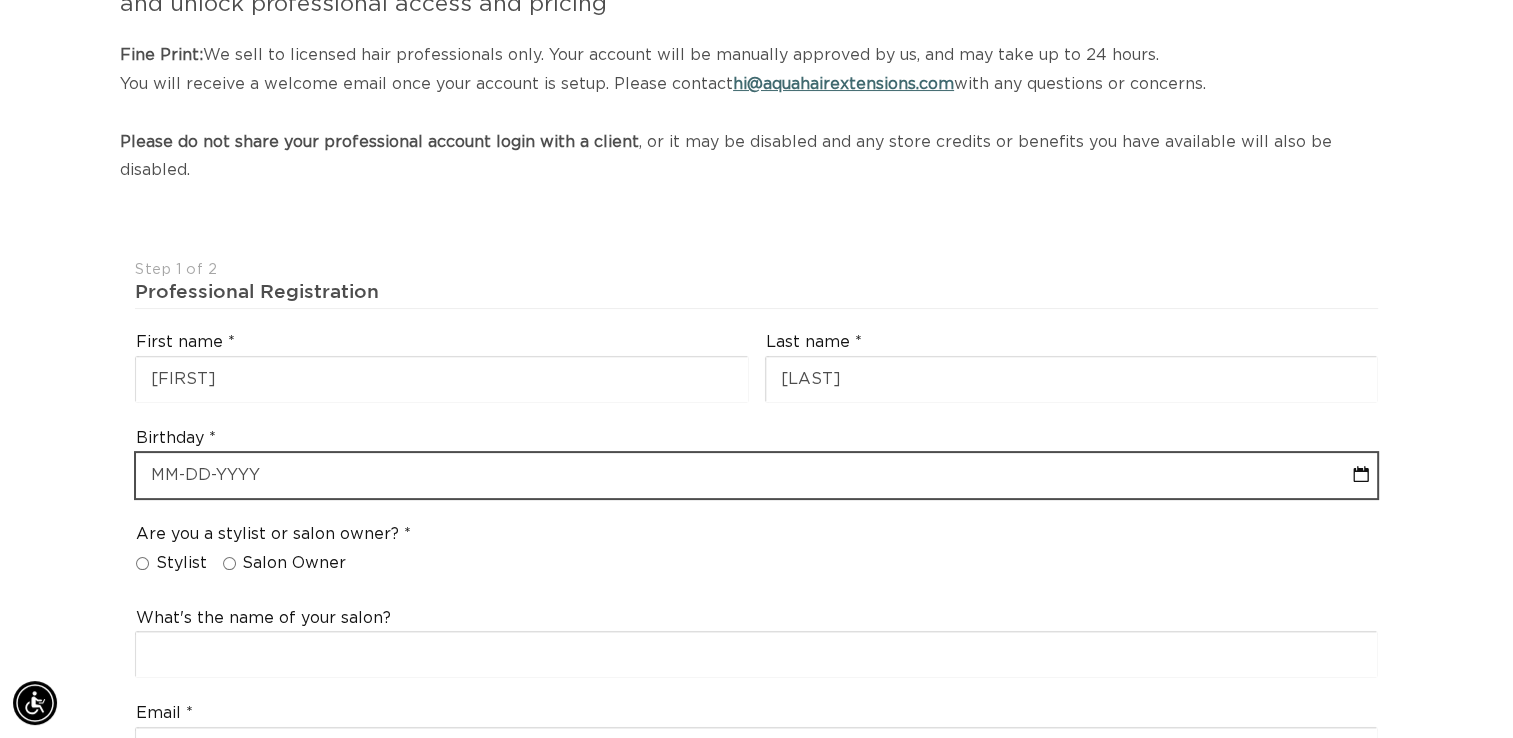 click at bounding box center [756, 475] 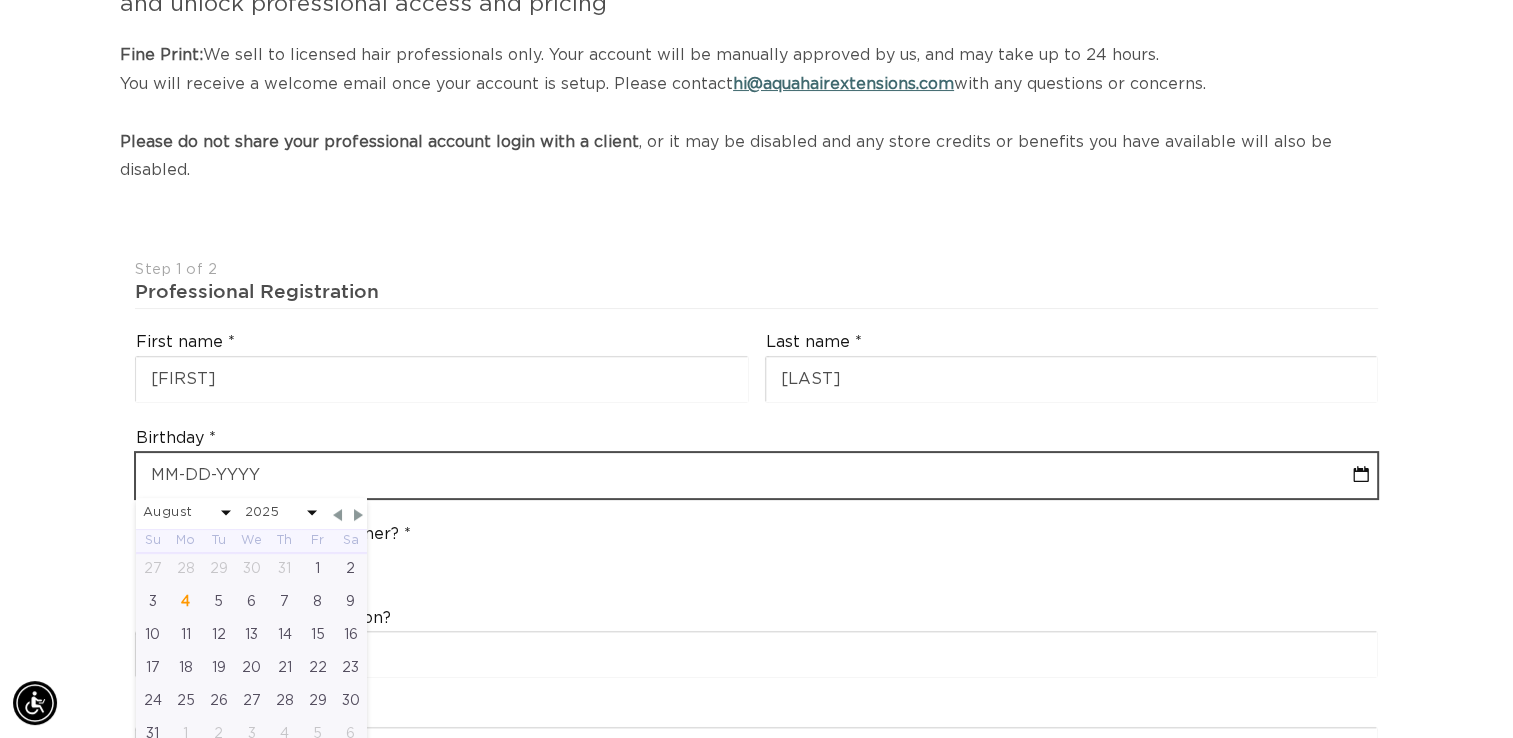 scroll, scrollTop: 0, scrollLeft: 0, axis: both 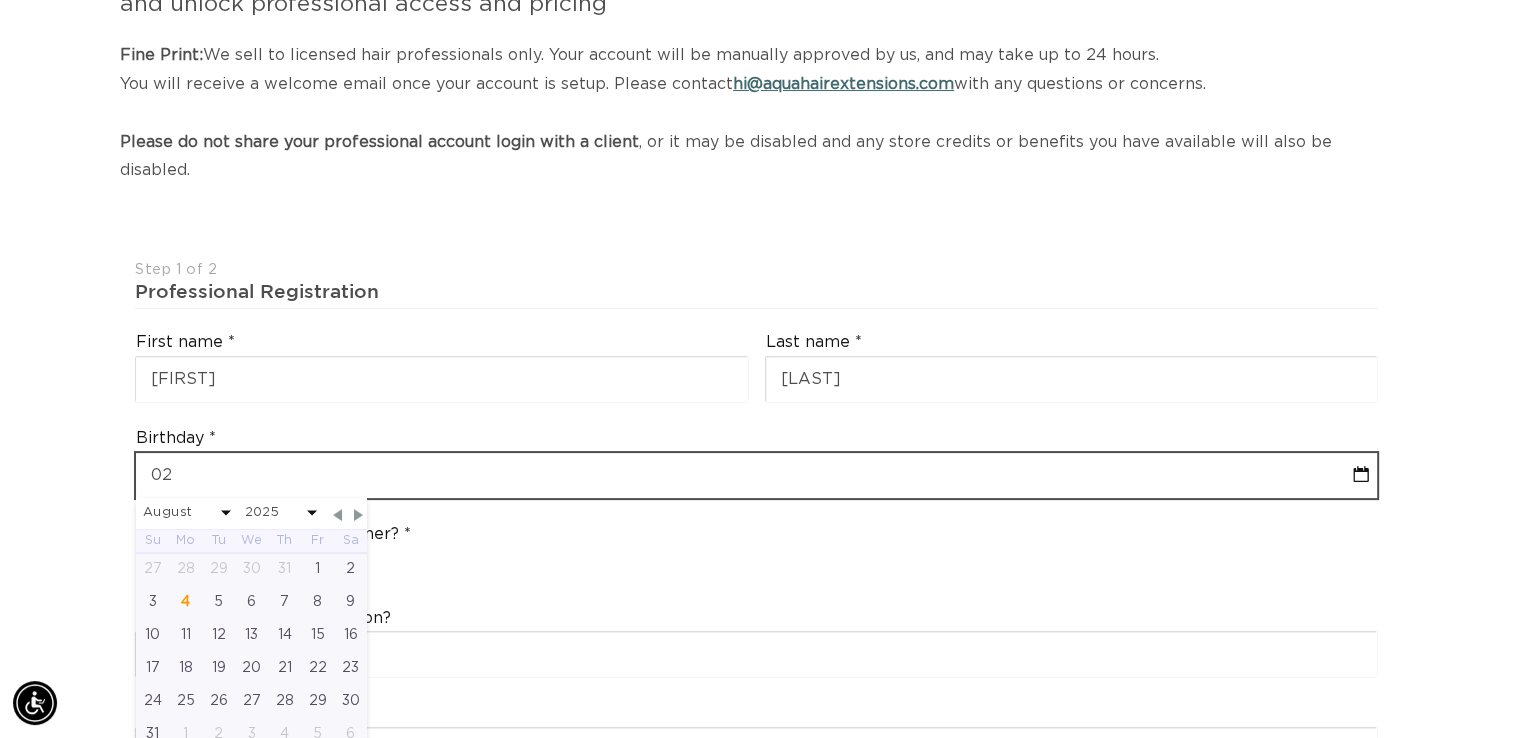 type on "02-0" 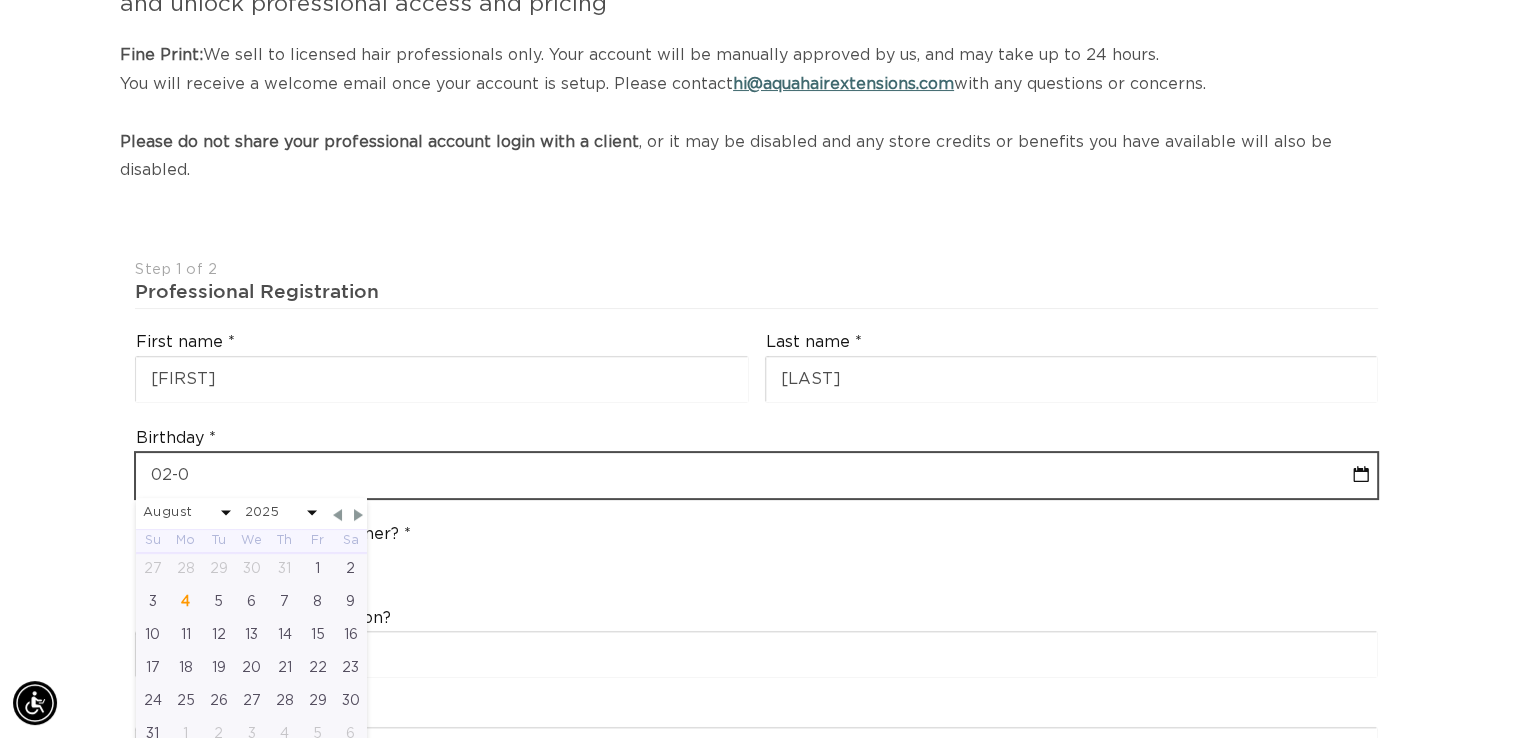 select on "7" 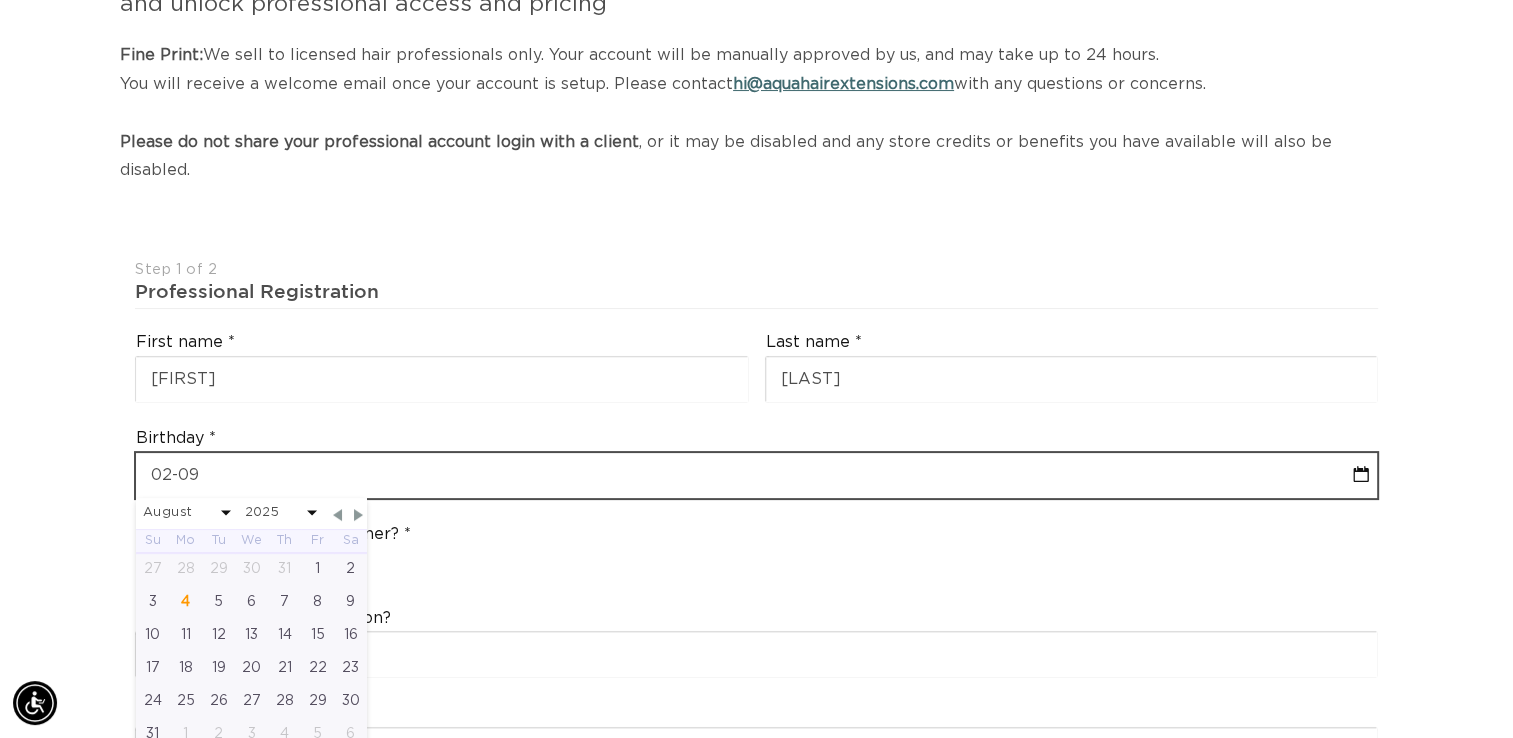select on "7" 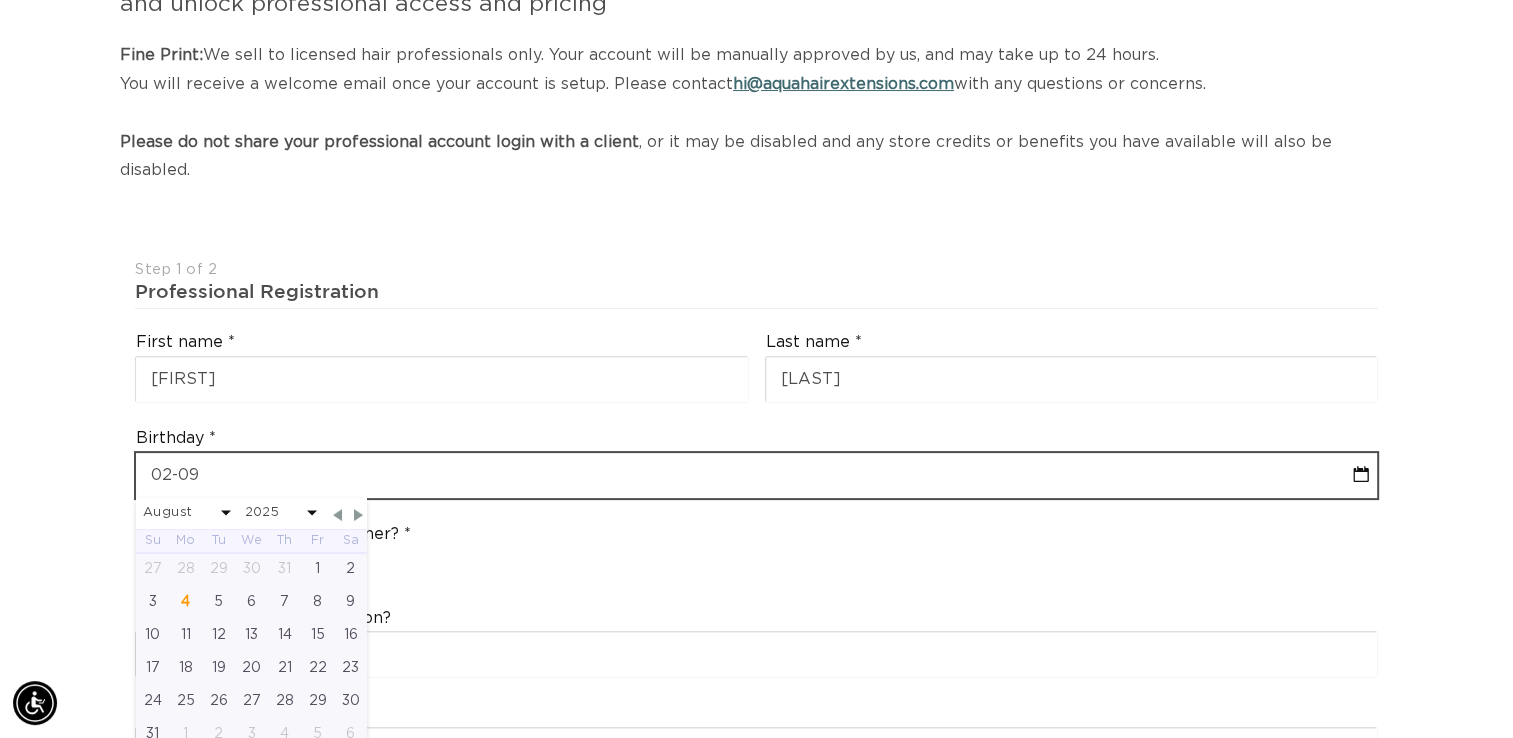 type on "02-09-1" 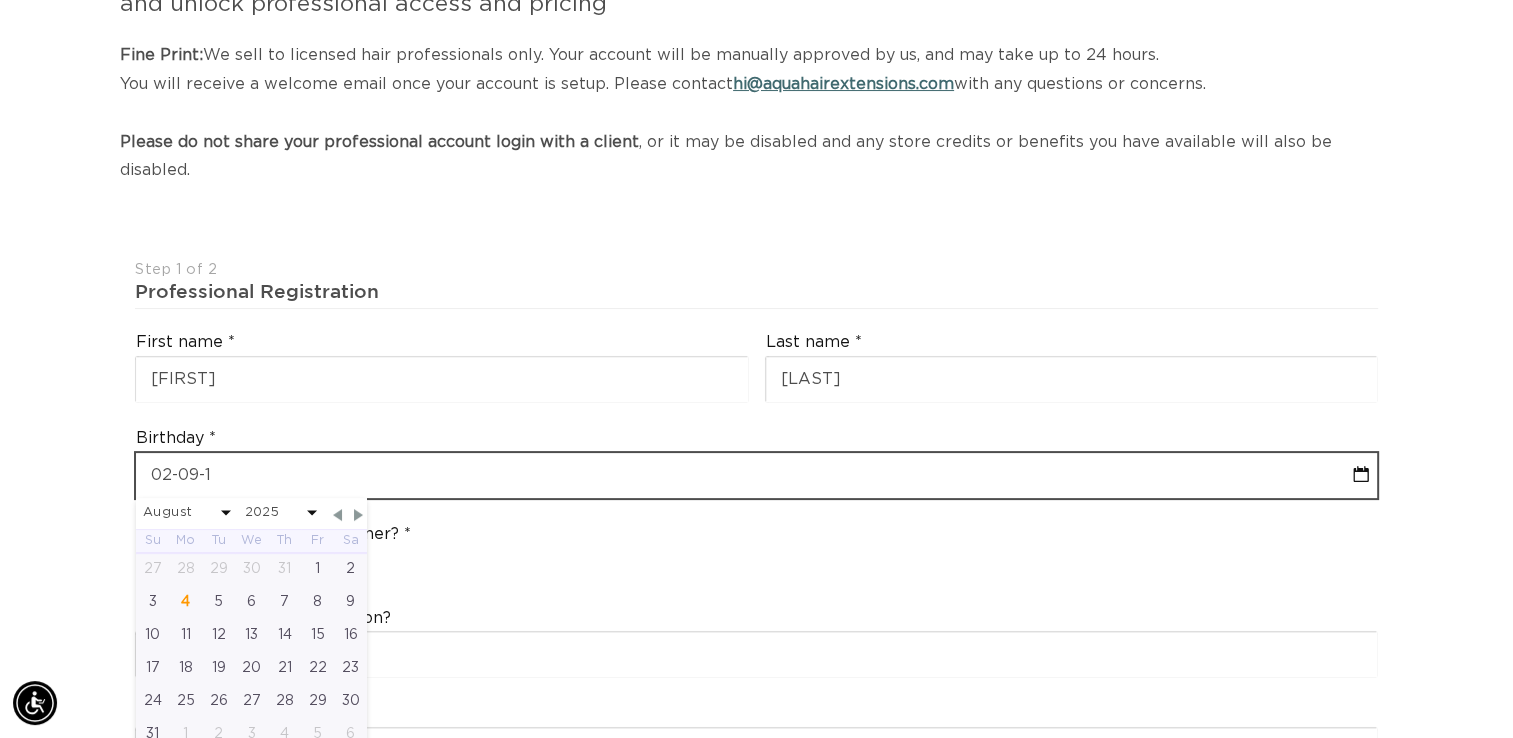 select on "7" 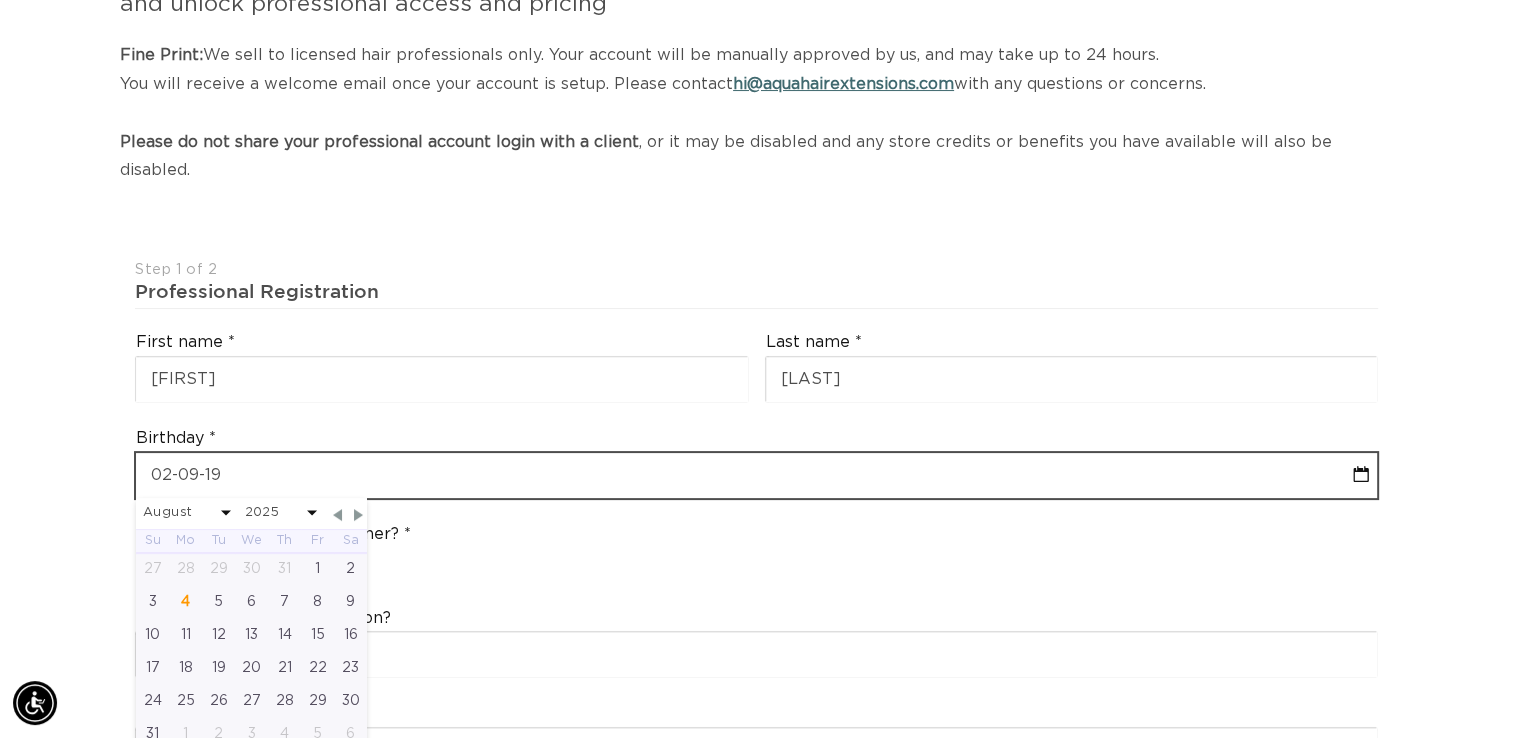 select on "7" 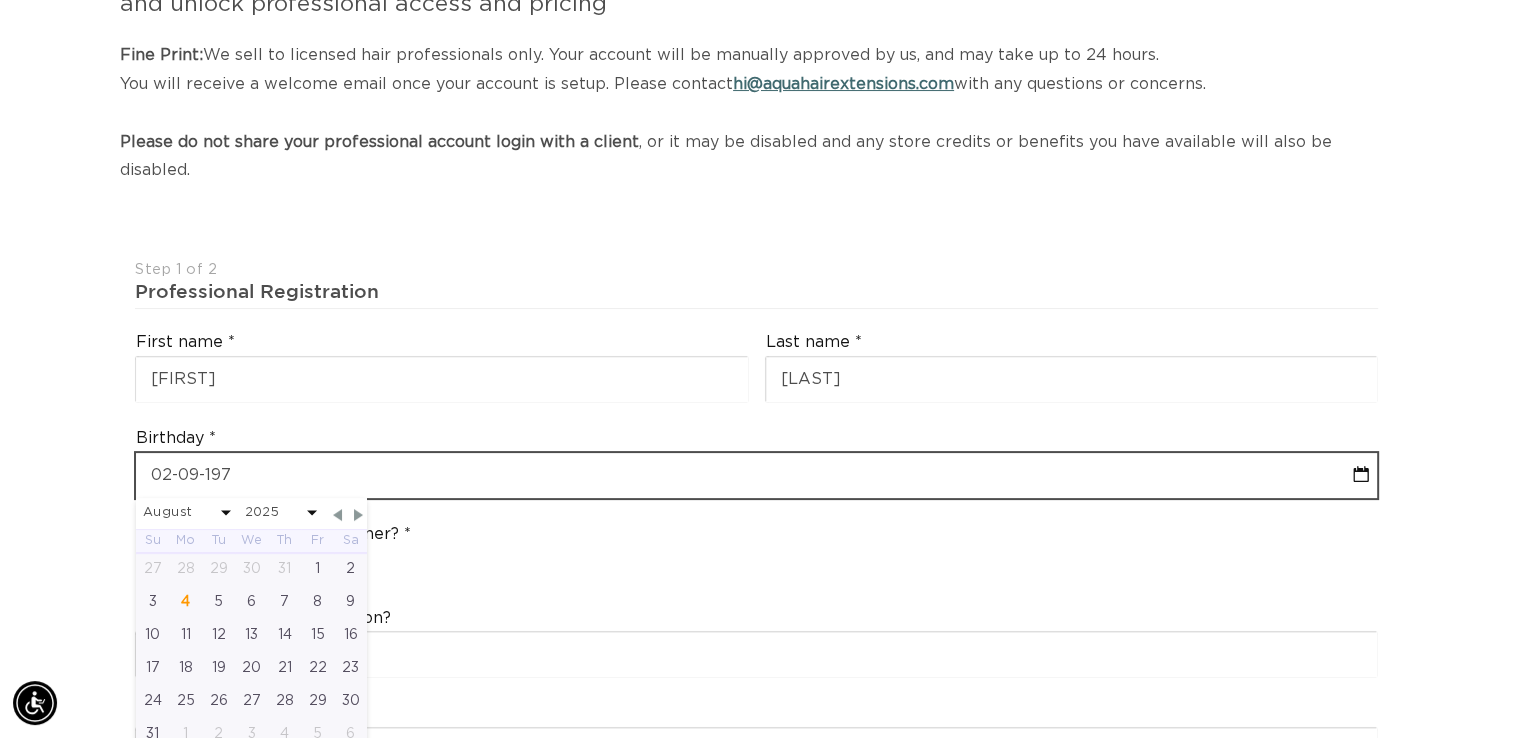 type on "02-09-1978" 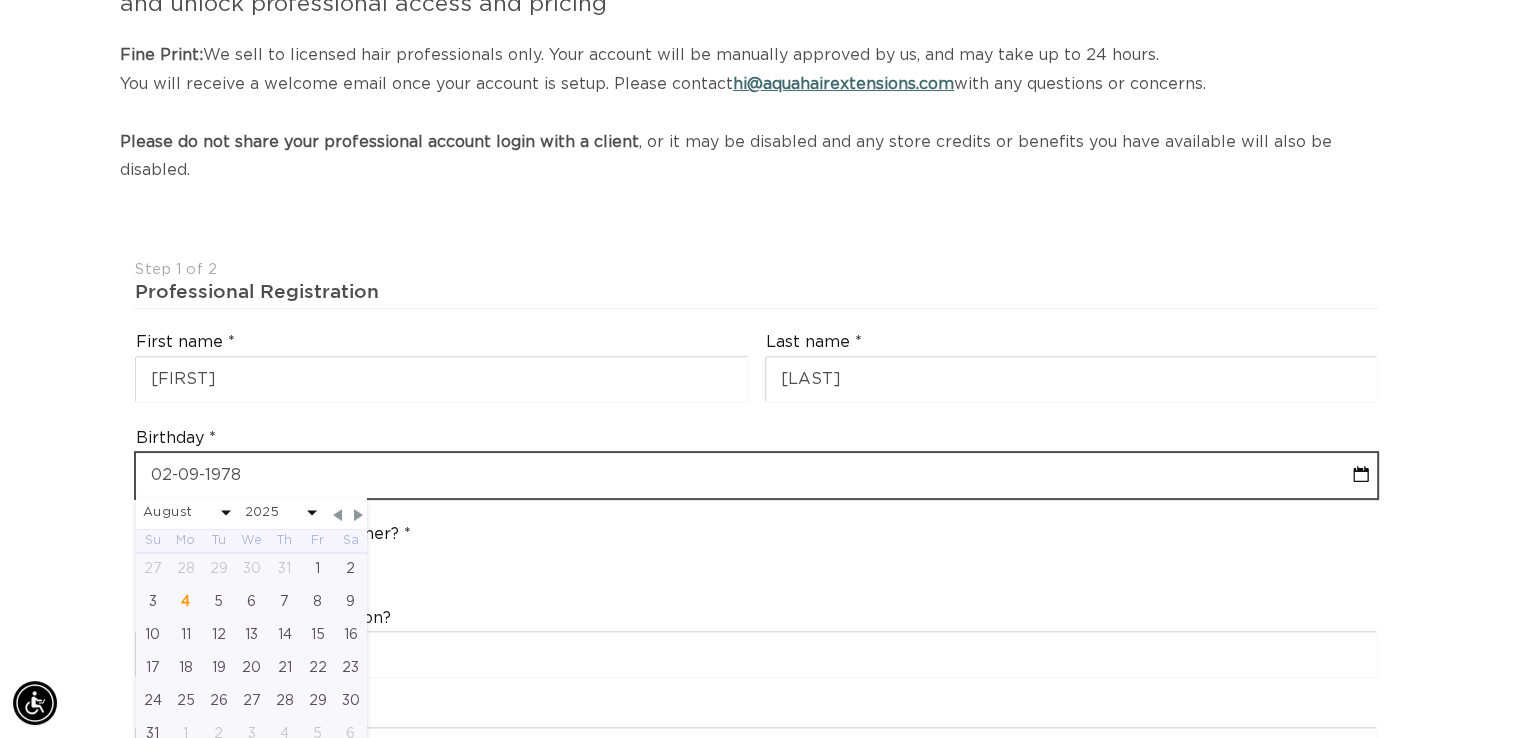 select on "1" 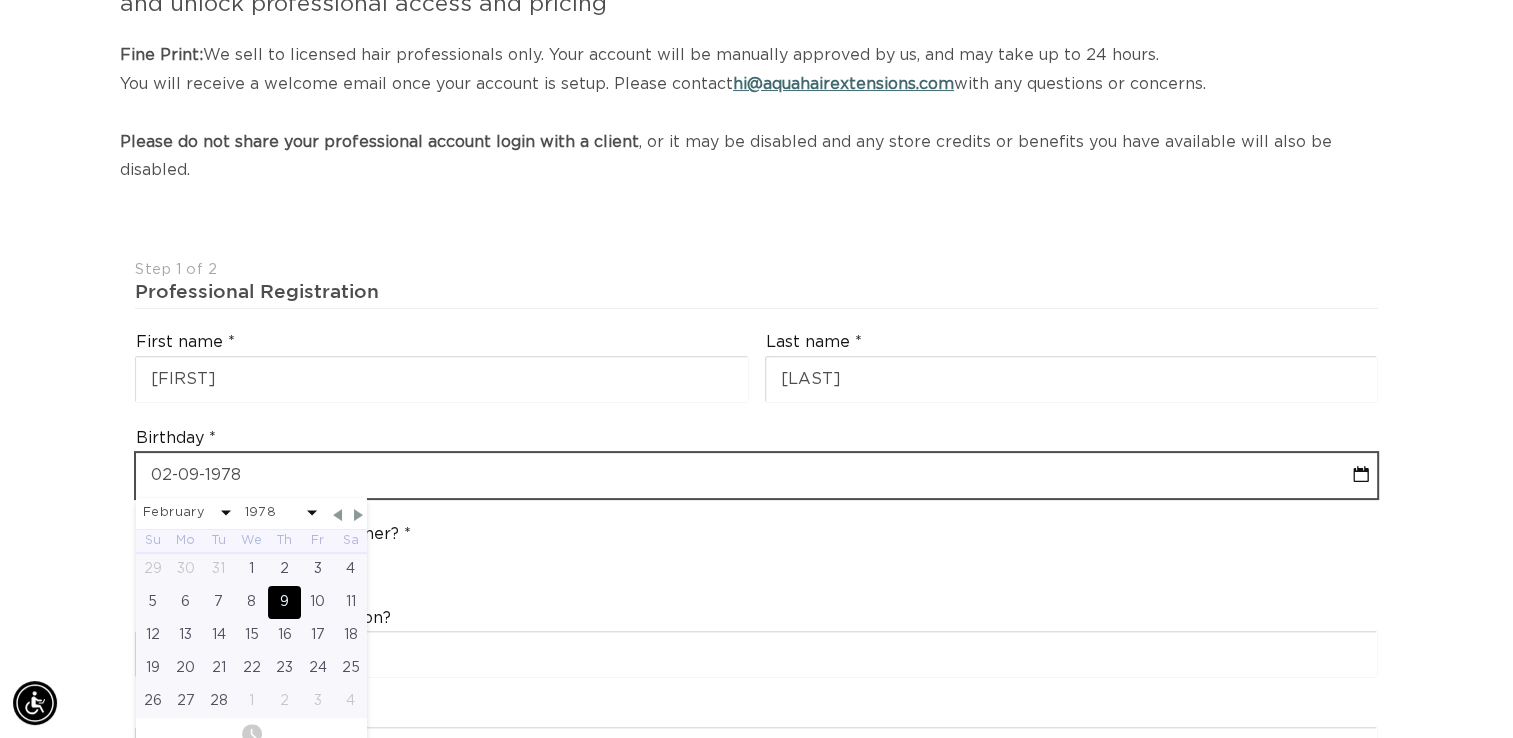 scroll, scrollTop: 0, scrollLeft: 1371, axis: horizontal 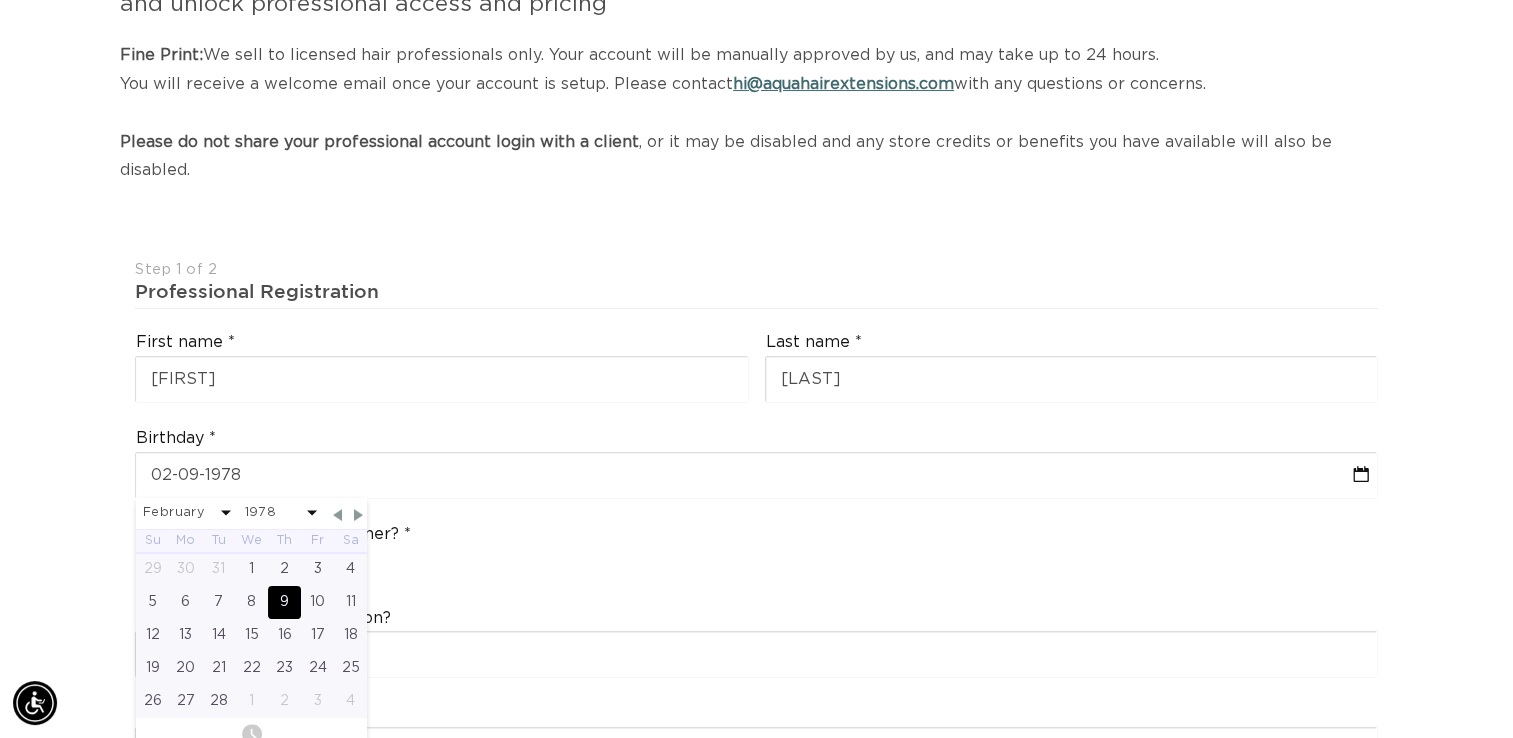 click on "First name Christina Last name Hatfield  Birthday 02-09-1978 January February March April May June July August September October November December 2045 2044 2043 2042 2041 2040 2039 2038 2037 2036 2035 2034 2033 2032 2031 2030 2029 2028 2027 2026 2025 2024 2023 2022 2021 2020 2019 2018 2017 2016 2015 2014 2013 2012 2011 2010 2009 2008 2007 2006 2005 2004 2003 2002 2001 2000 1999 1998 1997 1996 1995 1994 1993 1992 1991 1990 1989 1988 1987 1986 1985 1984 1983 1982 1981 1980 1979 1978 1977 1976 1975 1974 1973 1972 1971 1970 1969 1968 1967 1966 1965 1964 1963 1962 1961 1960 1959 1958 1957 1956 1955 1954 1953 1952 1951 1950 1949 1948 1947 1946 1945 Su Mo Tu We Th Fr Sa 29 30 31 1 2 3 4 5 6 7 8 9 10 11 12 13 14 15 16 17 18 19 20 21 22 23 24 25 26 27 28 1 2 3 4   Are you a stylist or salon owner? Stylist Salon Owner What's the name of your salon? Email thatfield4535@gmail.com Email confirmation thatfield4535@gmail.com Cell Phone number AC (+247)  Afghanistan (+93) 🇦🇫 Albania (+355) 🇦🇱 Cuba (+53) 🇨🇺" at bounding box center (756, 1214) 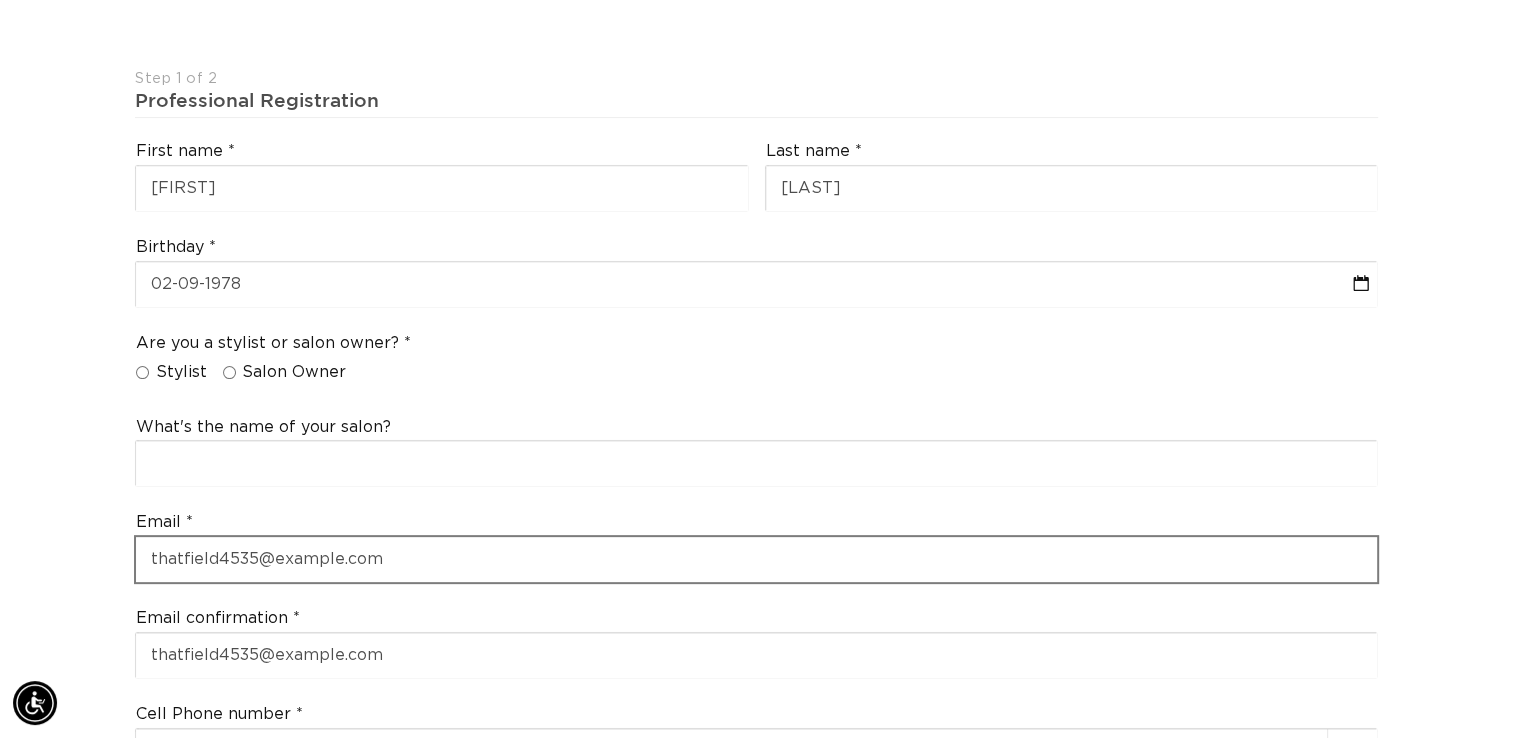scroll, scrollTop: 500, scrollLeft: 0, axis: vertical 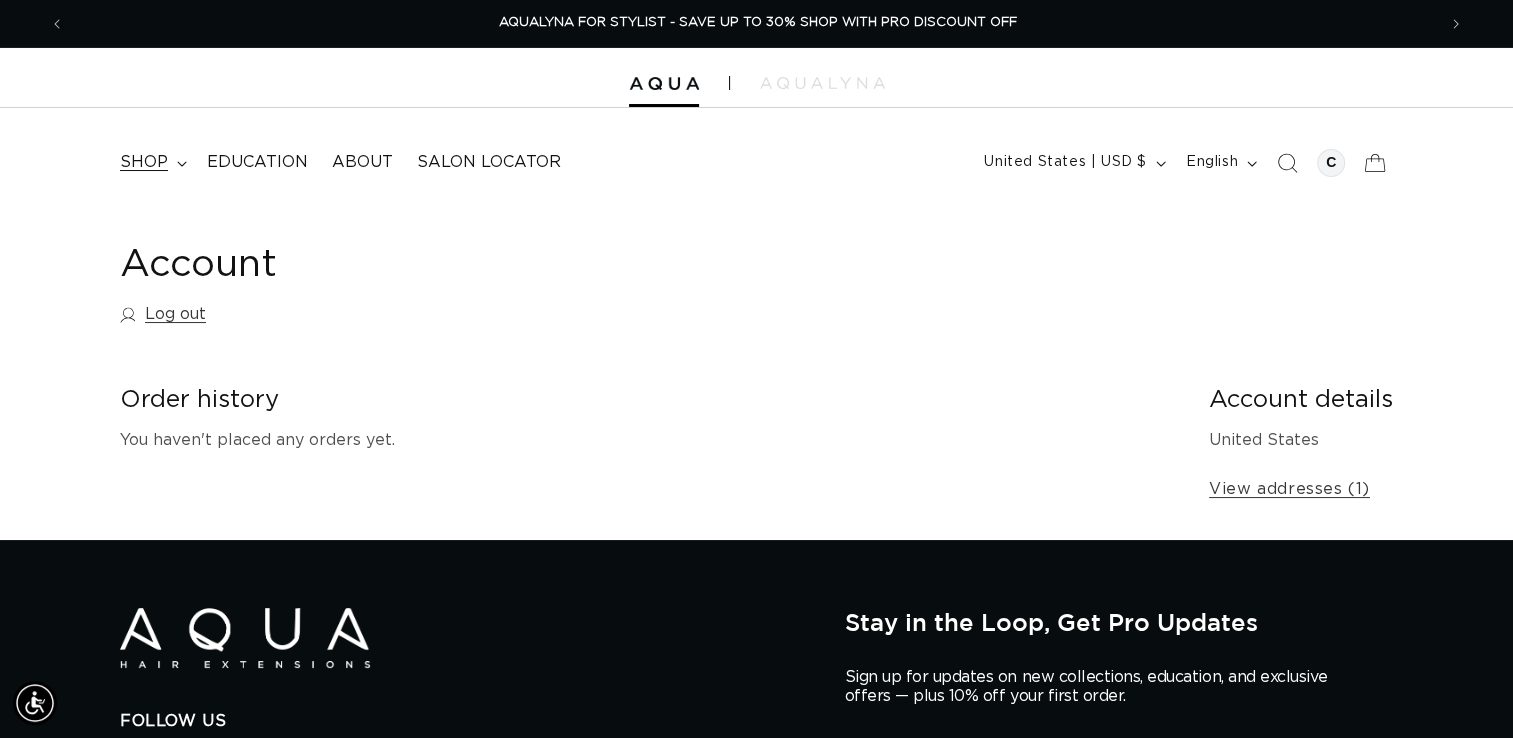 click on "shop" at bounding box center (144, 162) 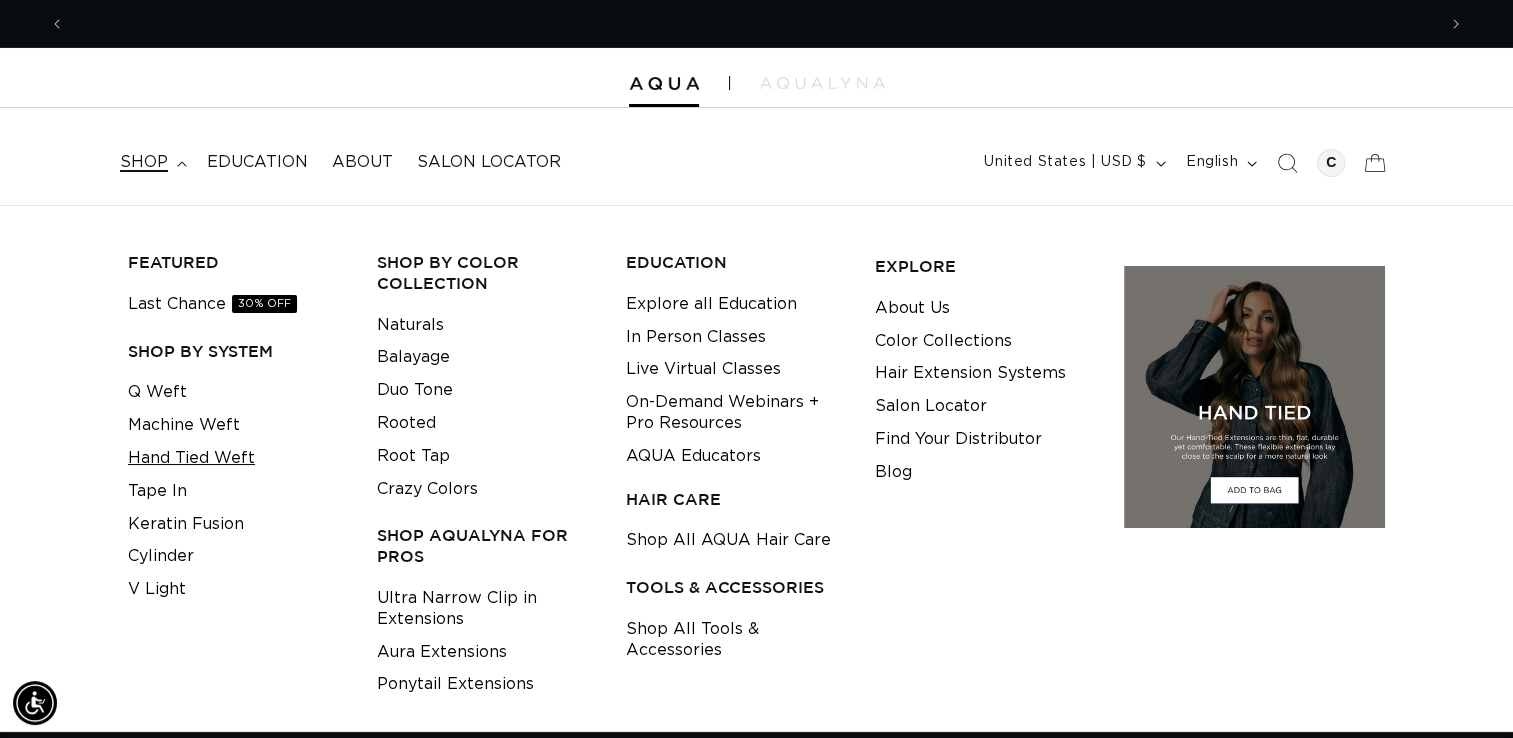 scroll, scrollTop: 0, scrollLeft: 0, axis: both 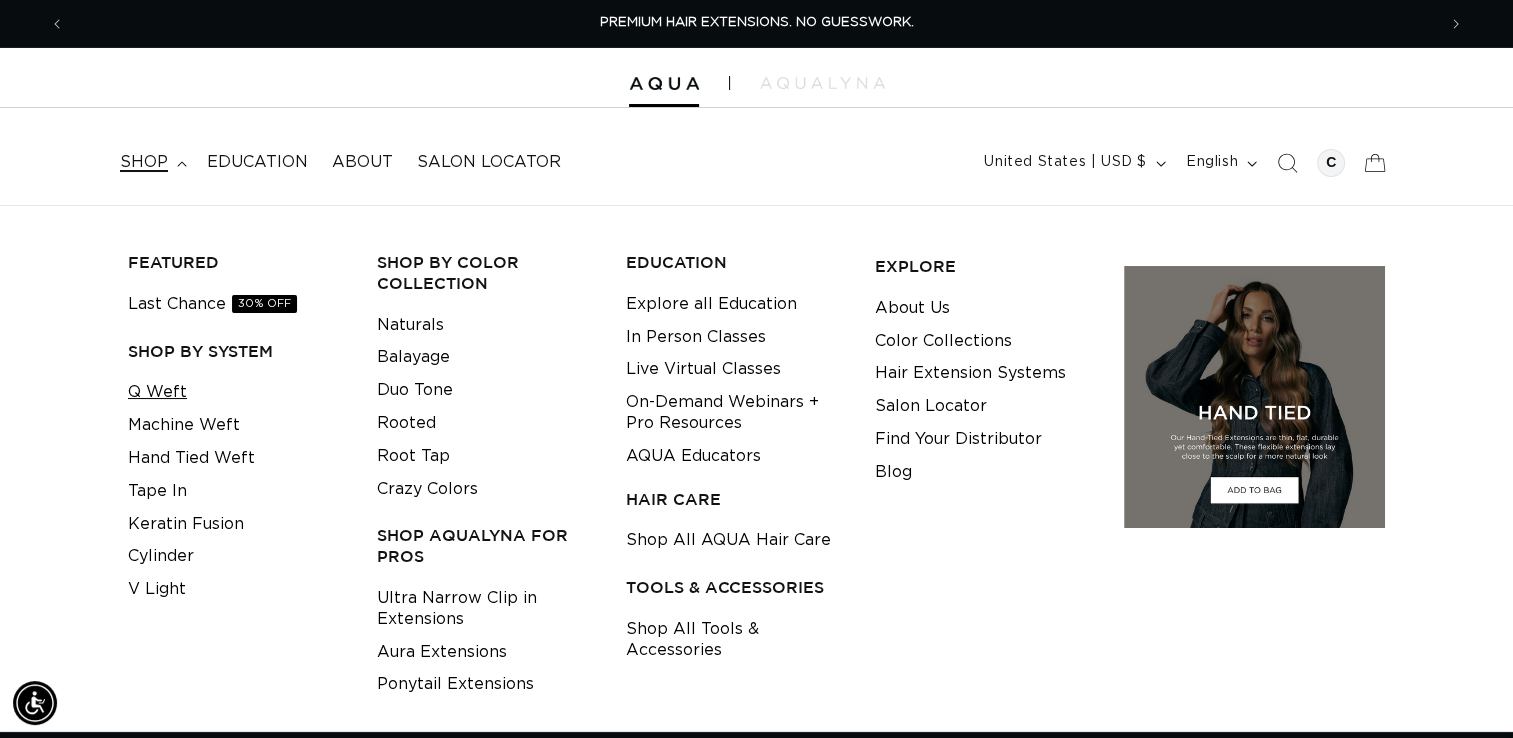 click on "Q Weft" at bounding box center [157, 392] 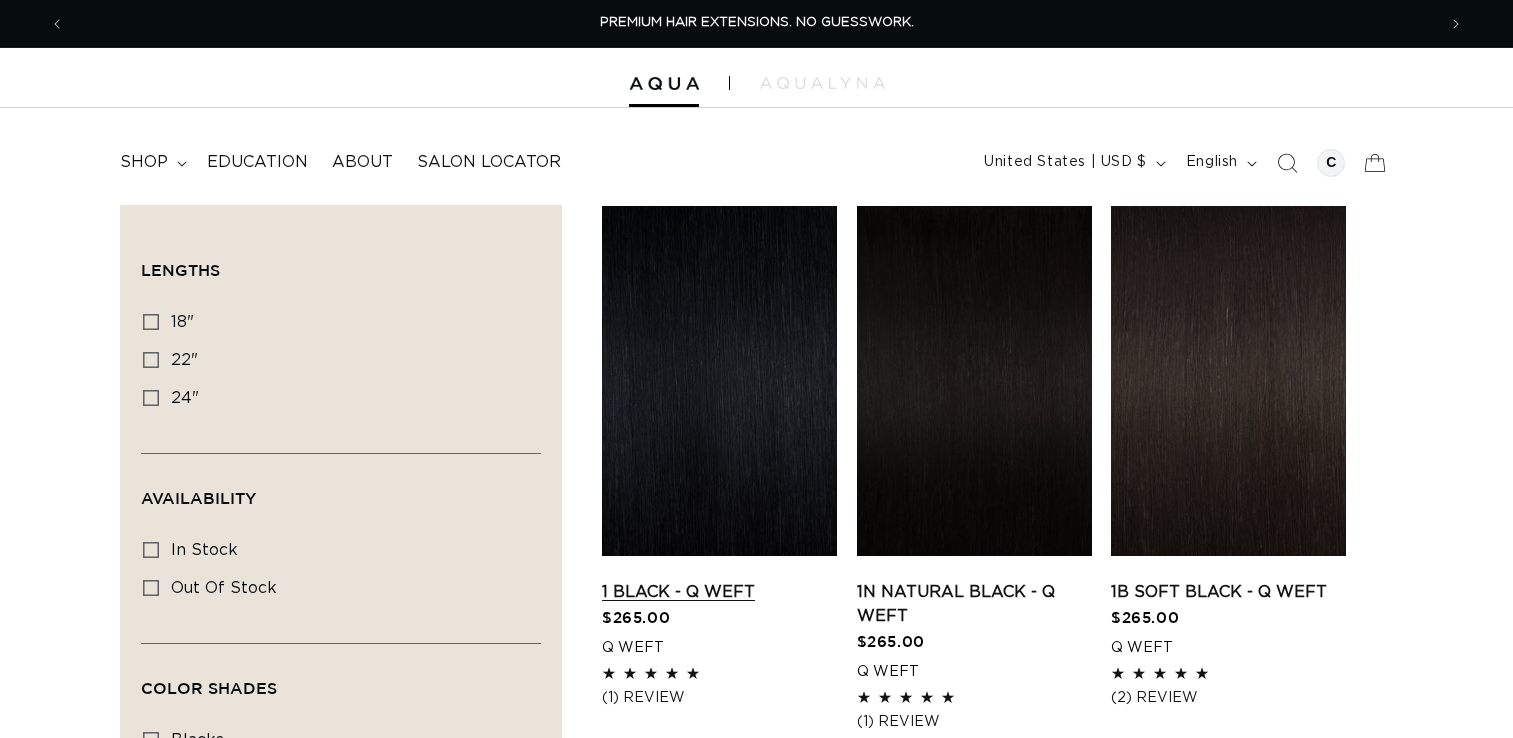 scroll, scrollTop: 0, scrollLeft: 0, axis: both 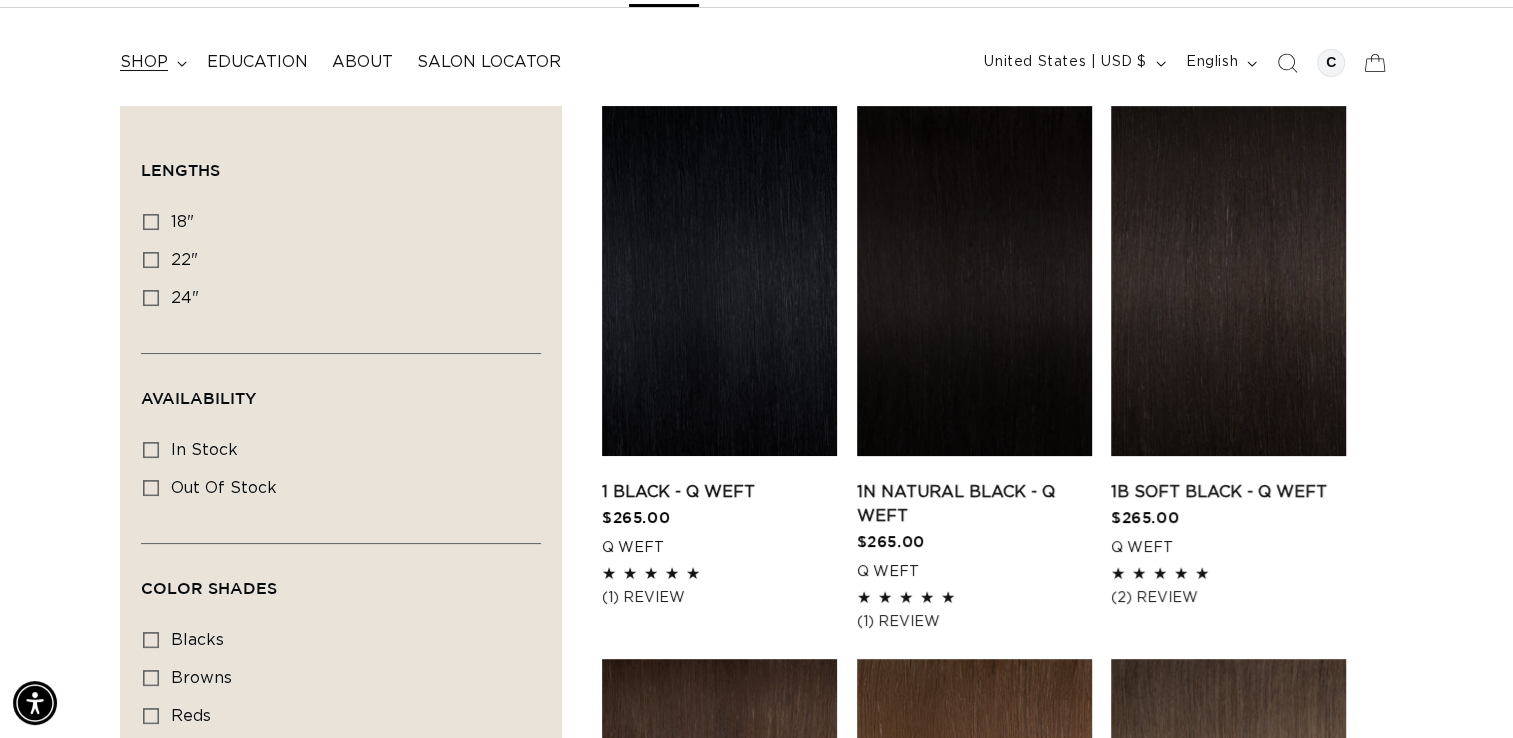 click 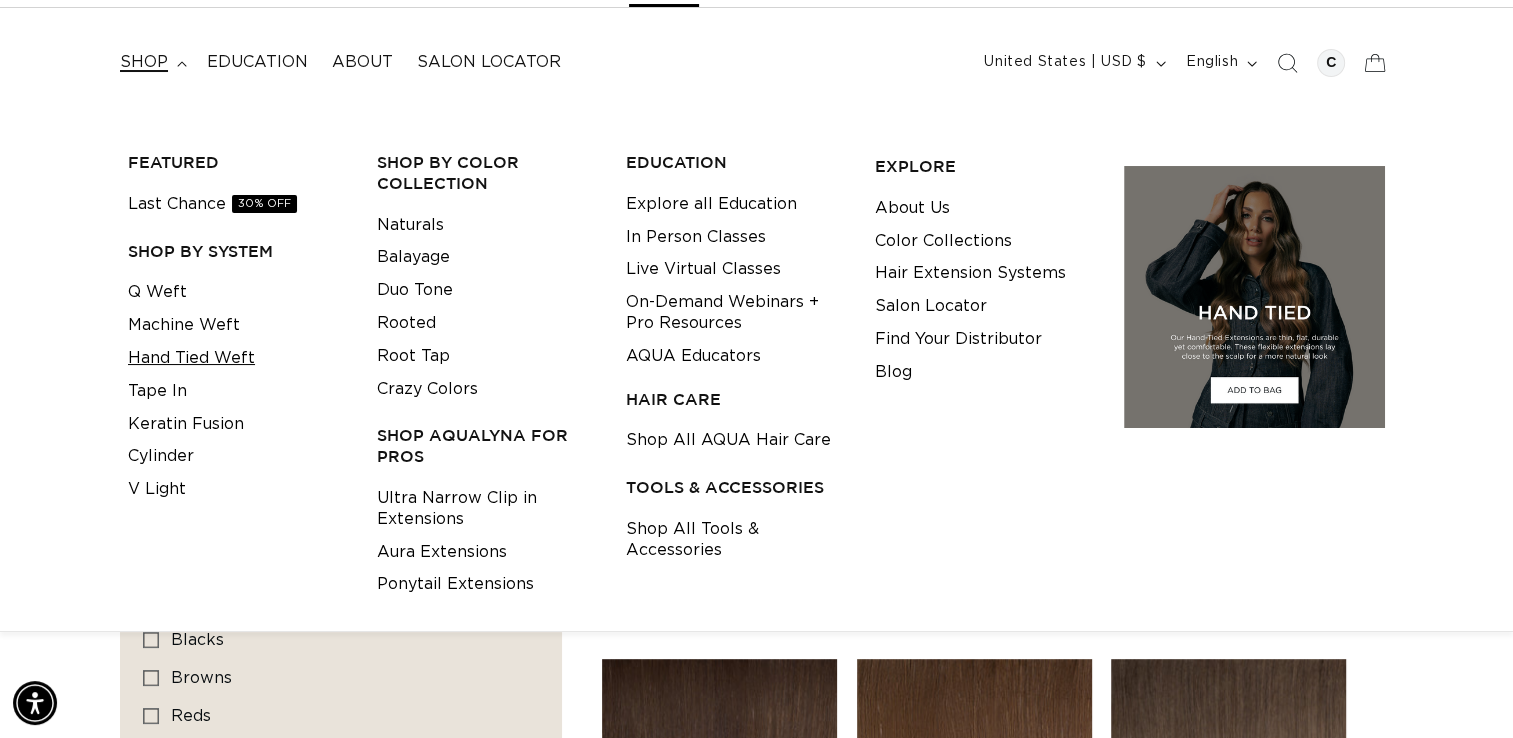scroll, scrollTop: 0, scrollLeft: 0, axis: both 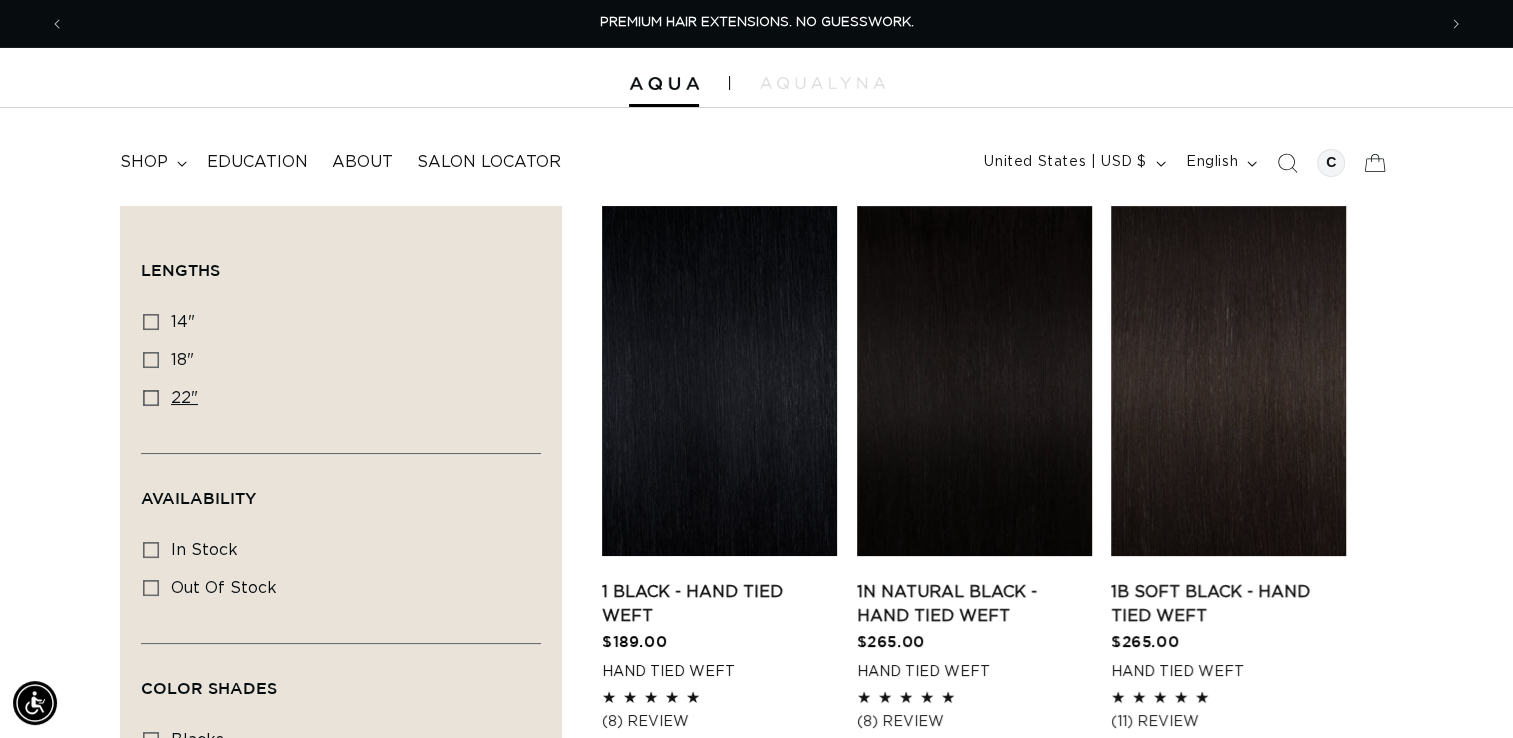 drag, startPoint x: 157, startPoint y: 398, endPoint x: 176, endPoint y: 399, distance: 19.026299 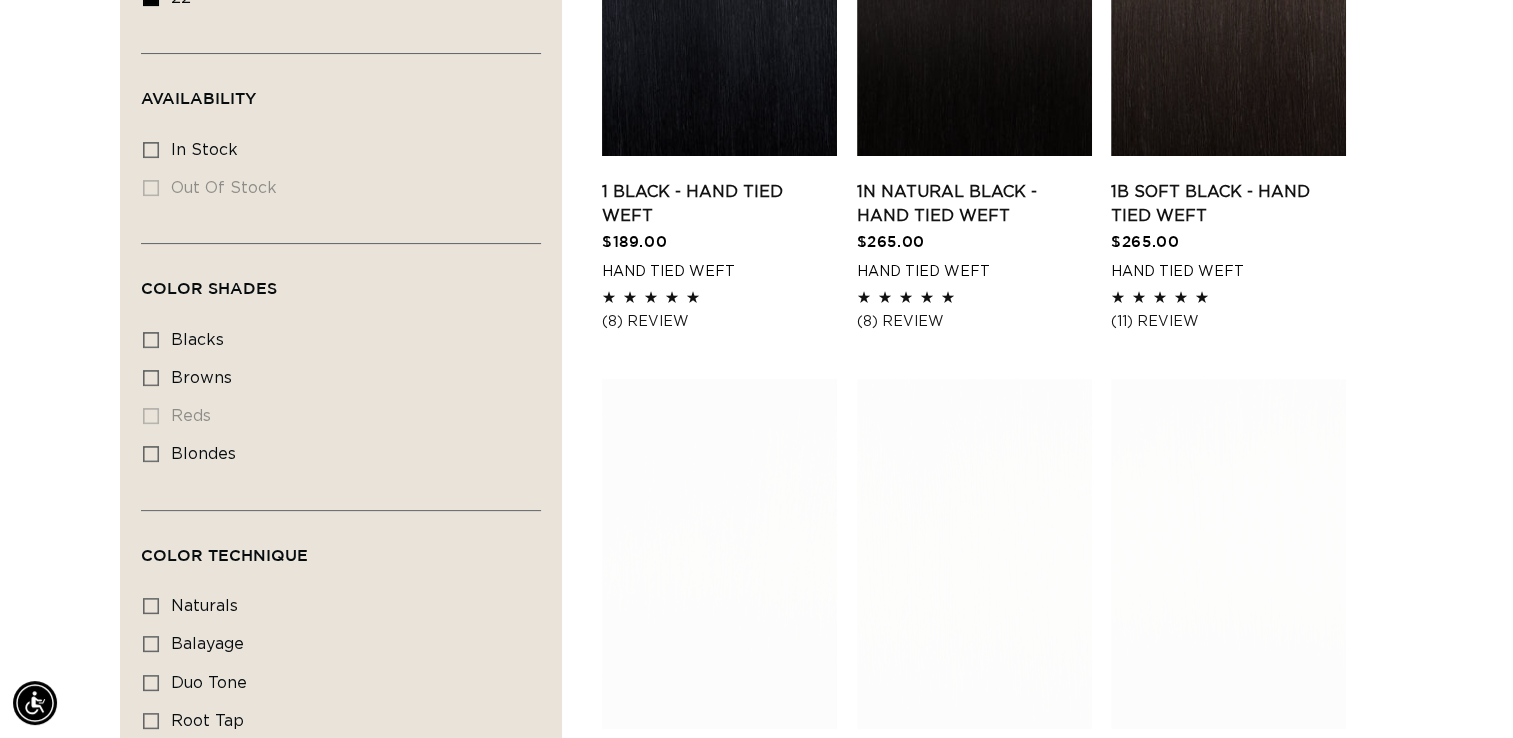 scroll, scrollTop: 0, scrollLeft: 0, axis: both 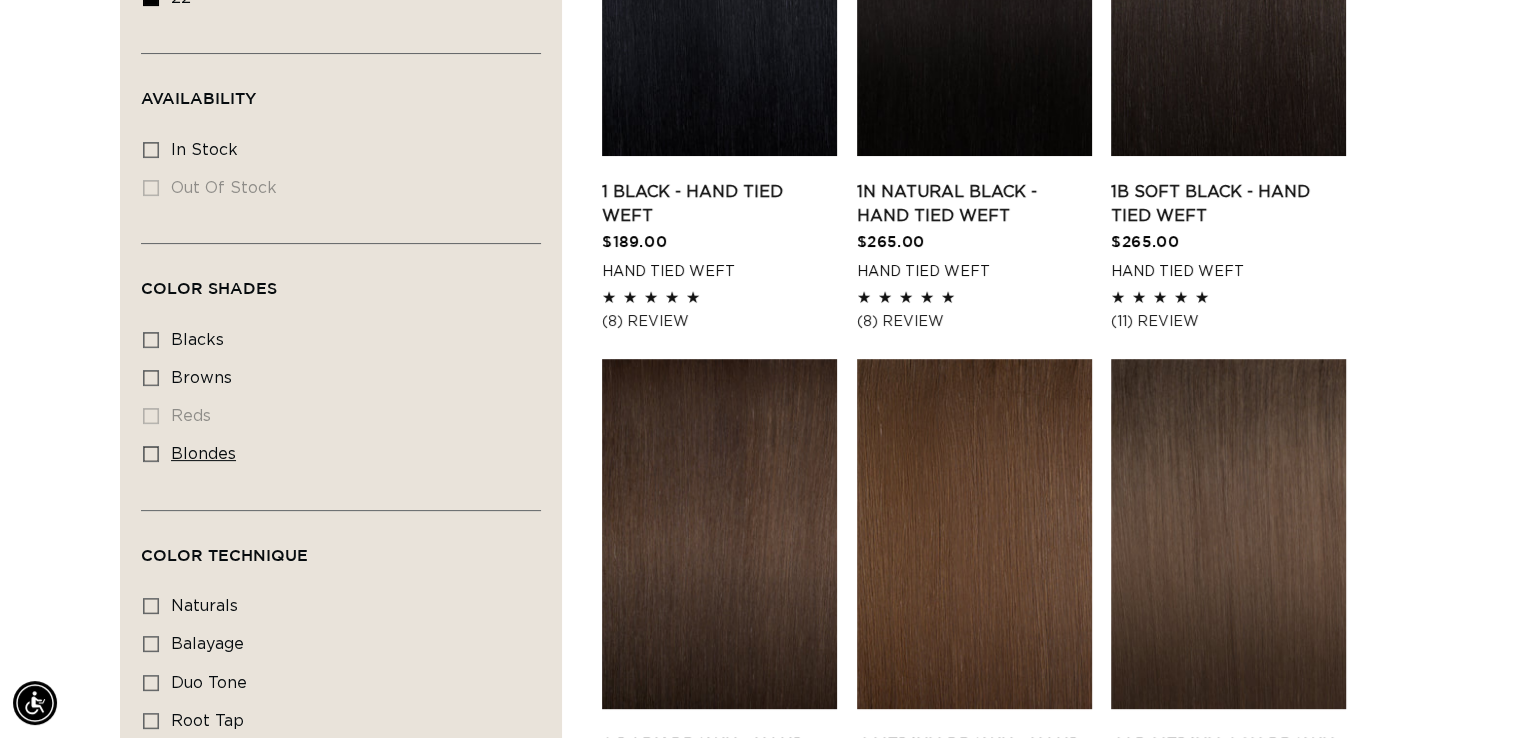 click 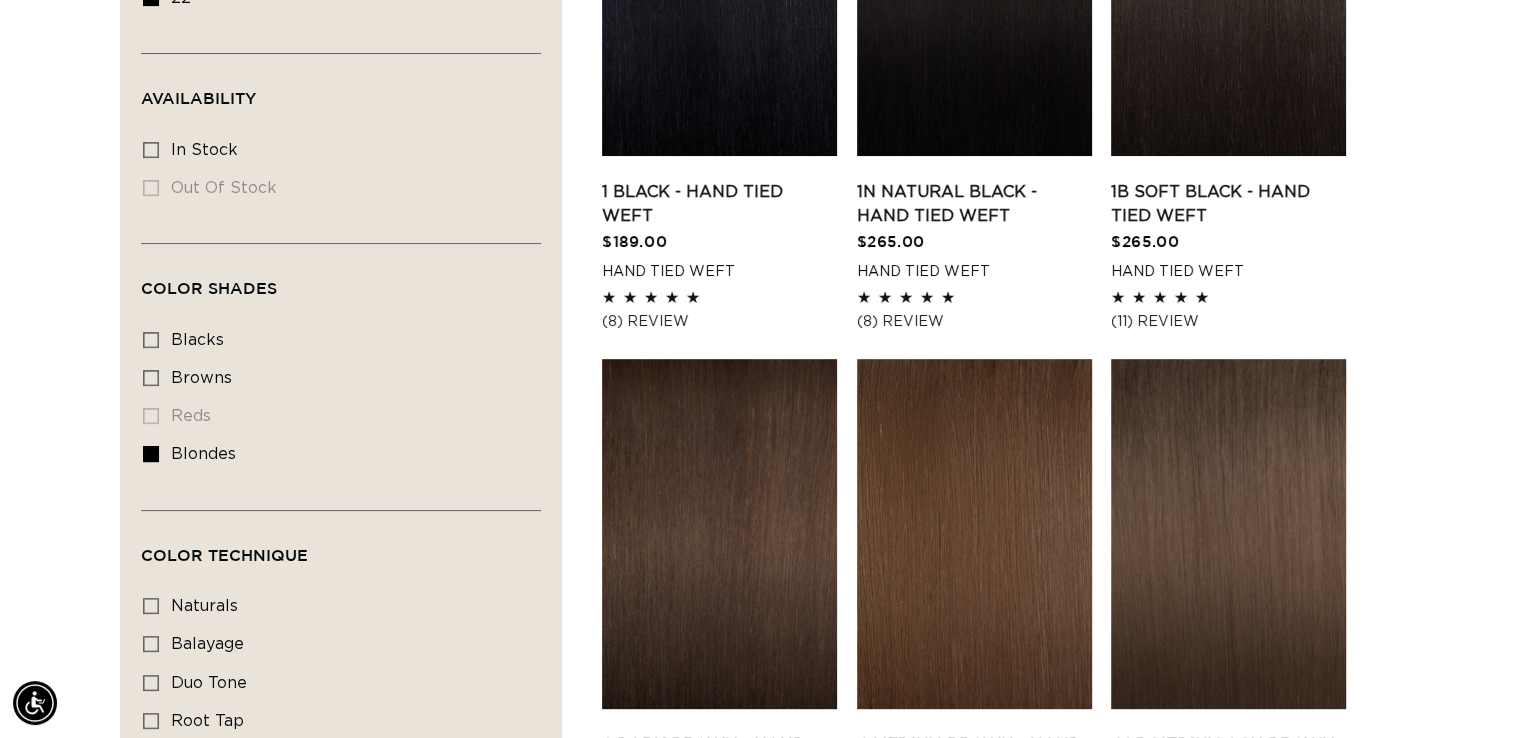 scroll, scrollTop: 0, scrollLeft: 2741, axis: horizontal 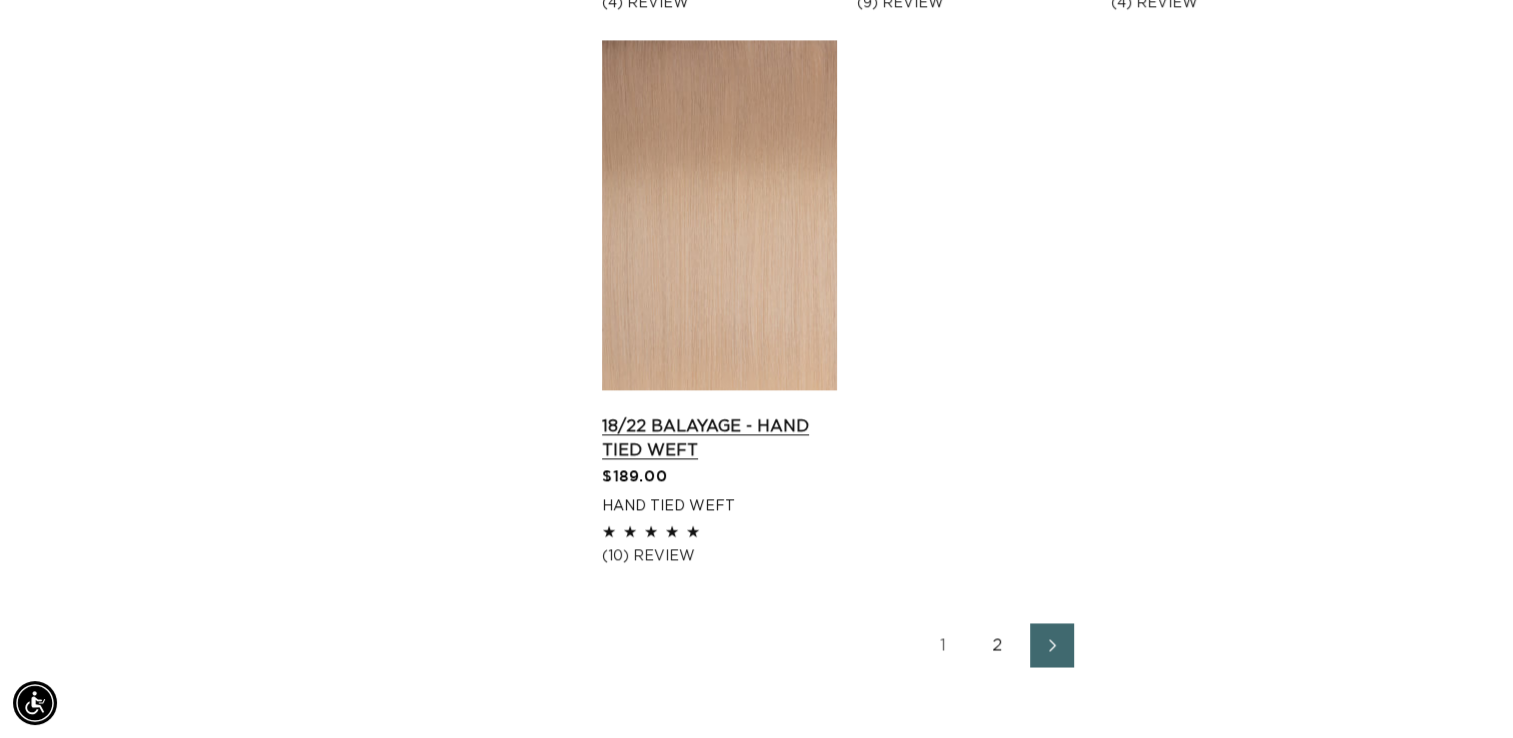 click on "18/22 Balayage - Hand Tied Weft" at bounding box center [719, 438] 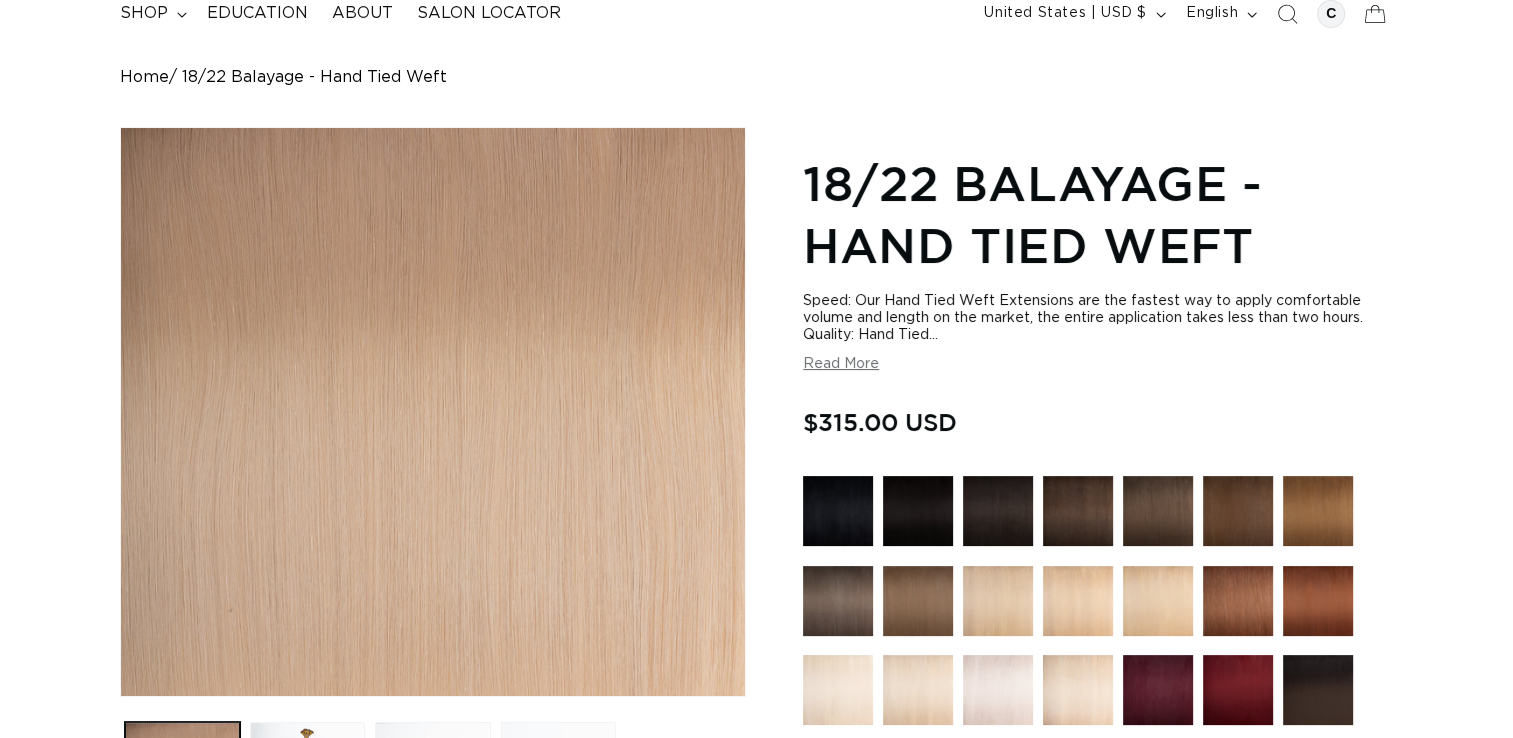 scroll, scrollTop: 200, scrollLeft: 0, axis: vertical 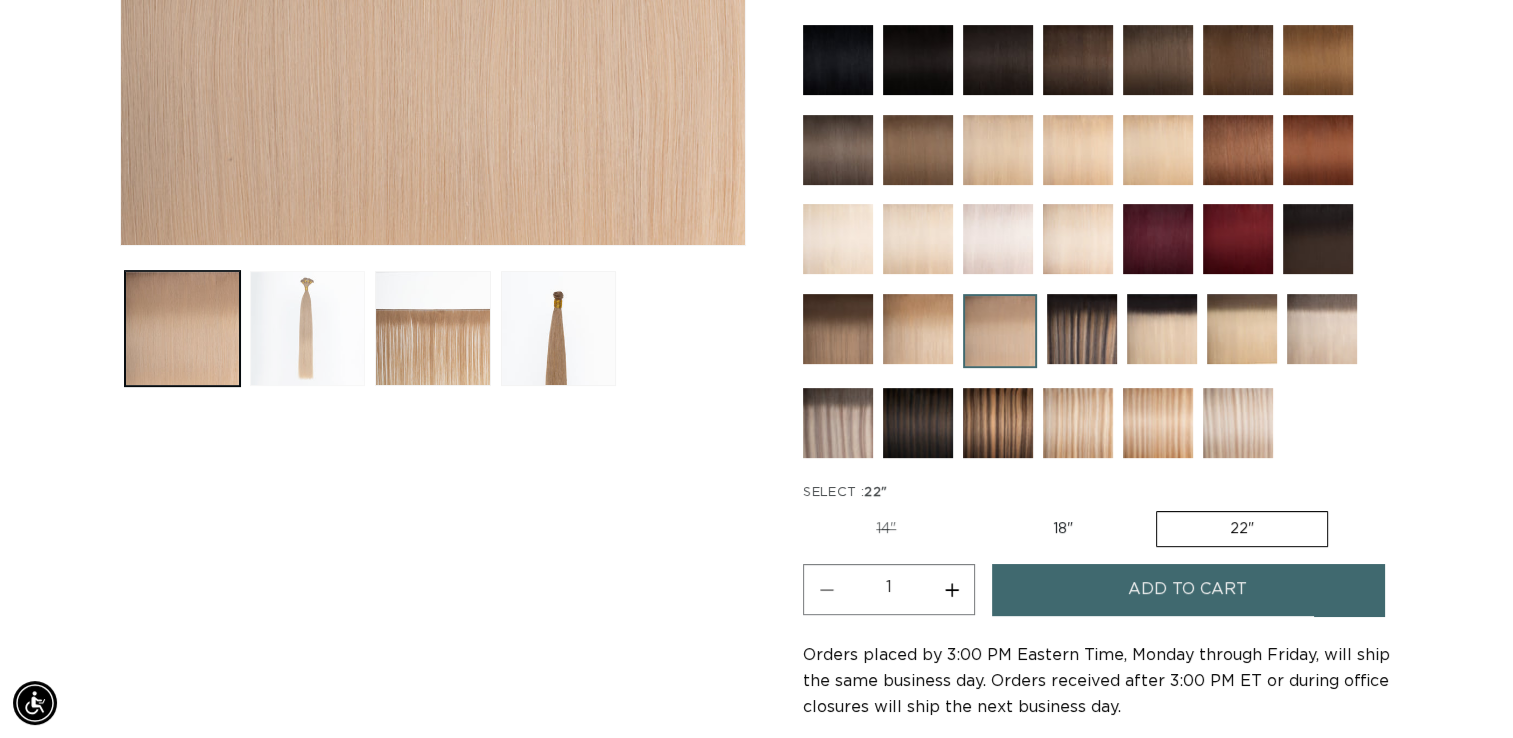 click at bounding box center [307, 328] 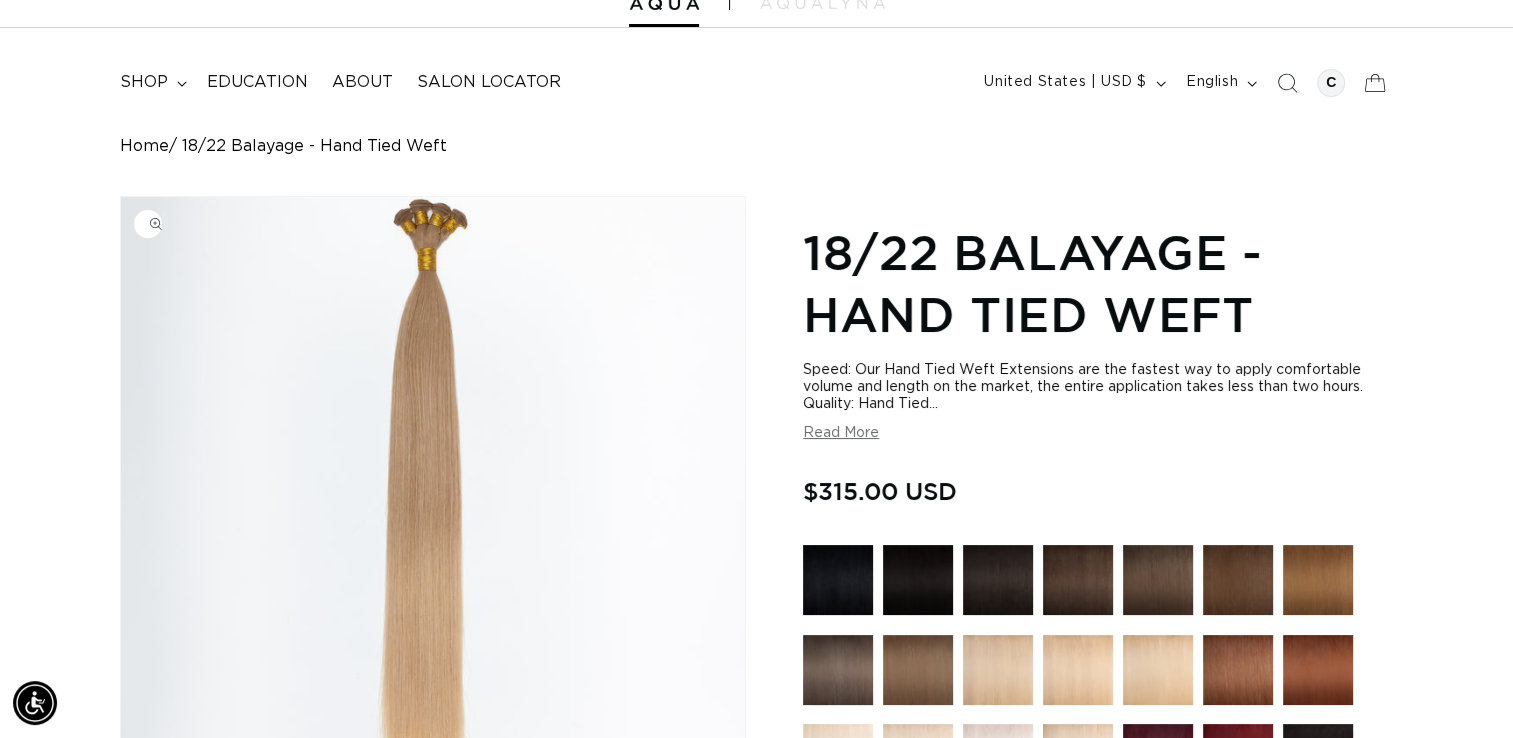 scroll, scrollTop: 76, scrollLeft: 0, axis: vertical 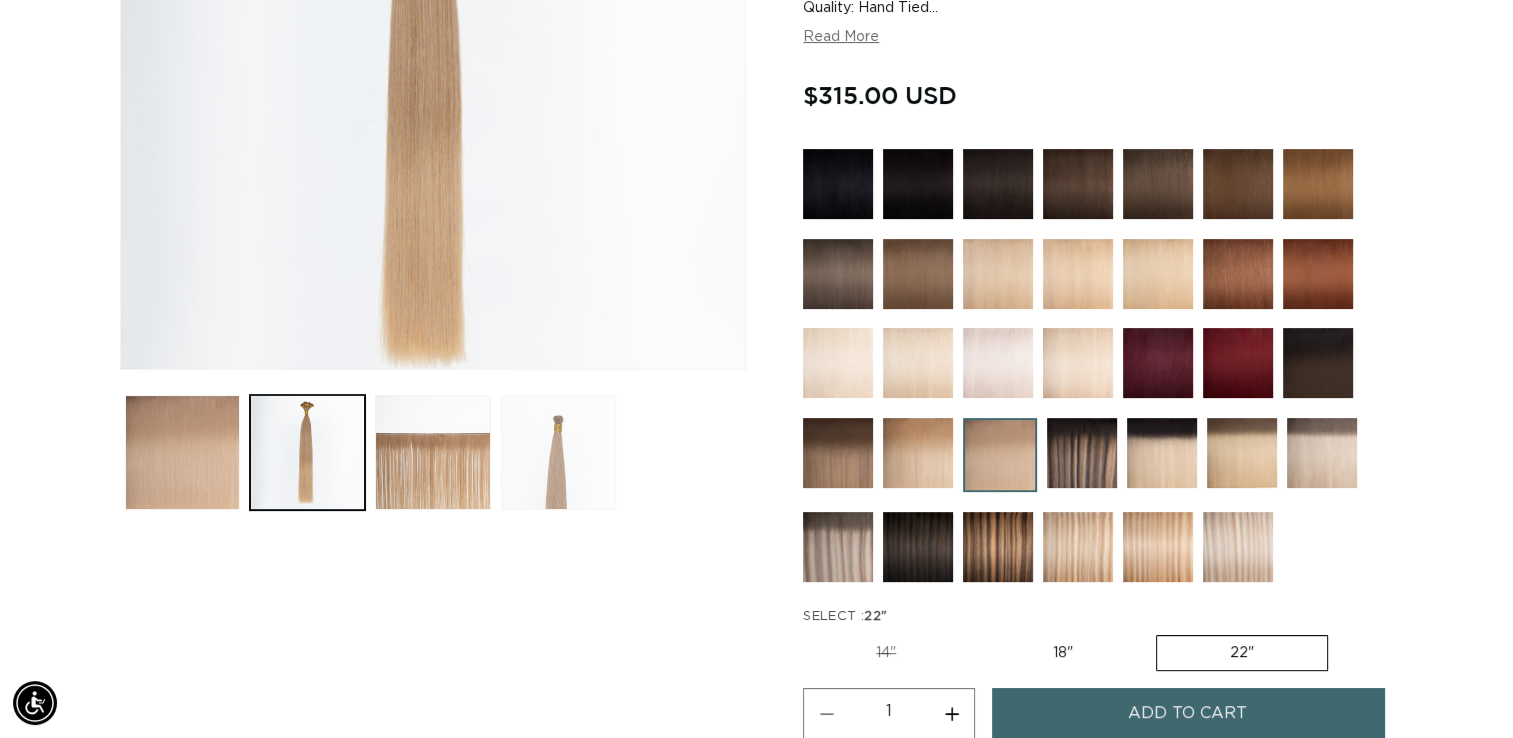 click at bounding box center [558, 452] 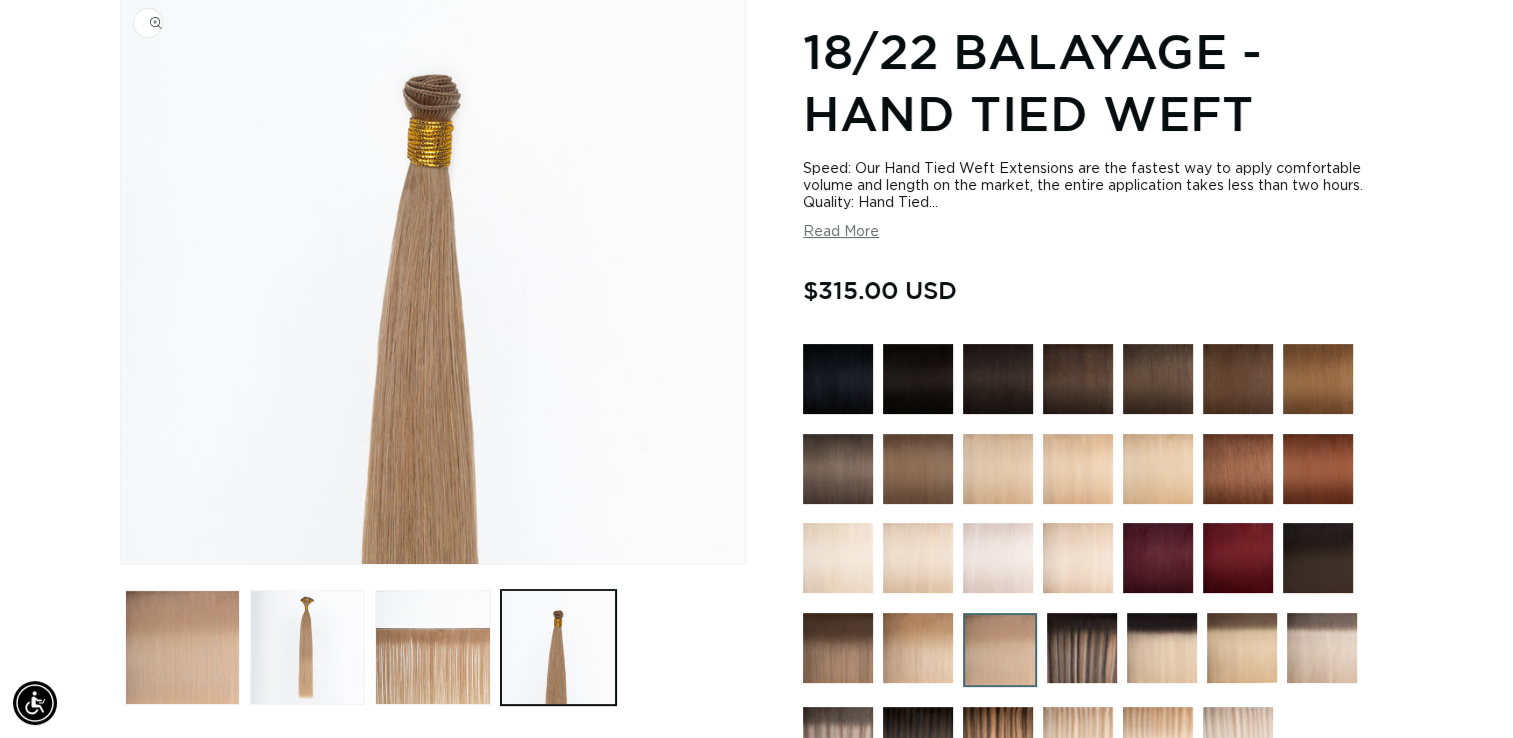 scroll, scrollTop: 276, scrollLeft: 0, axis: vertical 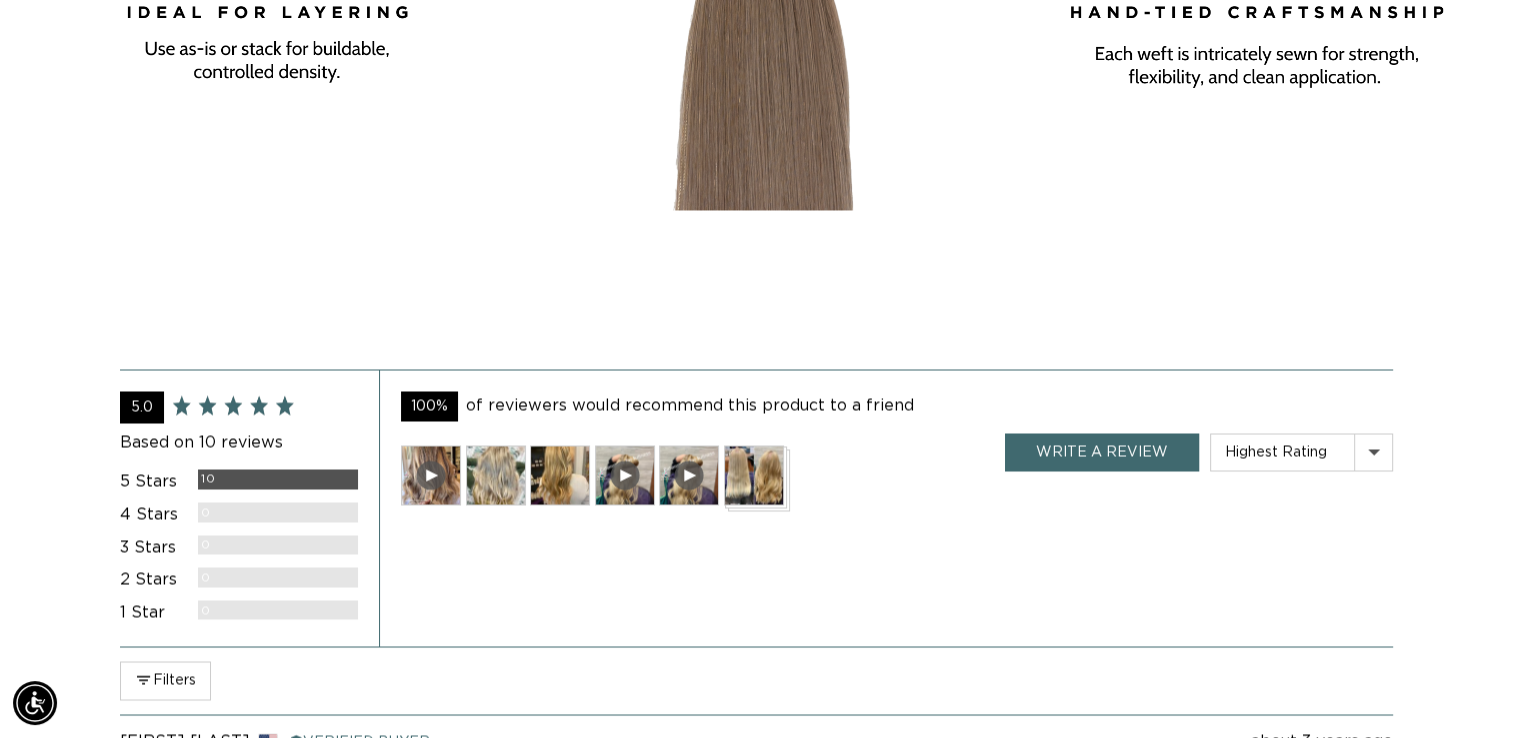 click at bounding box center [496, 475] 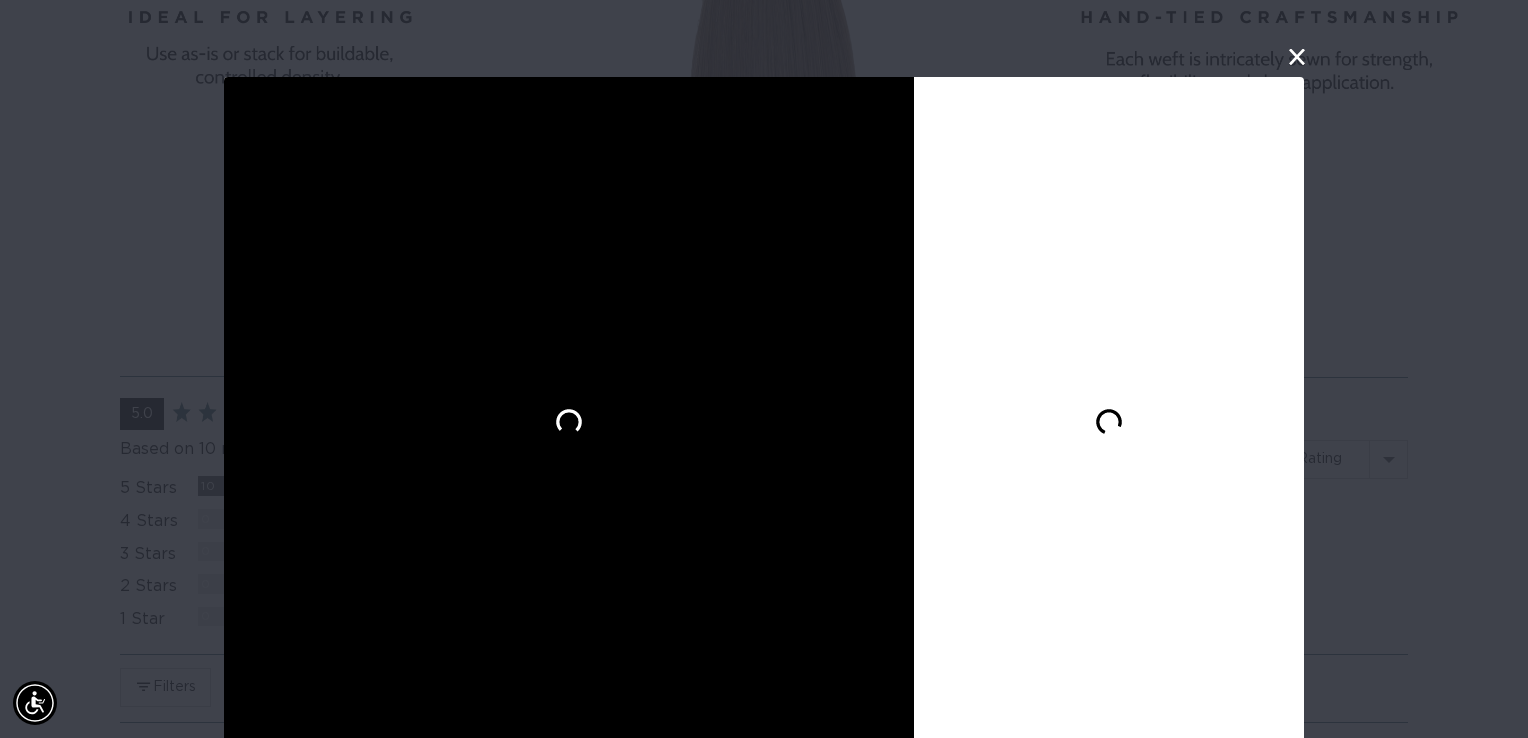 scroll, scrollTop: 0, scrollLeft: 2772, axis: horizontal 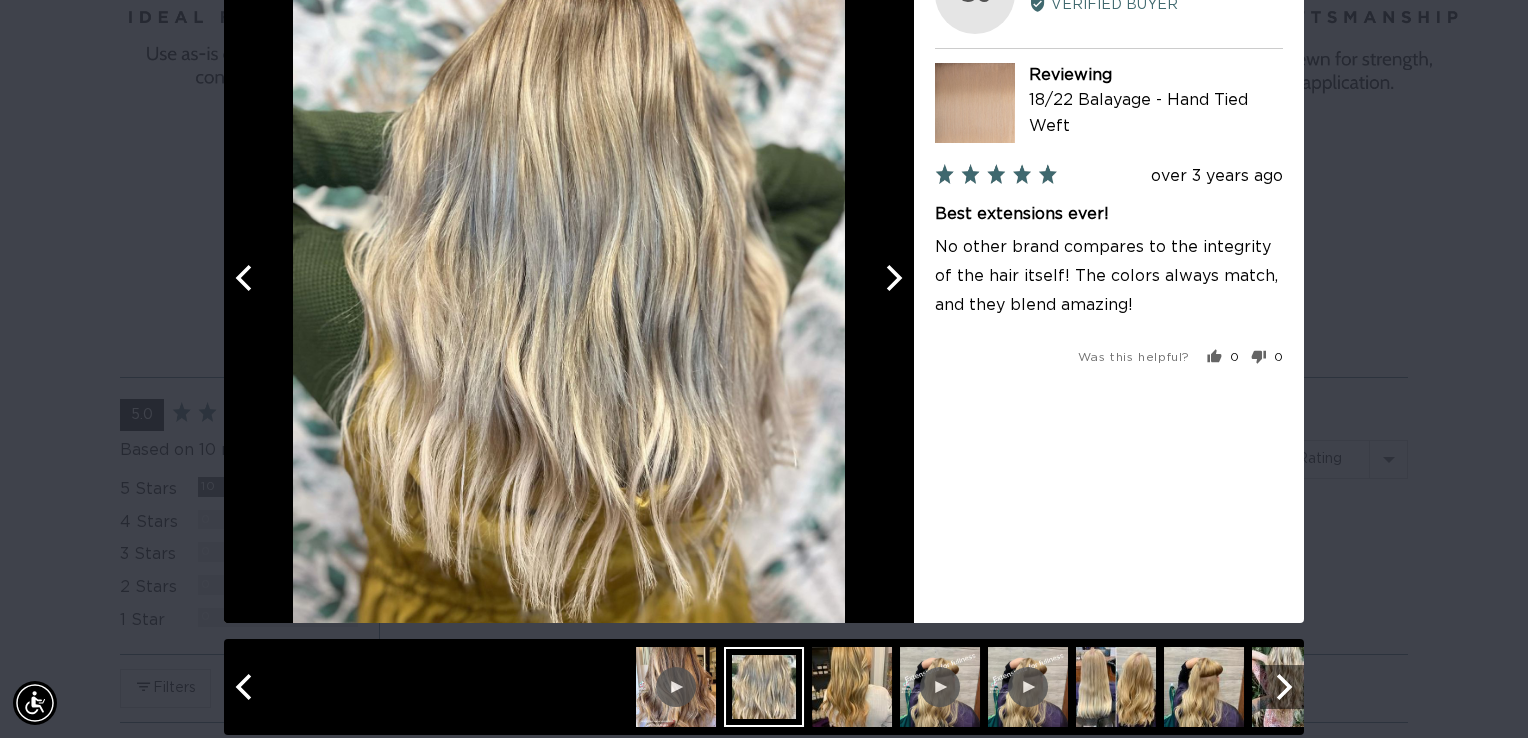 click 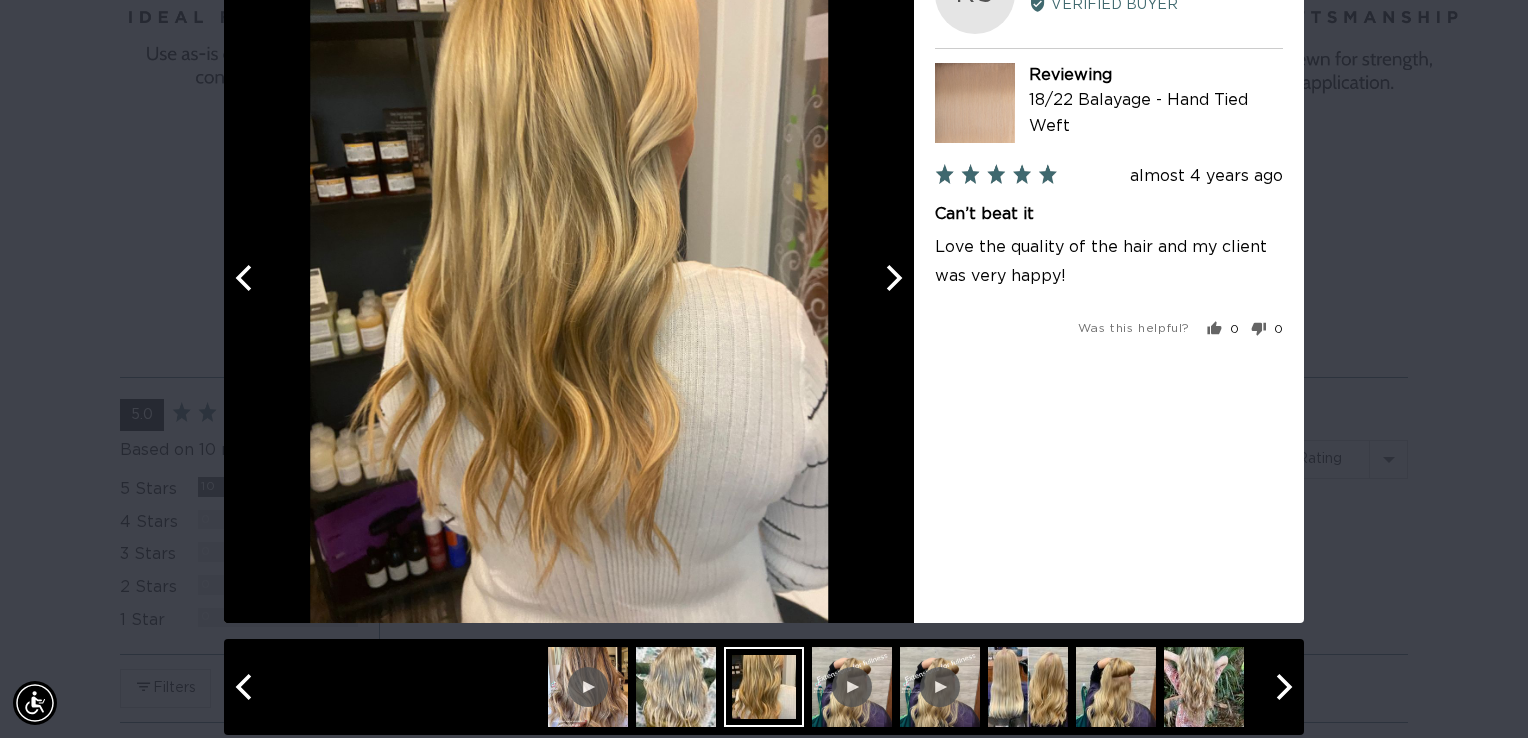 click 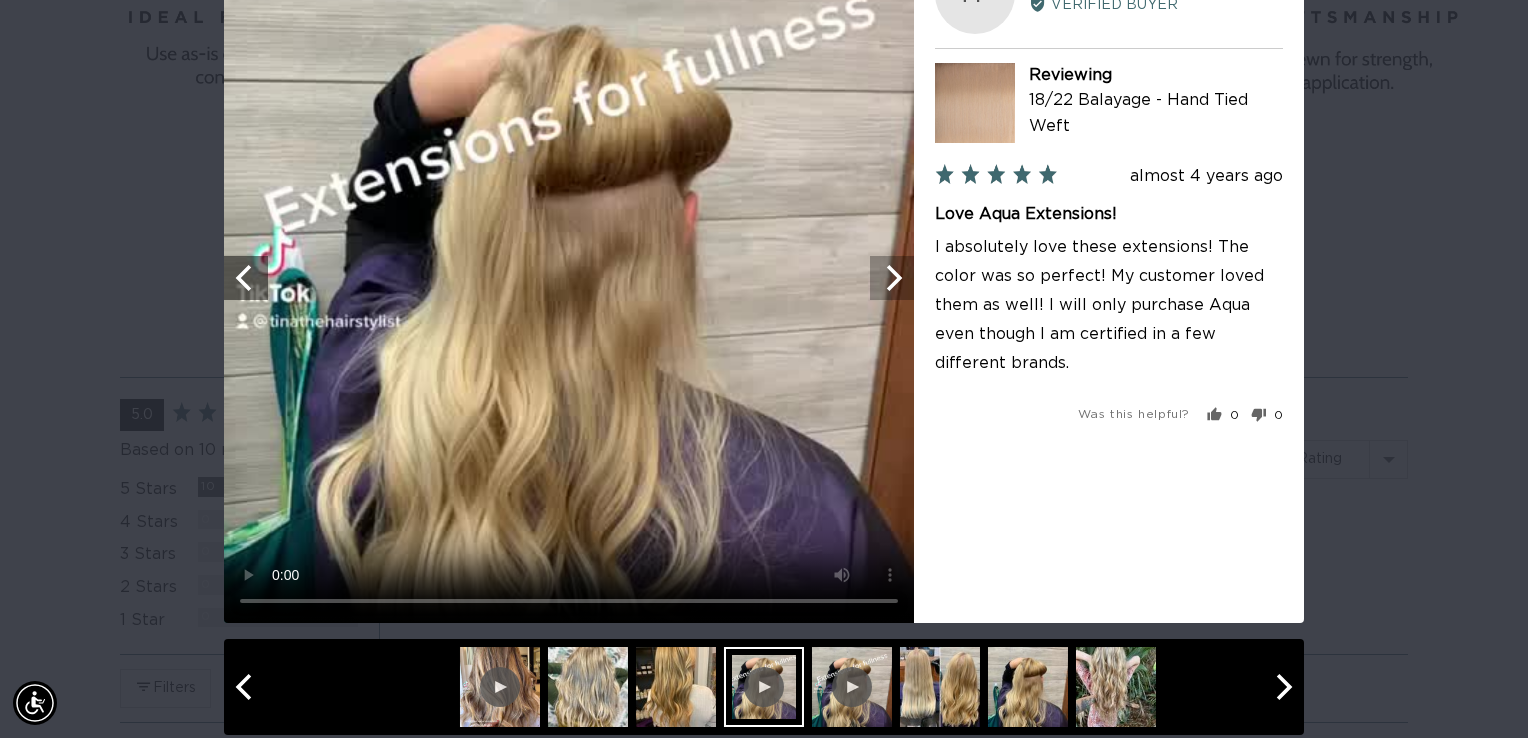scroll, scrollTop: 0, scrollLeft: 2772, axis: horizontal 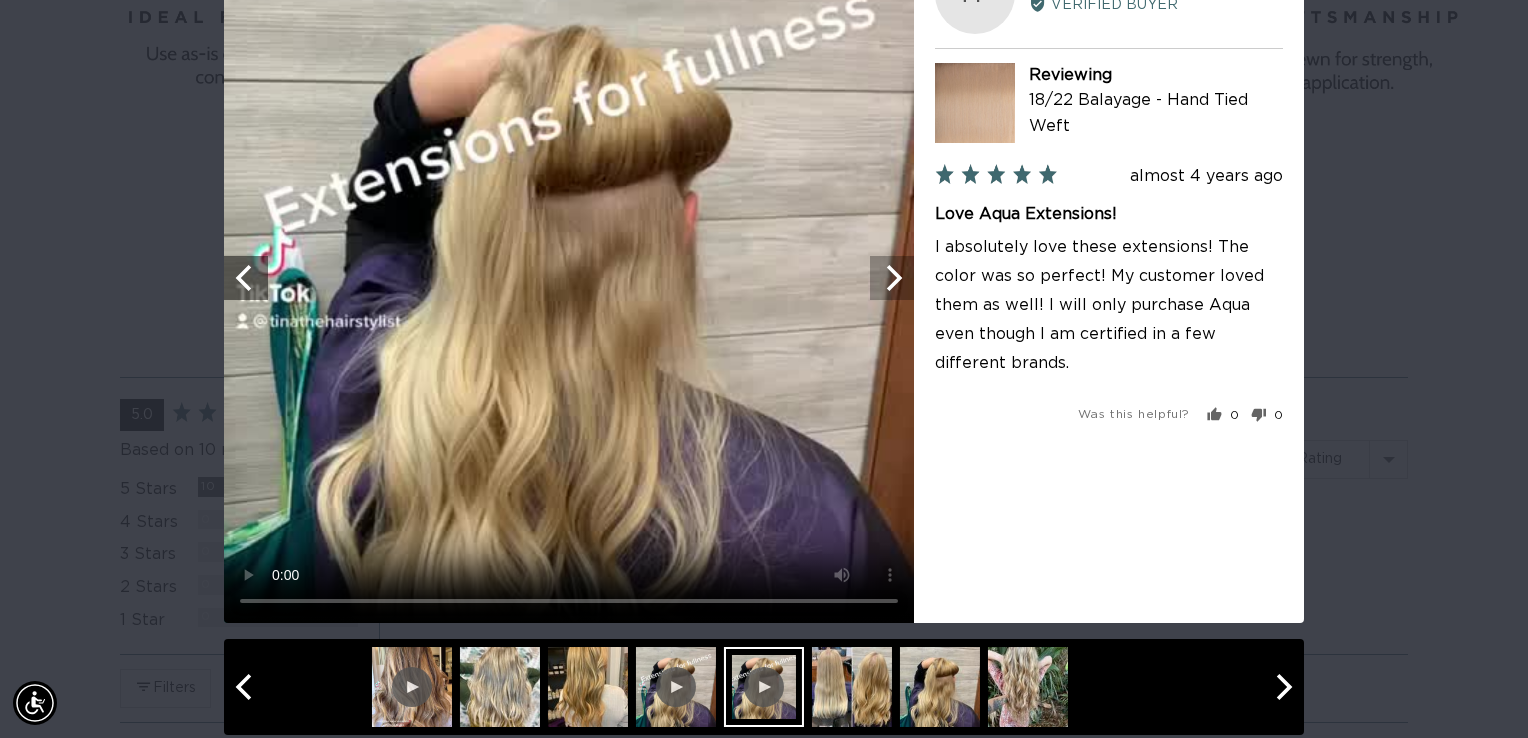 click 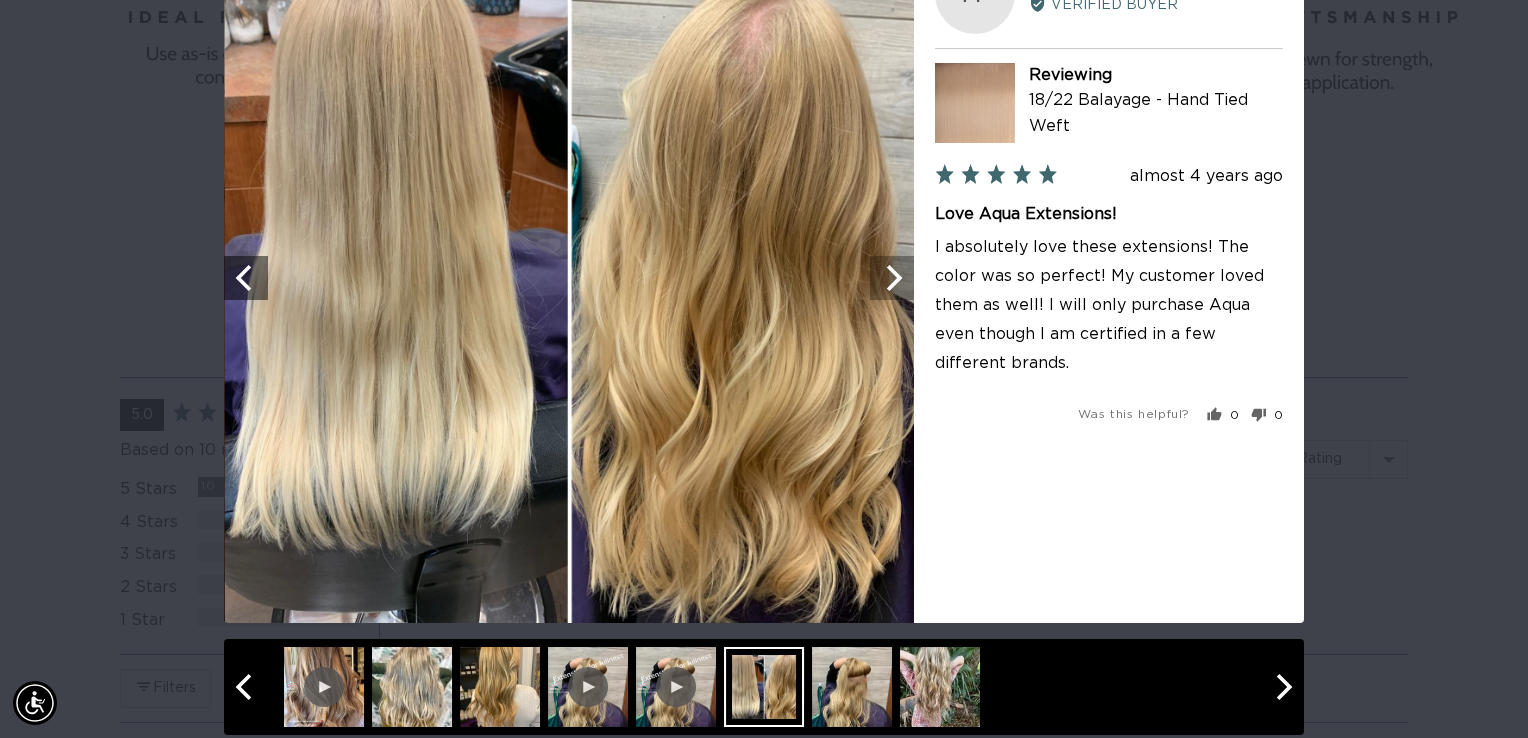 scroll 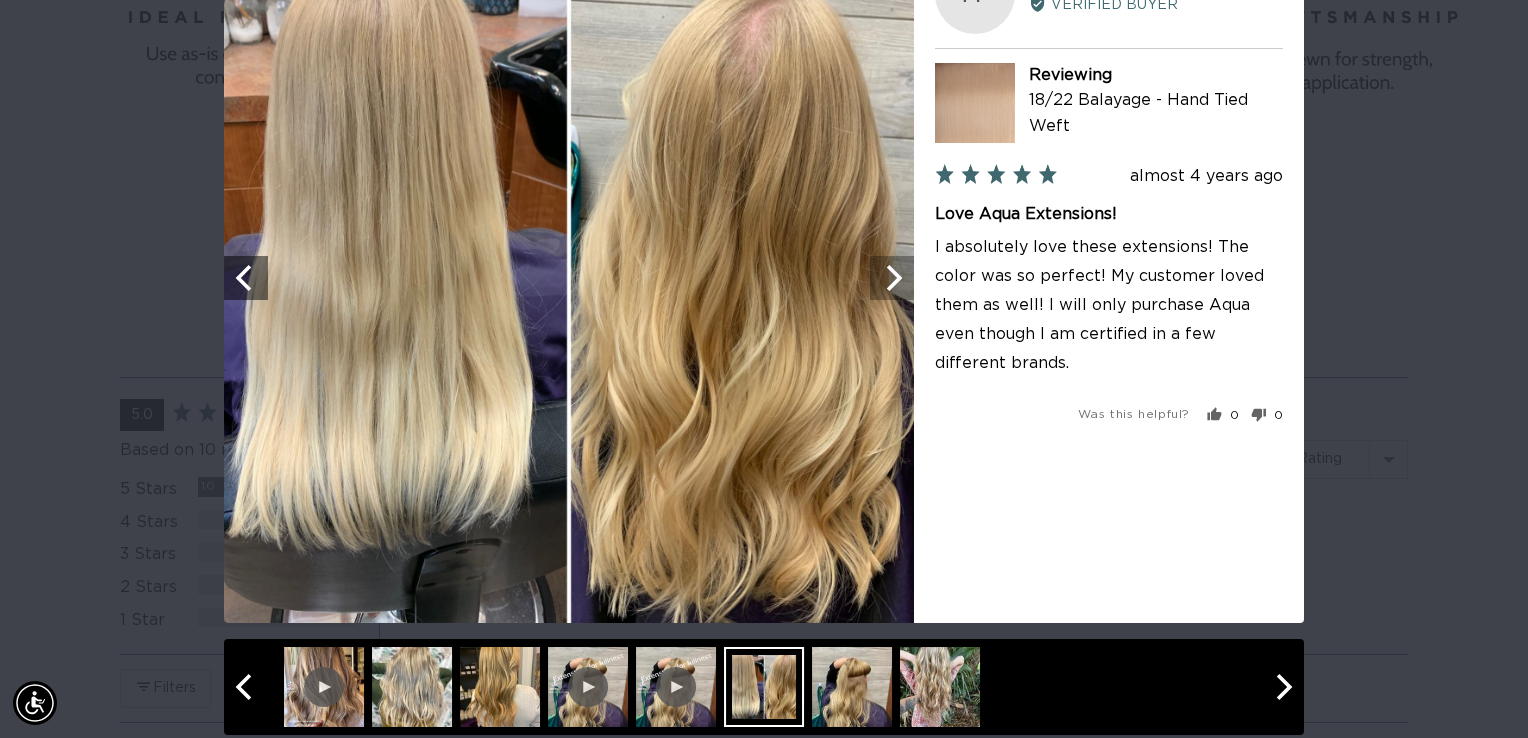 click 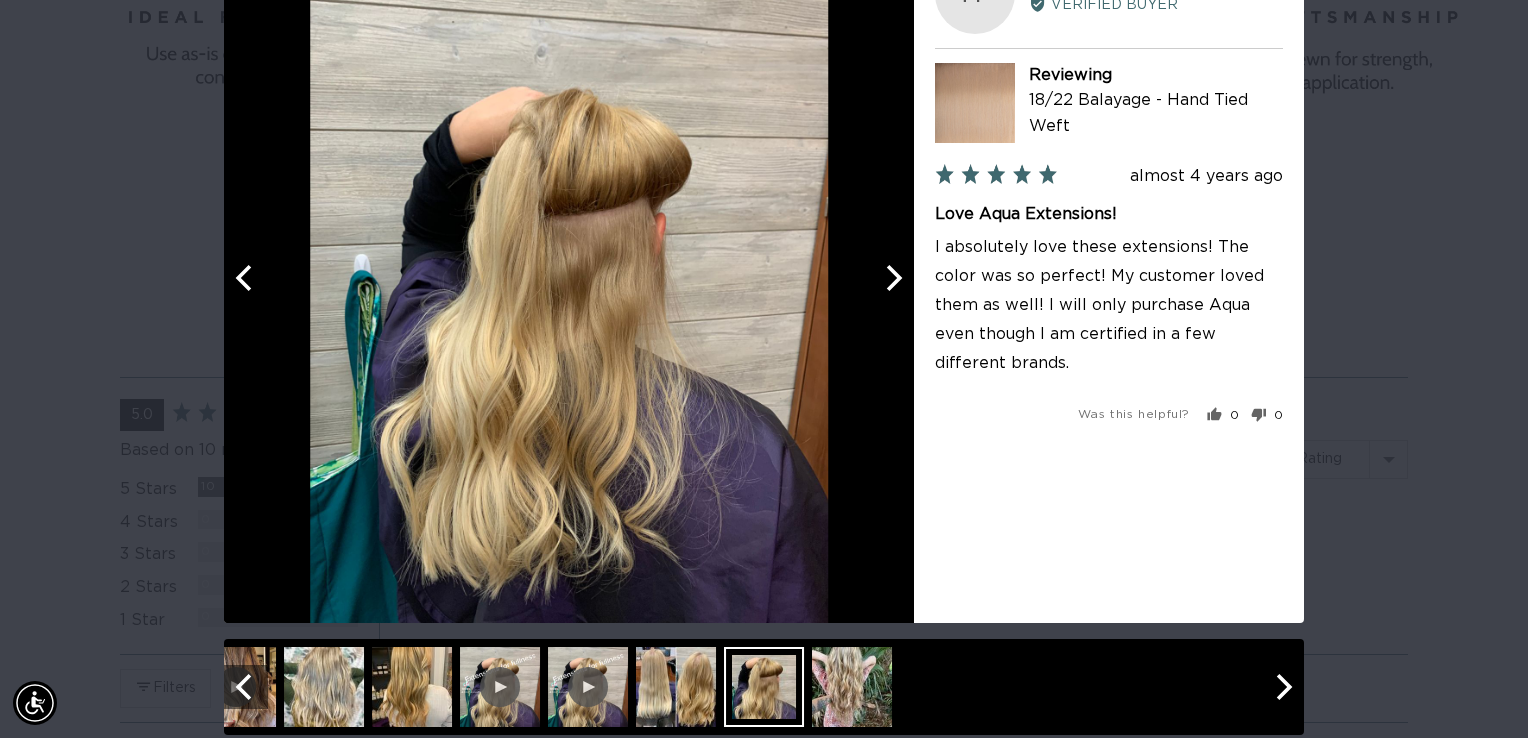 click 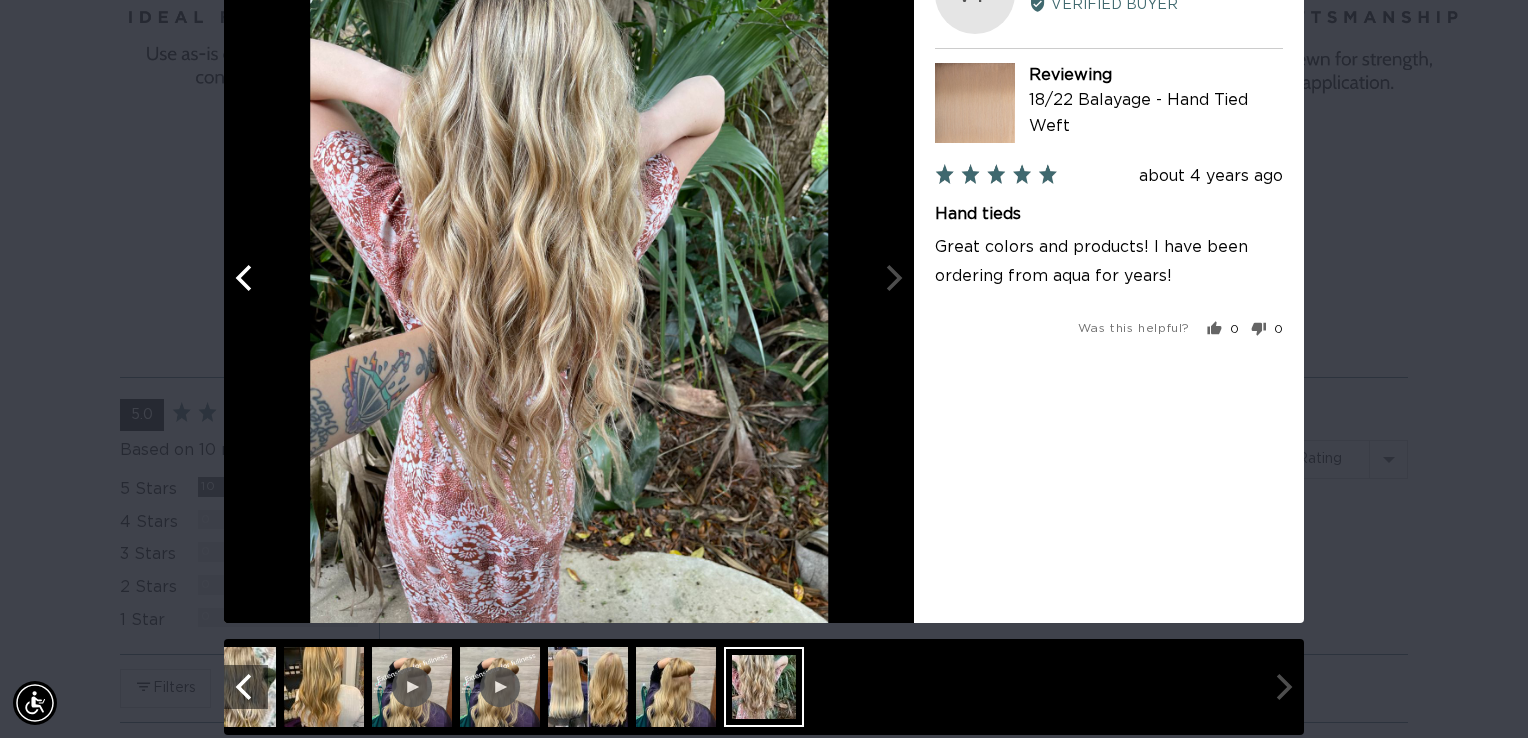 click at bounding box center [569, 278] 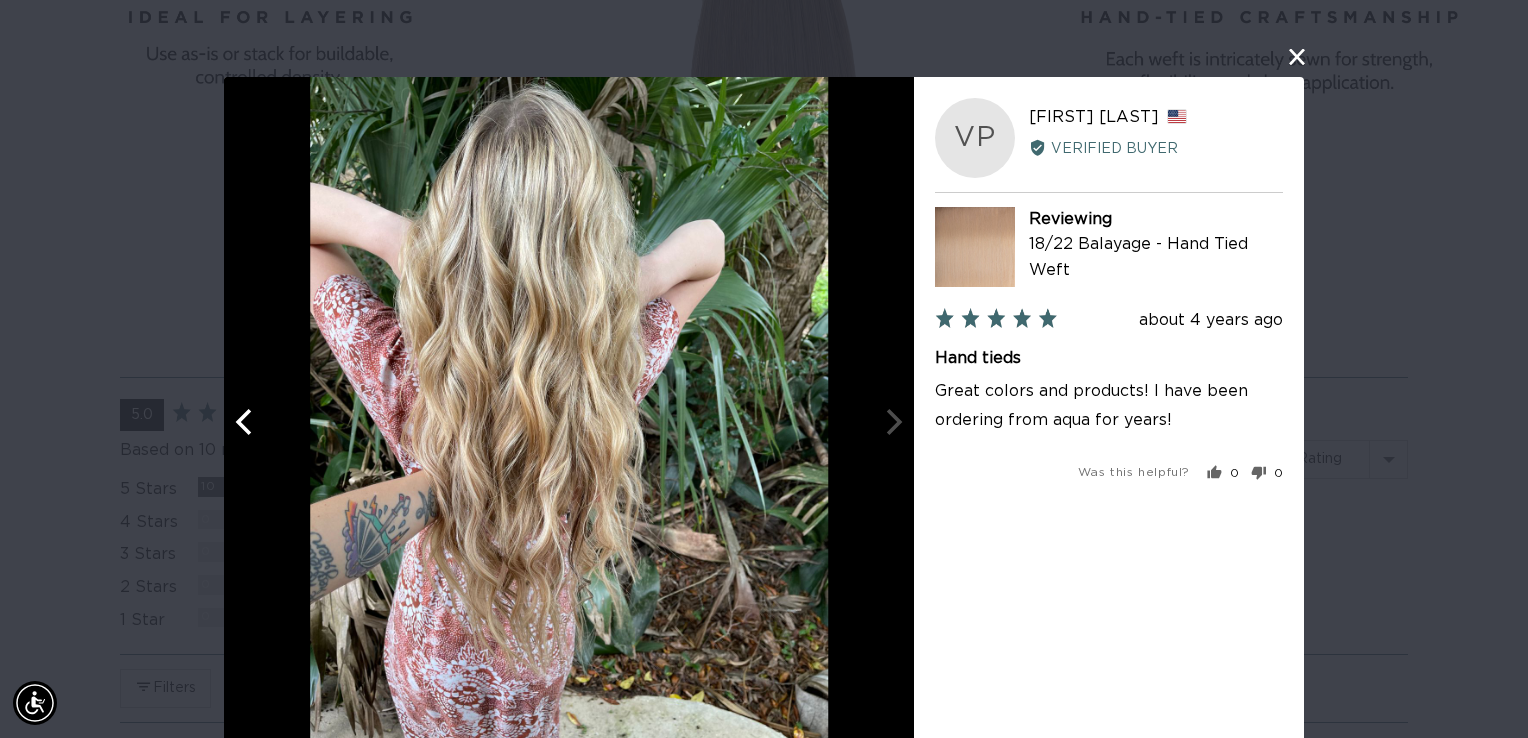click at bounding box center [1297, 57] 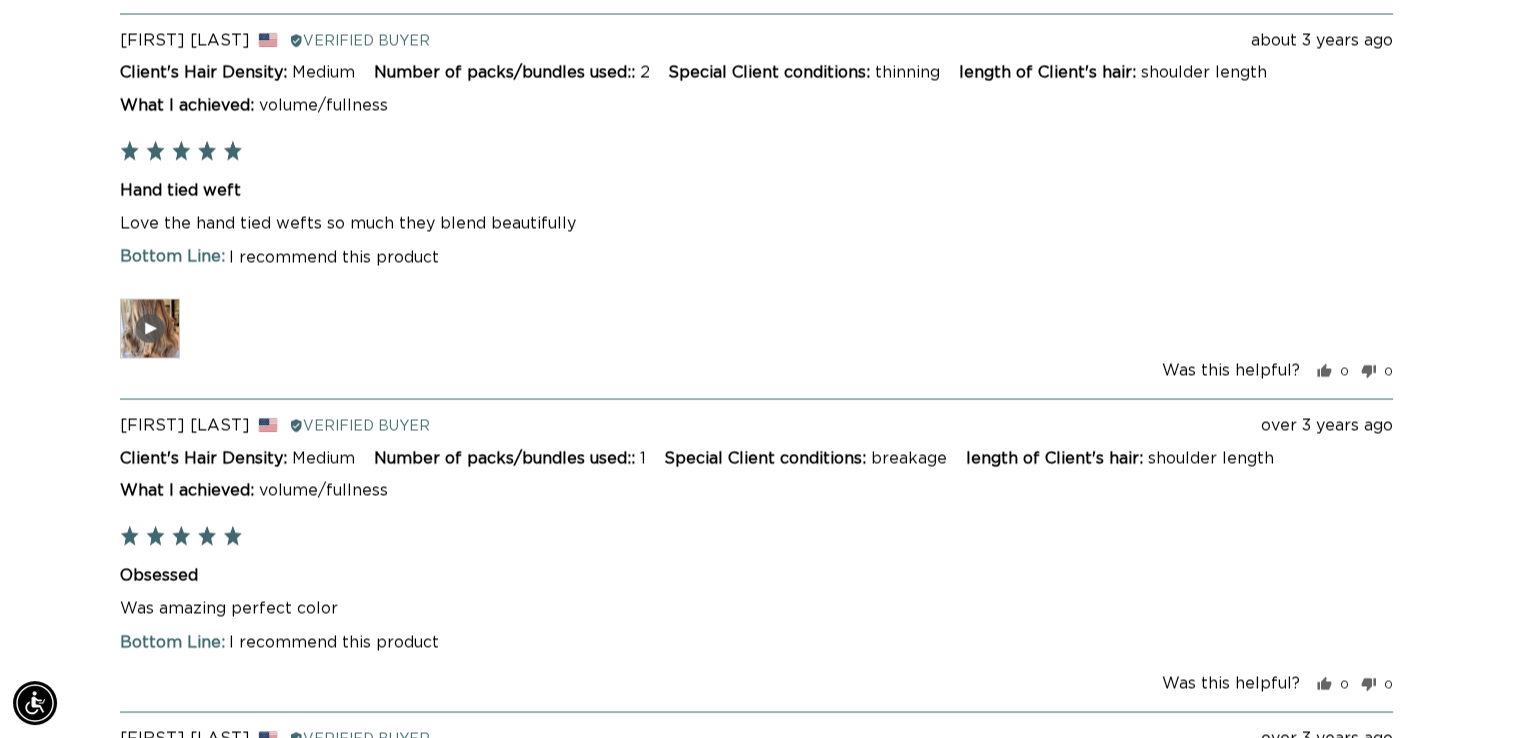 click at bounding box center [150, 329] 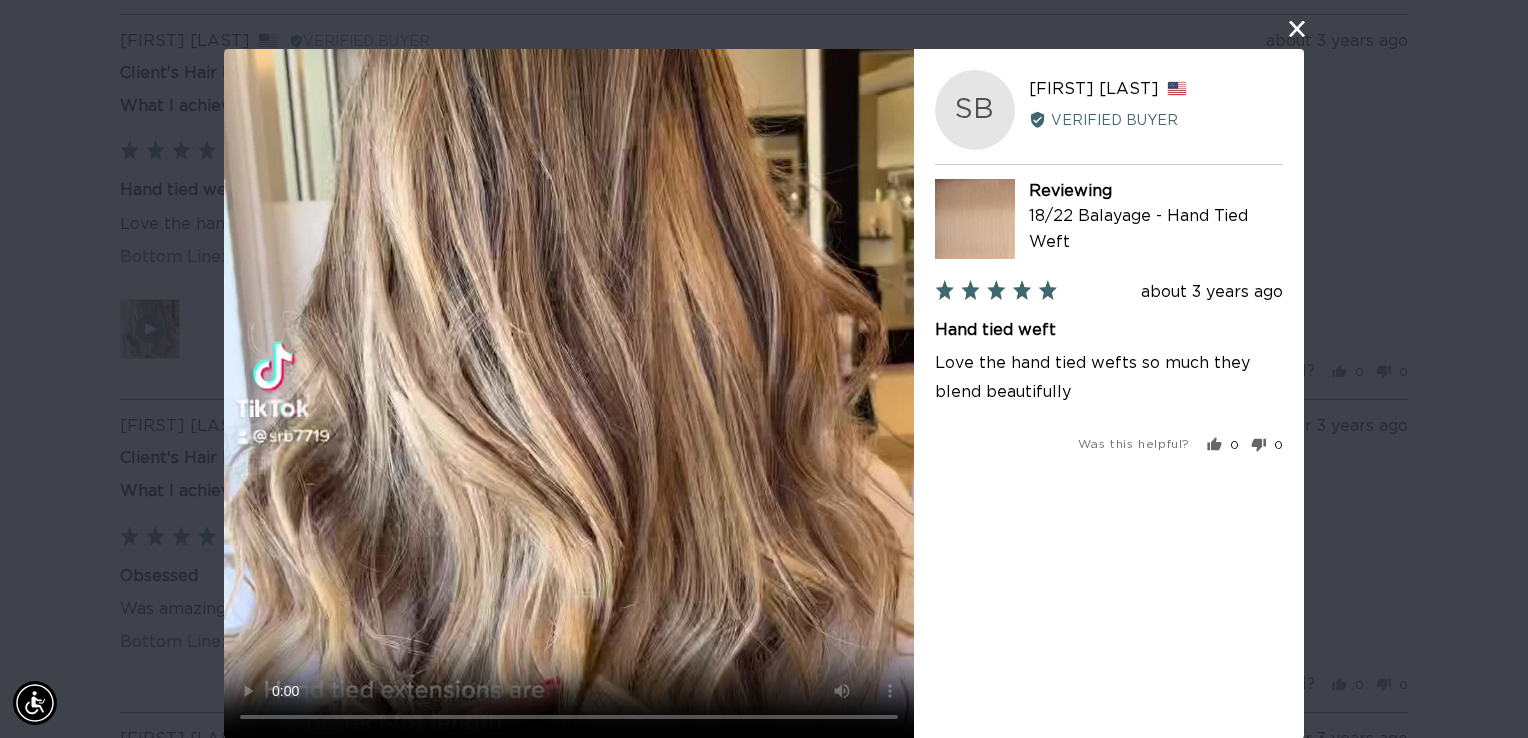 click at bounding box center [1297, 29] 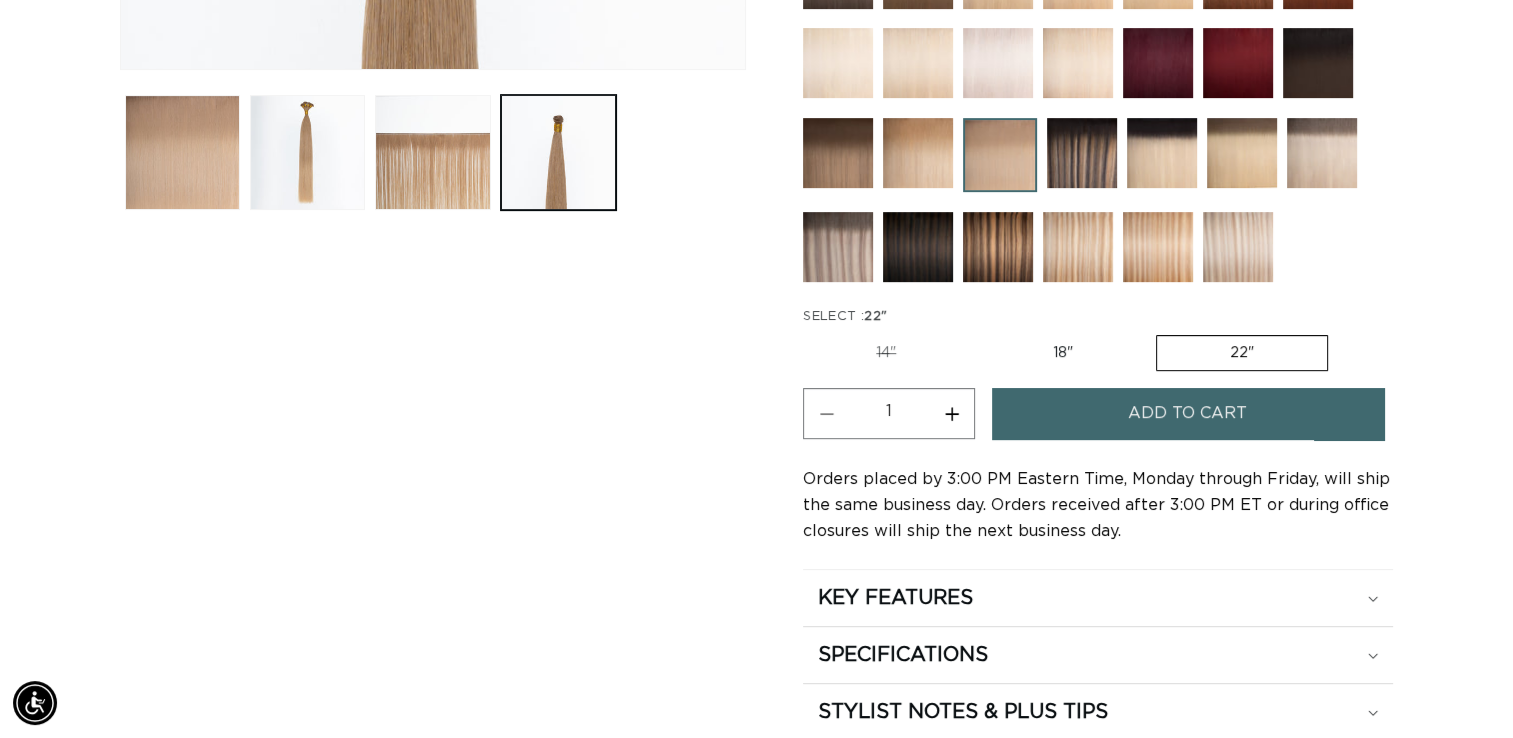 click on "Add to cart" at bounding box center (1187, 413) 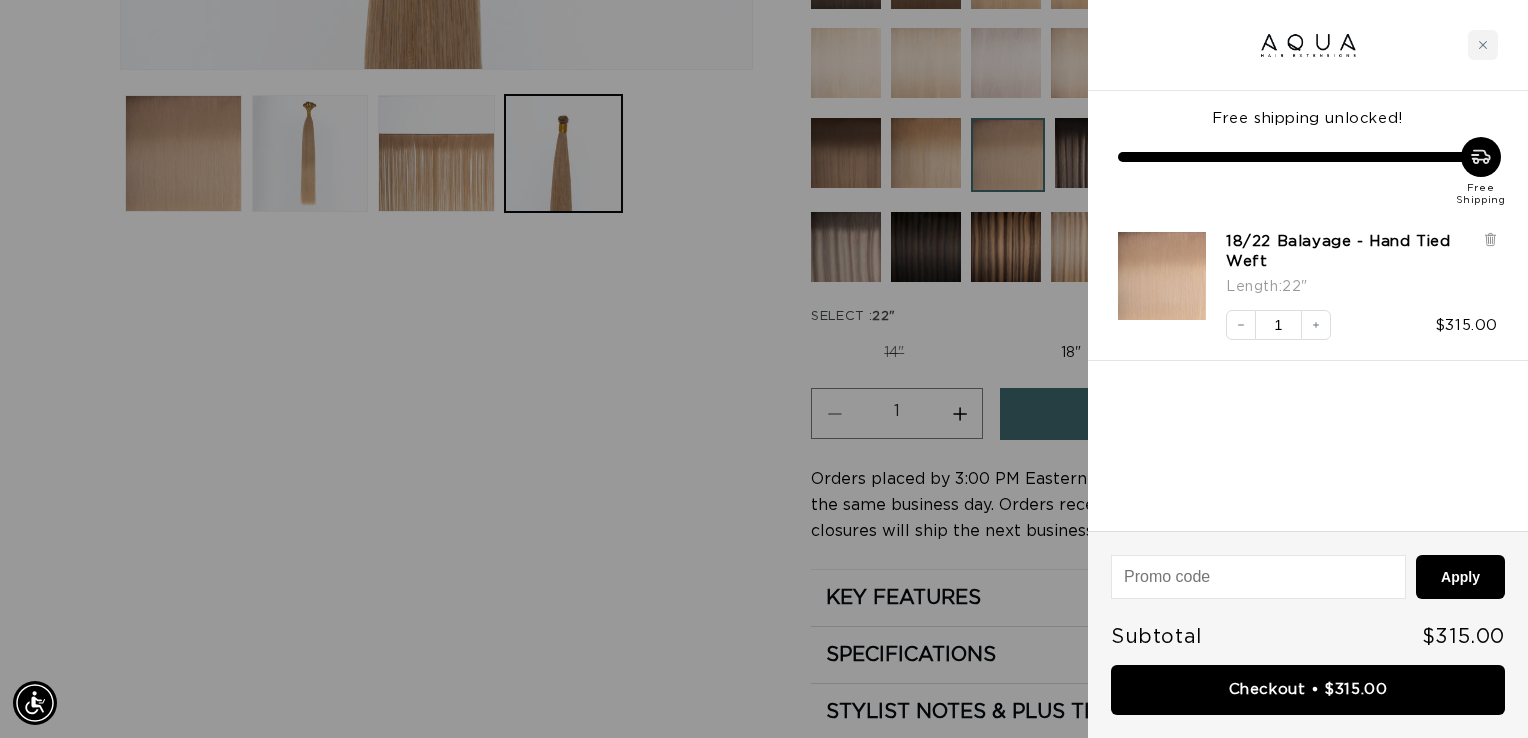 scroll, scrollTop: 0, scrollLeft: 0, axis: both 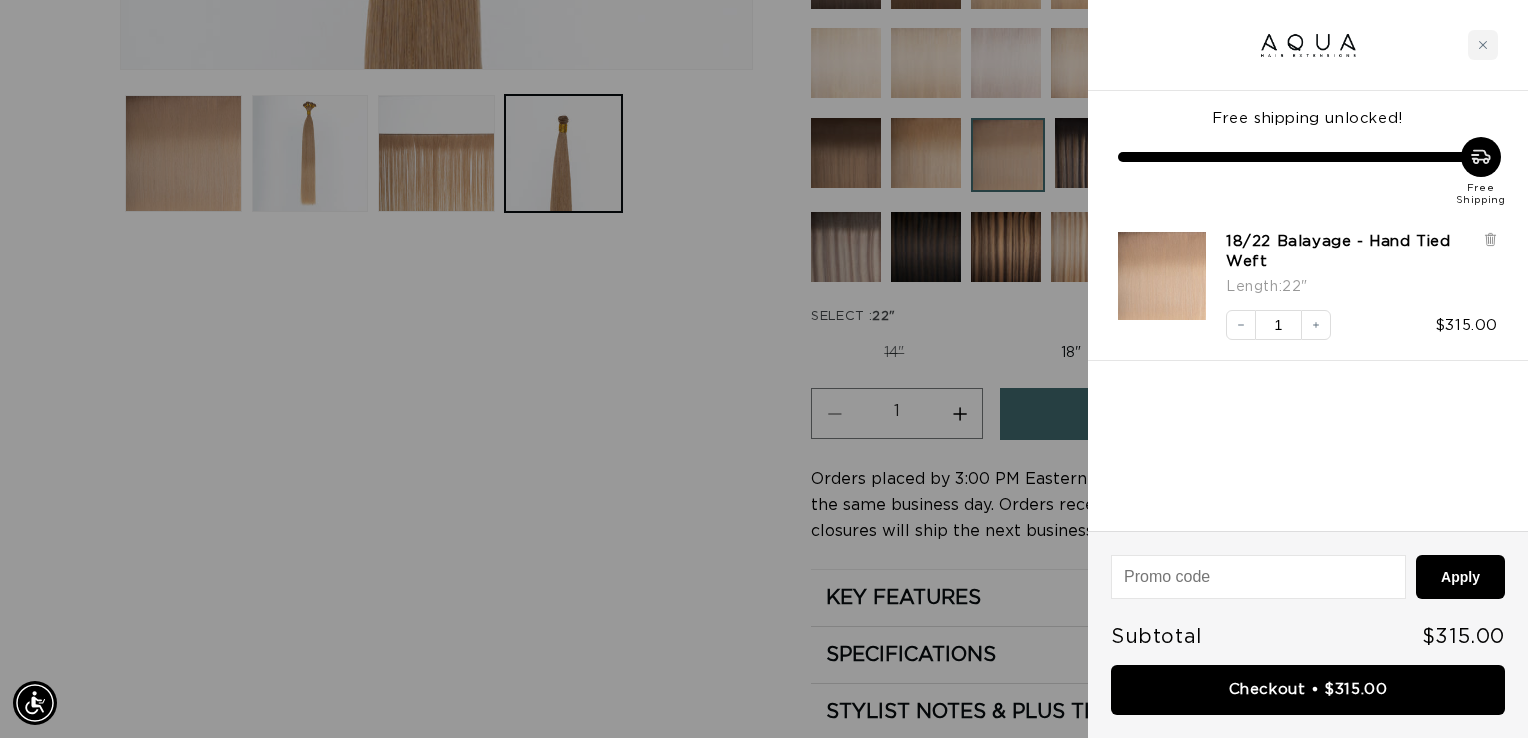 click at bounding box center (1258, 577) 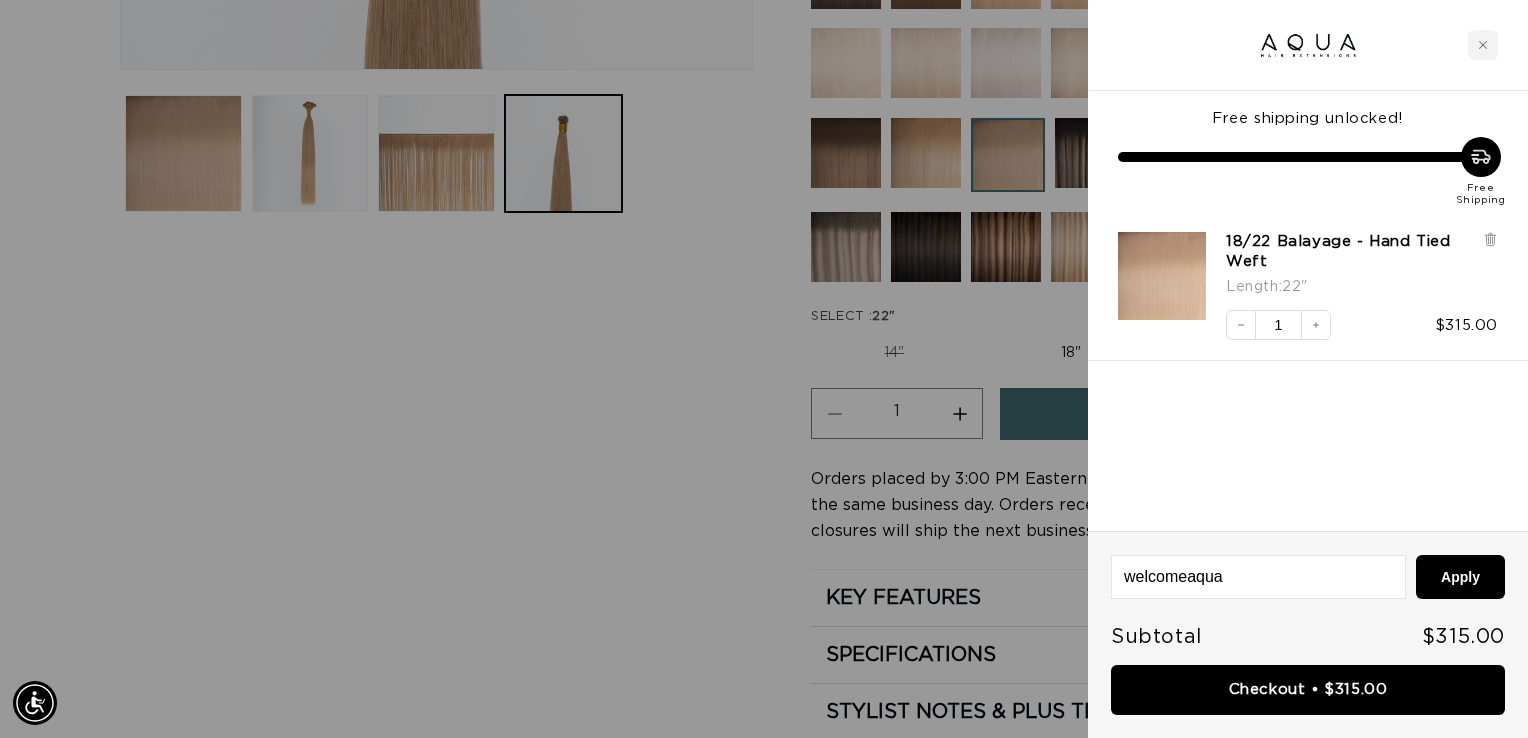 scroll, scrollTop: 0, scrollLeft: 2772, axis: horizontal 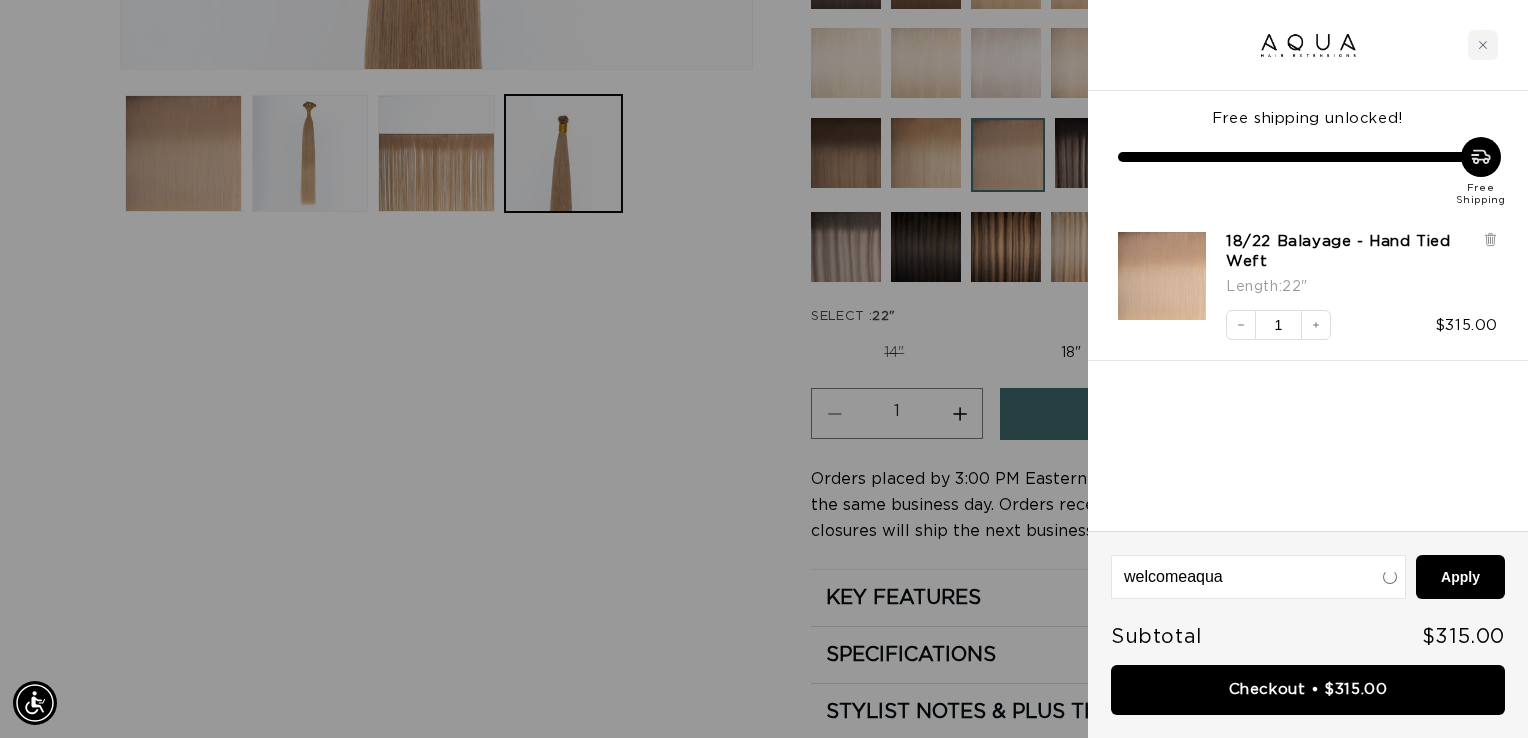 type 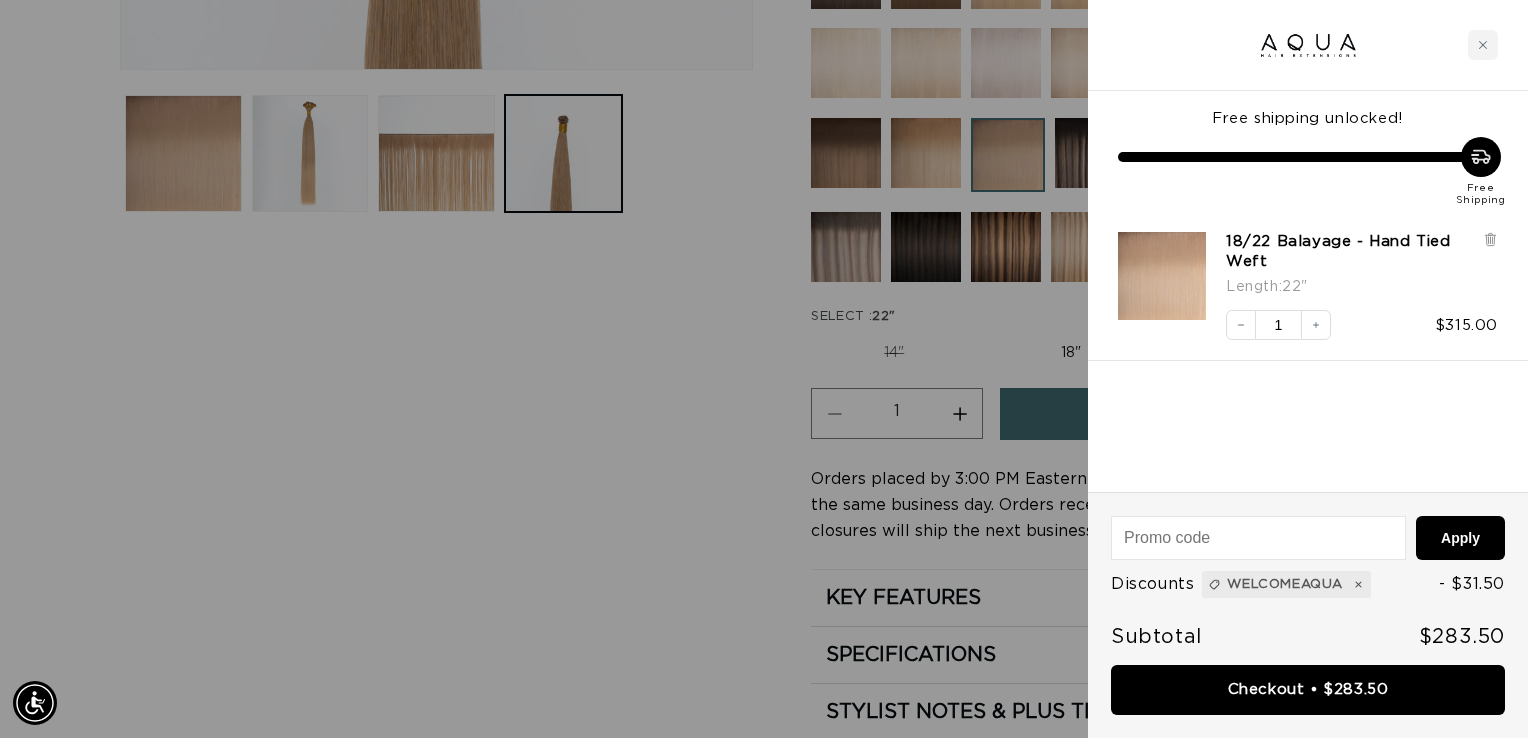 scroll, scrollTop: 0, scrollLeft: 0, axis: both 